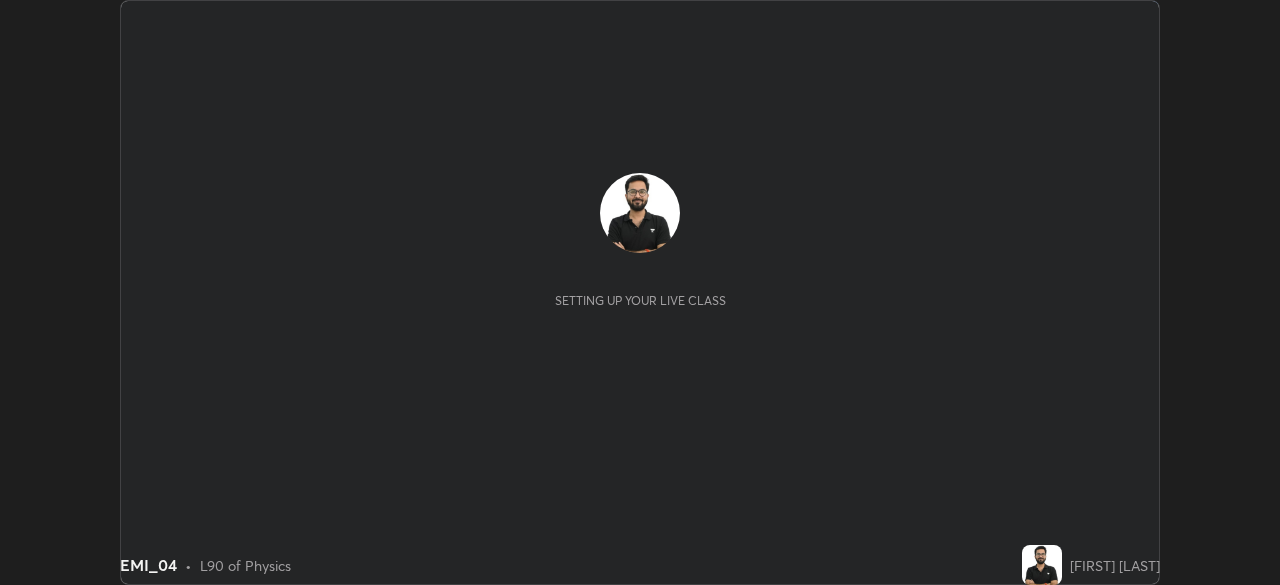 scroll, scrollTop: 0, scrollLeft: 0, axis: both 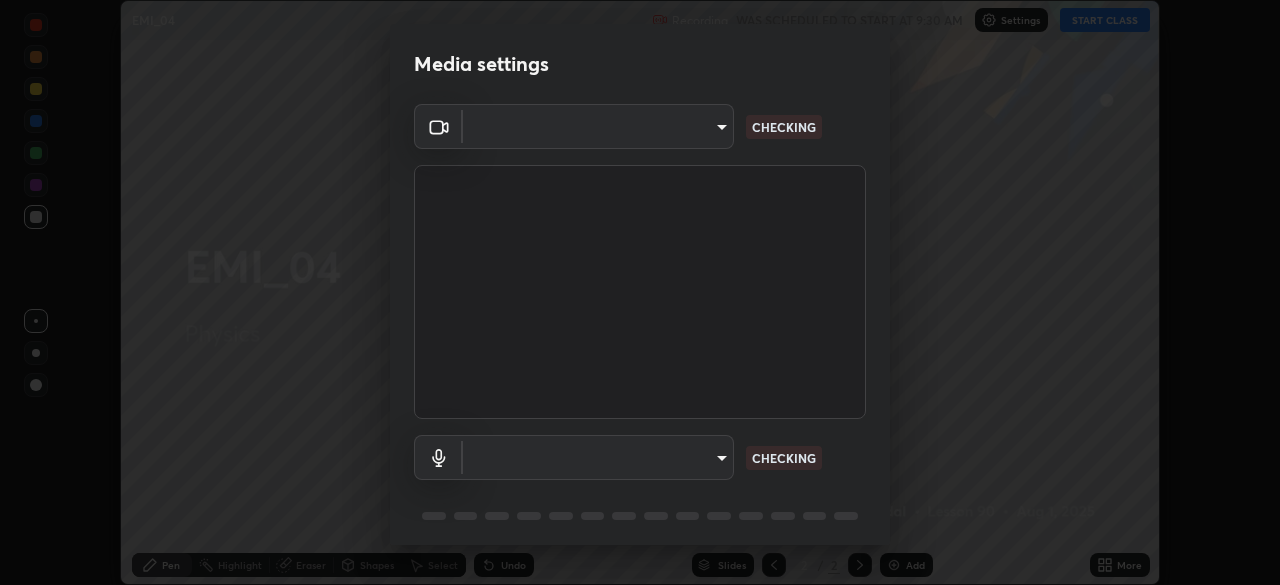 type on "9ce9bf5b38d6cfc450dc04700dda146ffef8b1f769f81d34cd4980de2a0341eb" 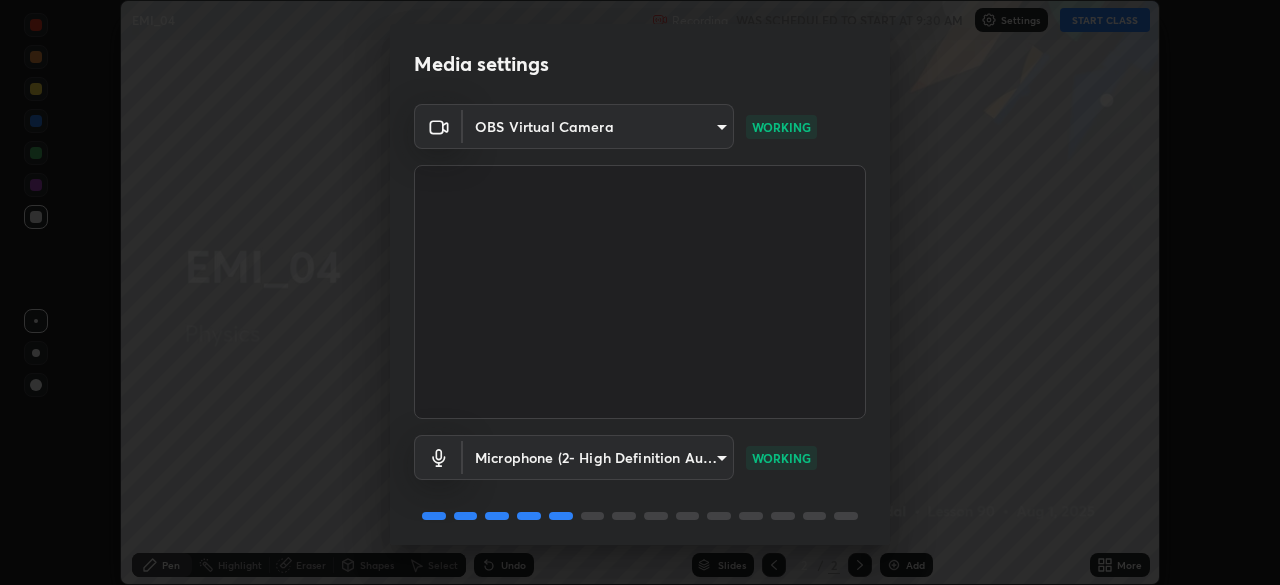 scroll, scrollTop: 71, scrollLeft: 0, axis: vertical 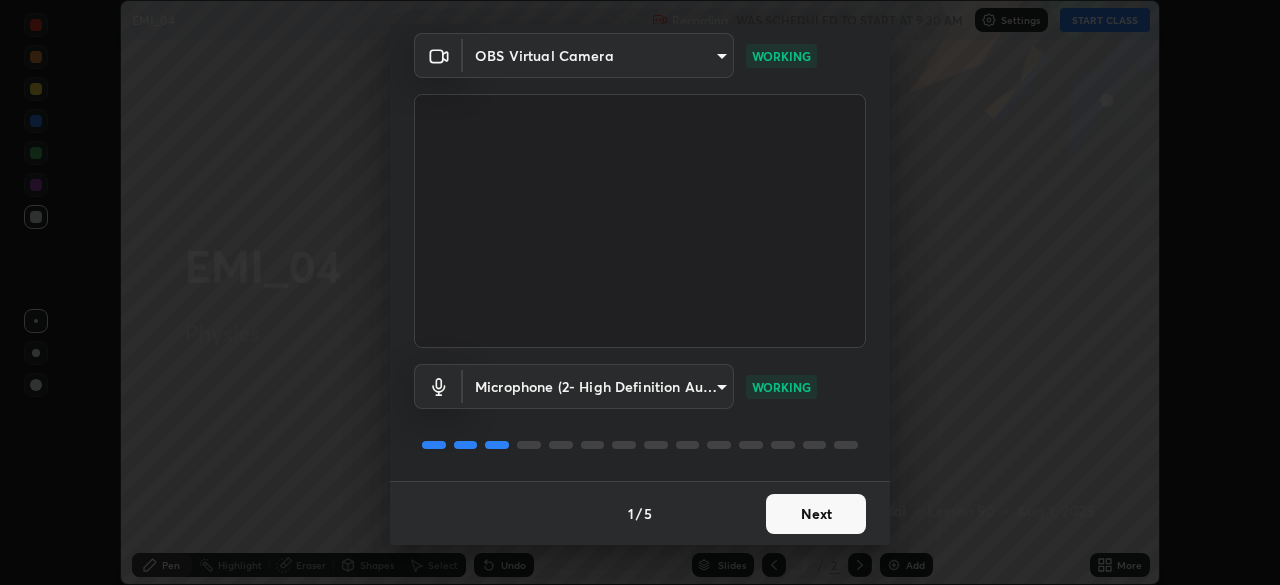 click on "Next" at bounding box center (816, 514) 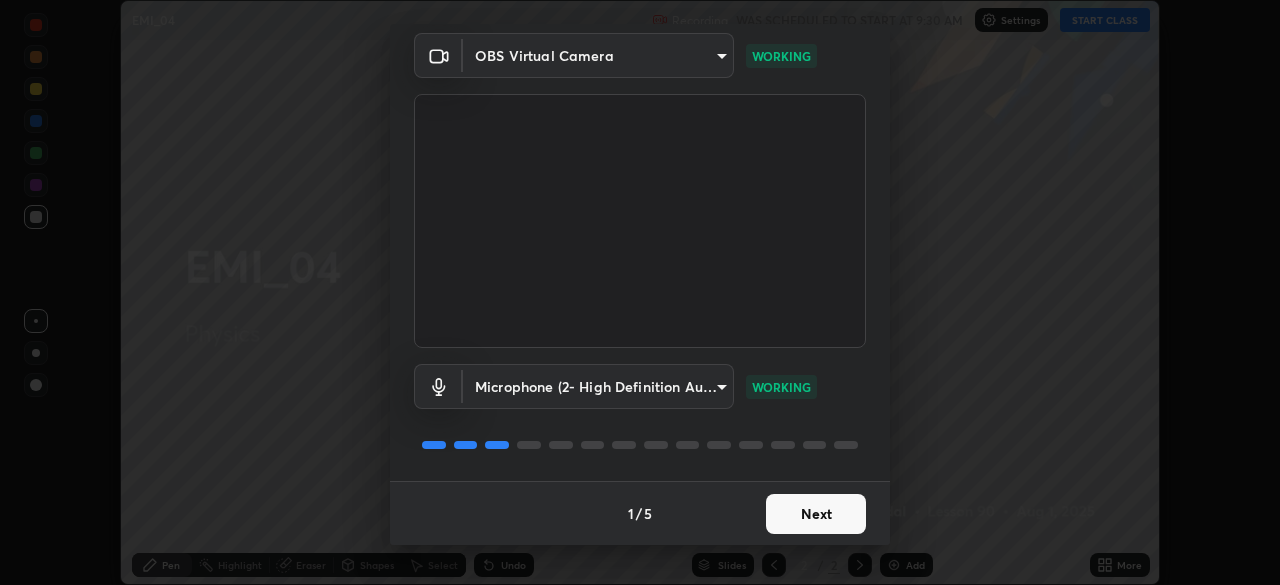 scroll, scrollTop: 0, scrollLeft: 0, axis: both 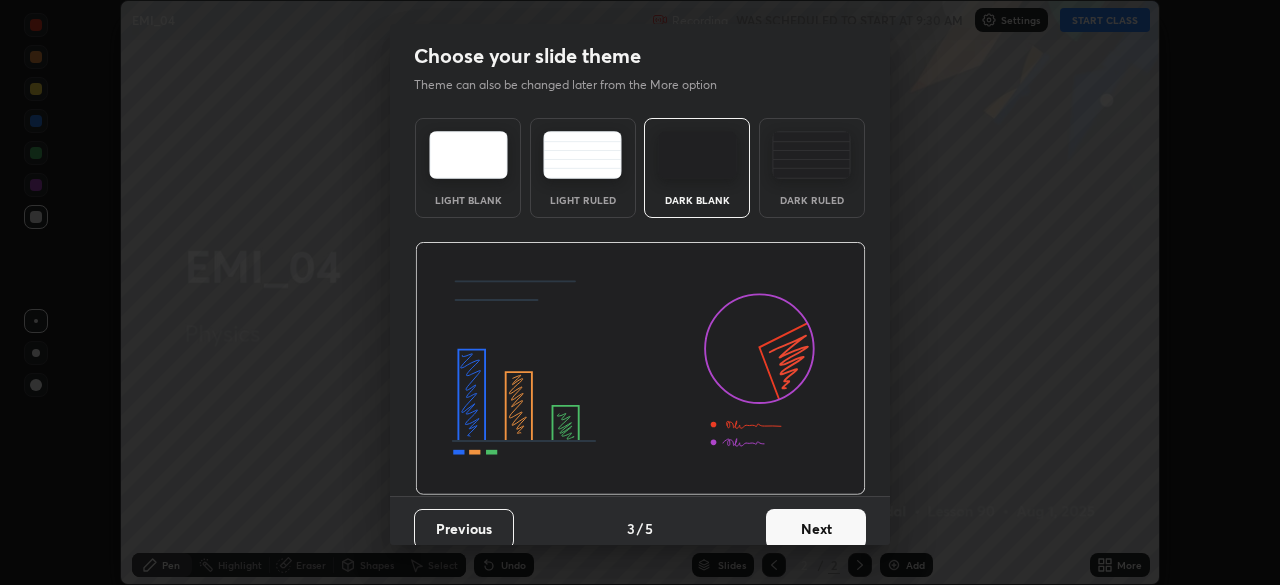 click on "Dark Blank" at bounding box center (697, 200) 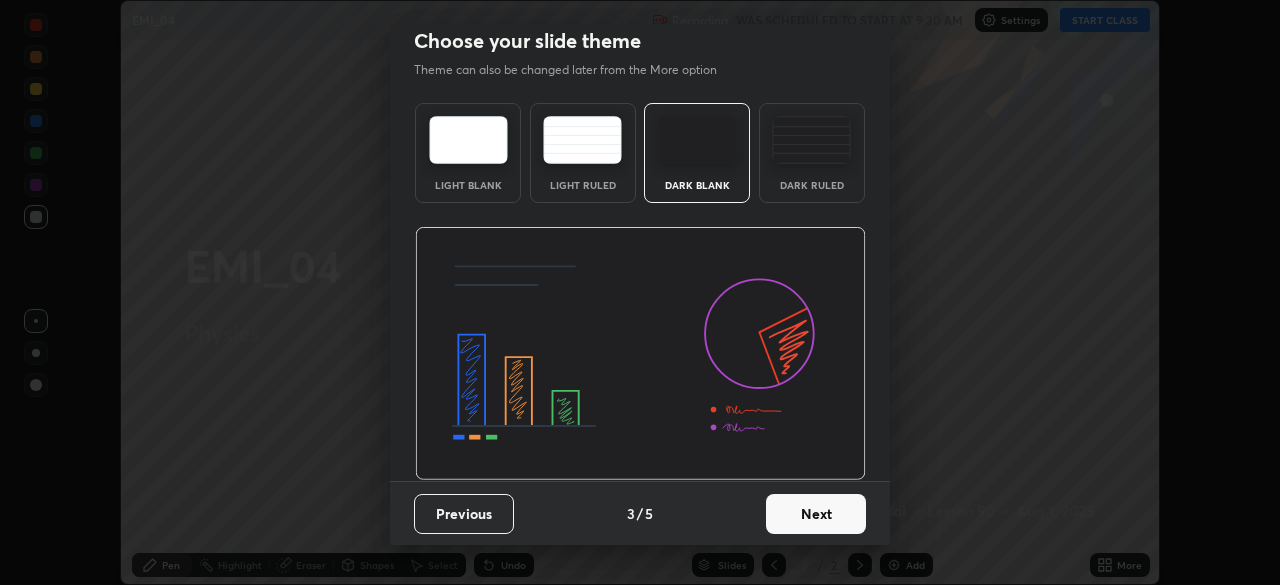 click on "Next" at bounding box center [816, 514] 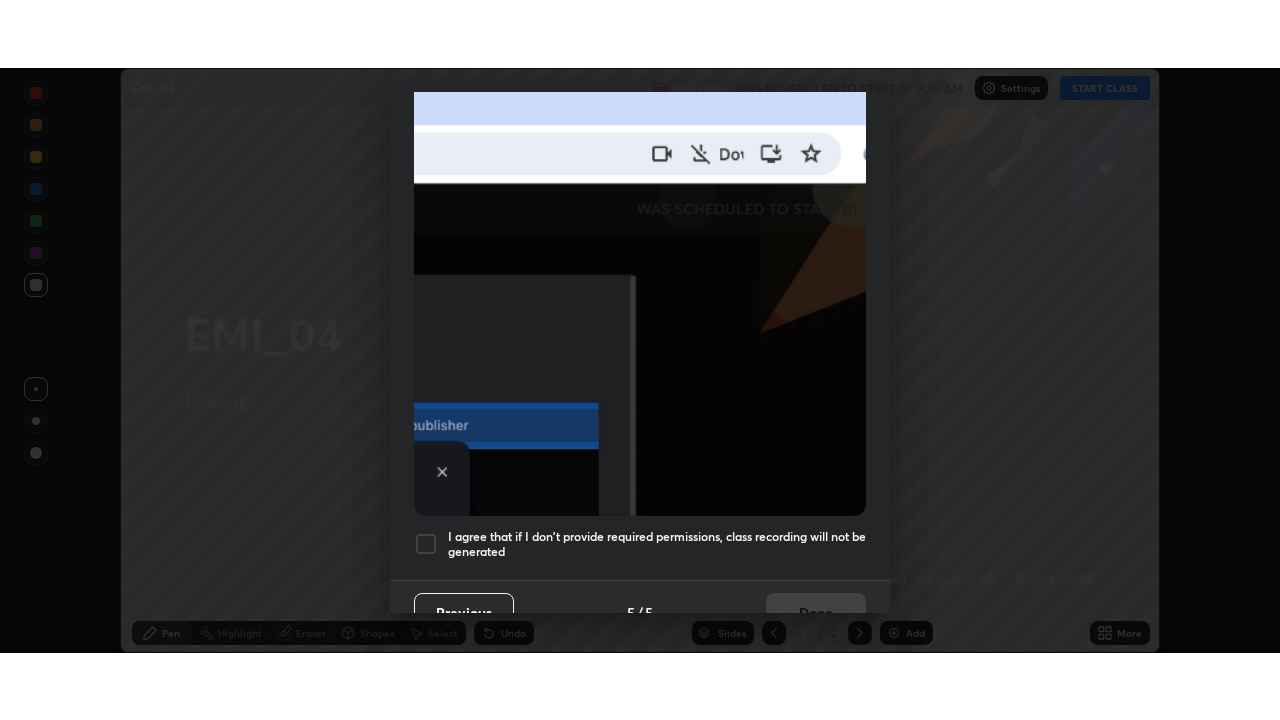 scroll, scrollTop: 479, scrollLeft: 0, axis: vertical 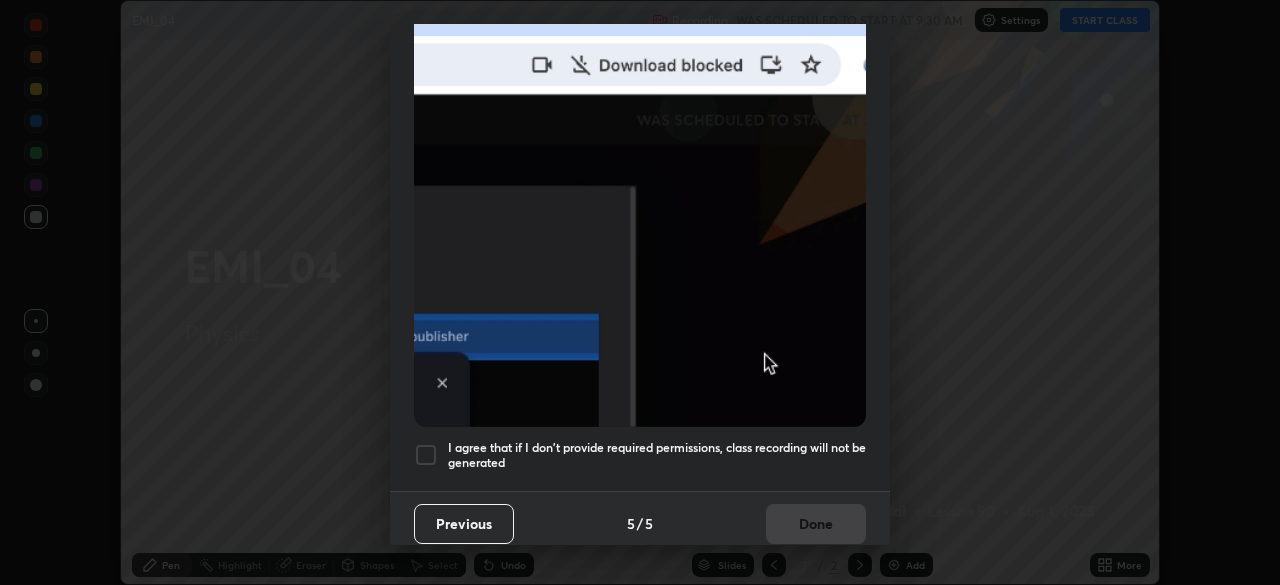 click on "I agree that if I don't provide required permissions, class recording will not be generated" at bounding box center [657, 455] 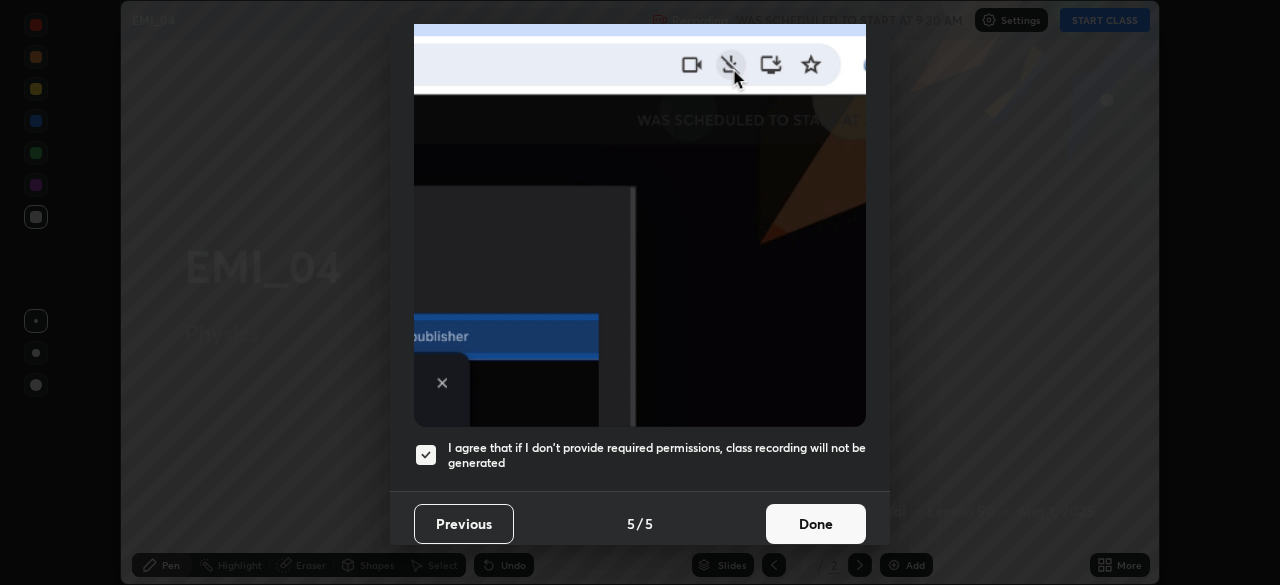 click on "Done" at bounding box center (816, 524) 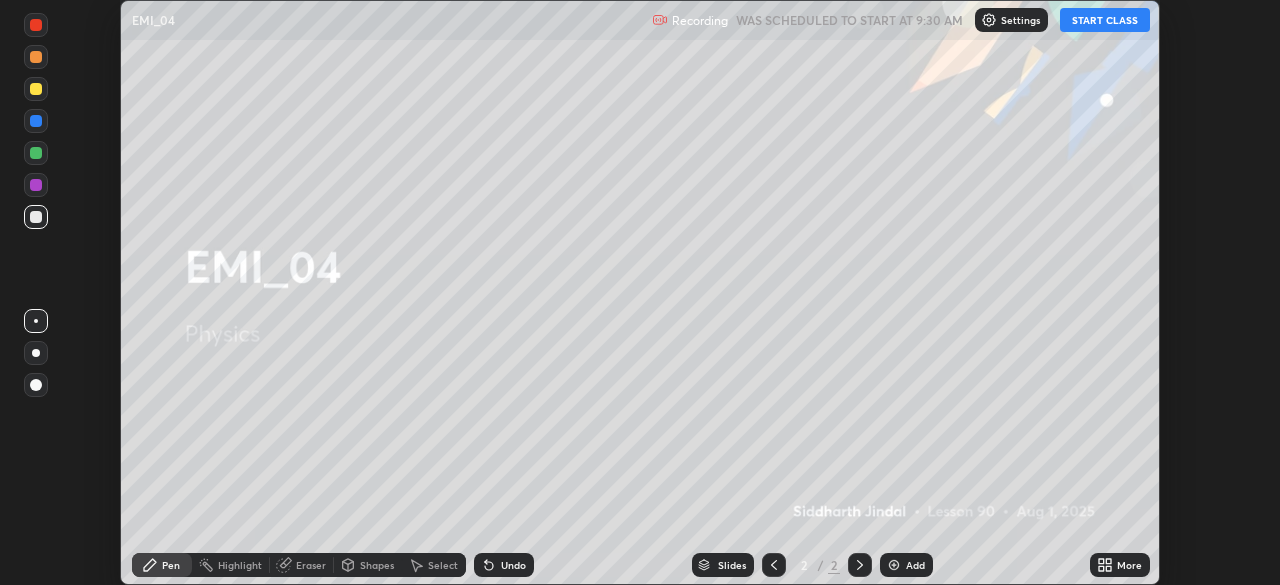 click 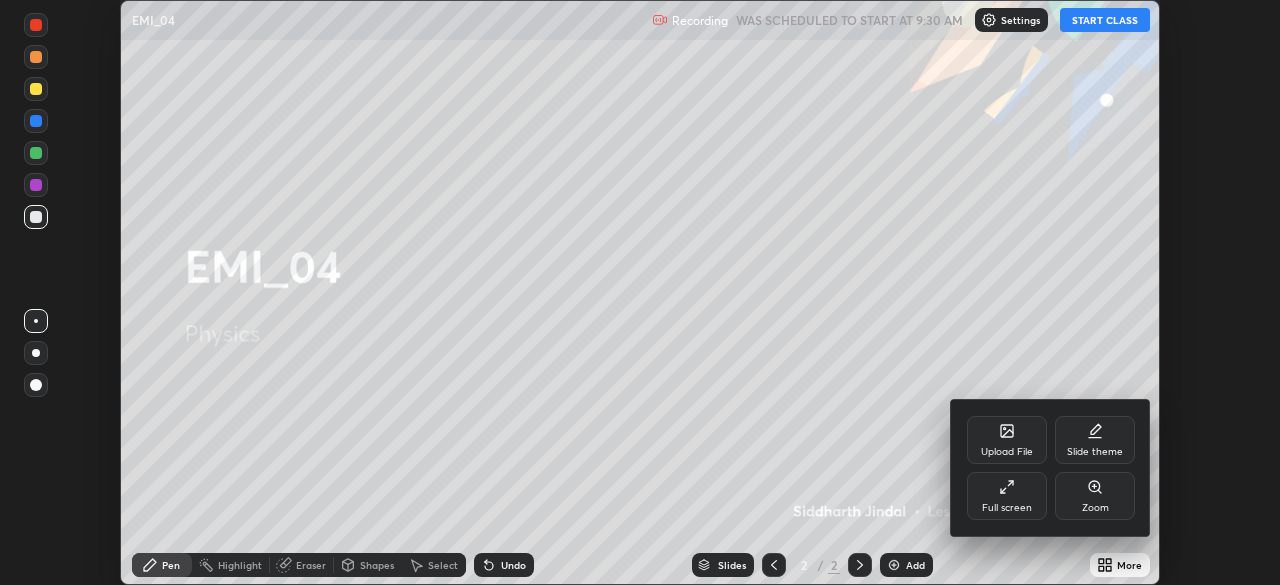 click 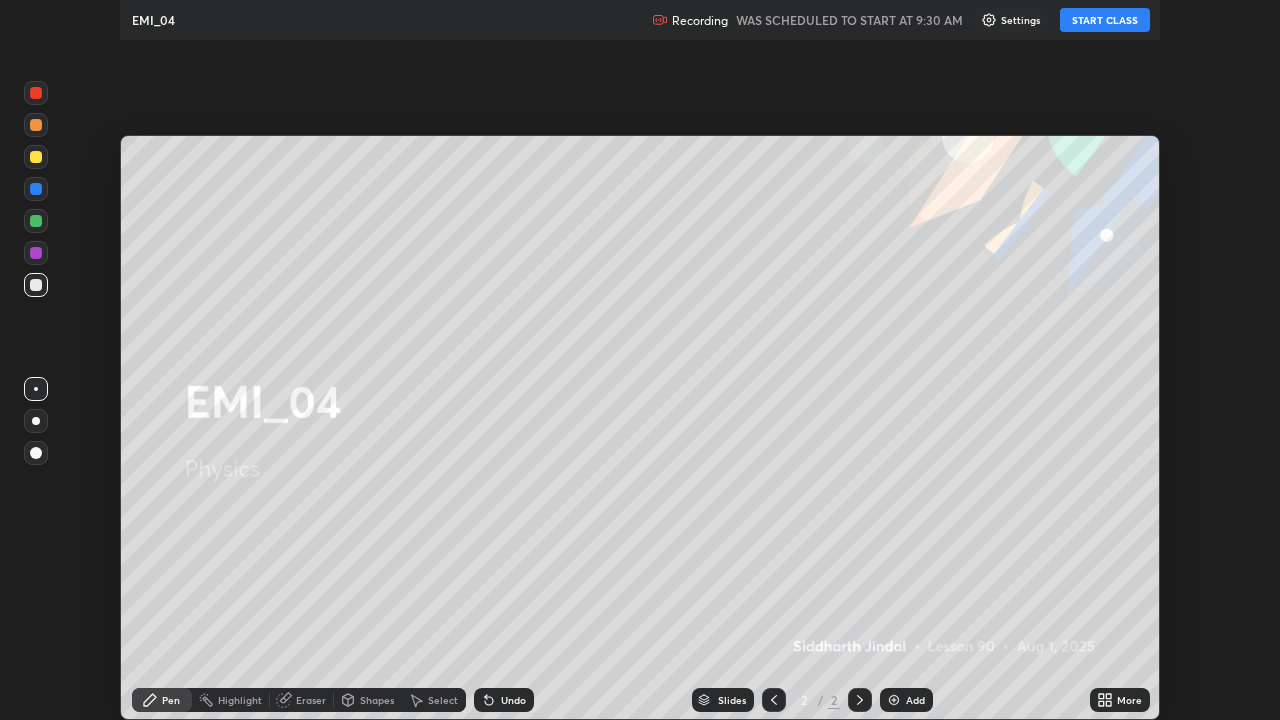 scroll, scrollTop: 99280, scrollLeft: 98720, axis: both 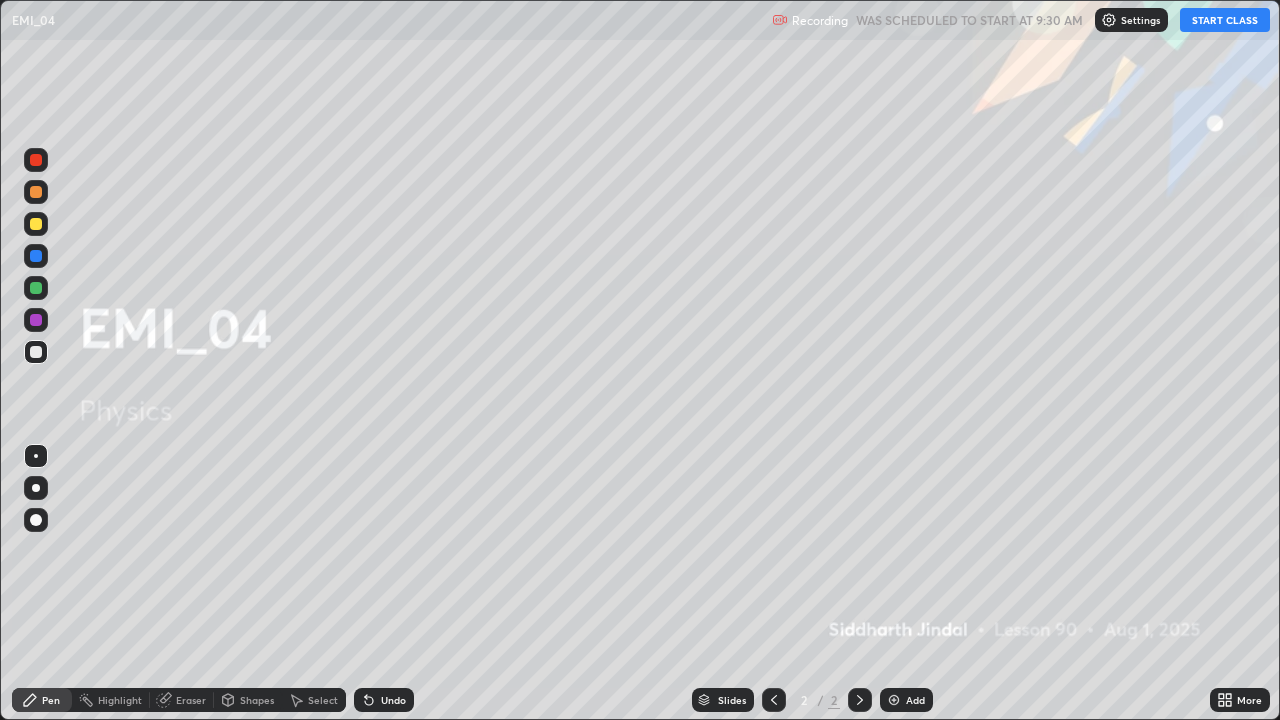click on "START CLASS" at bounding box center [1225, 20] 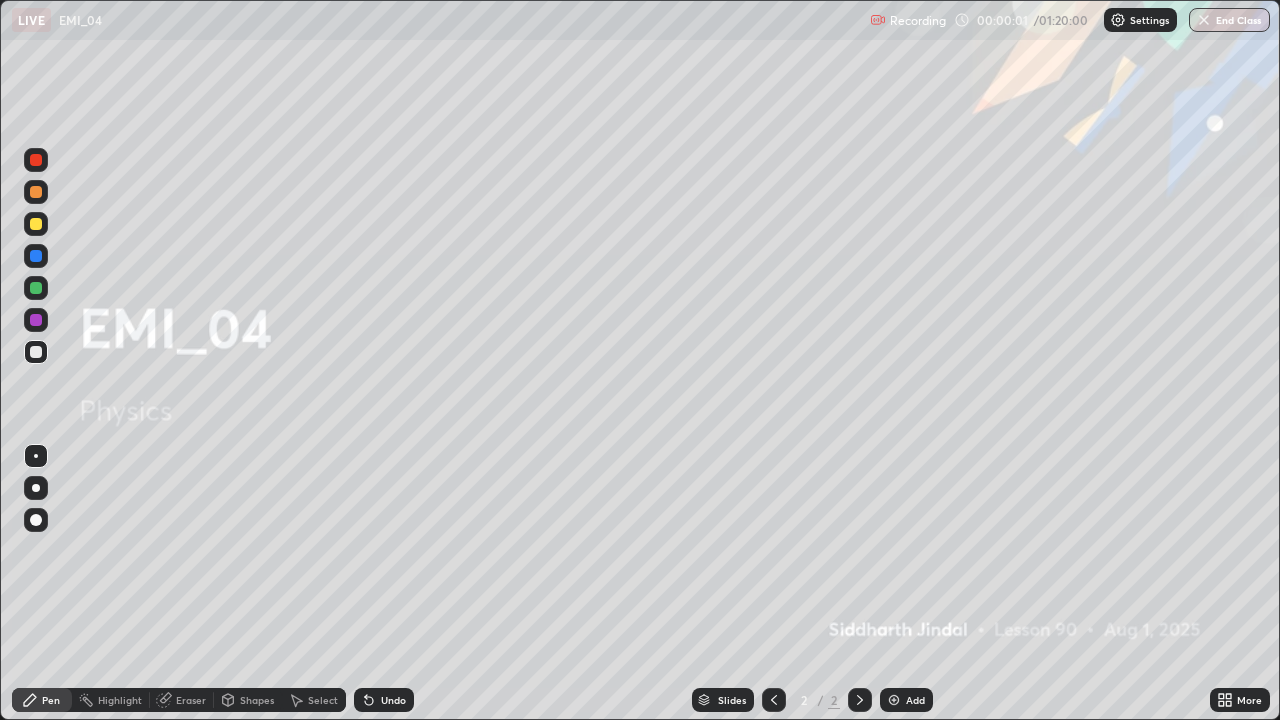 click 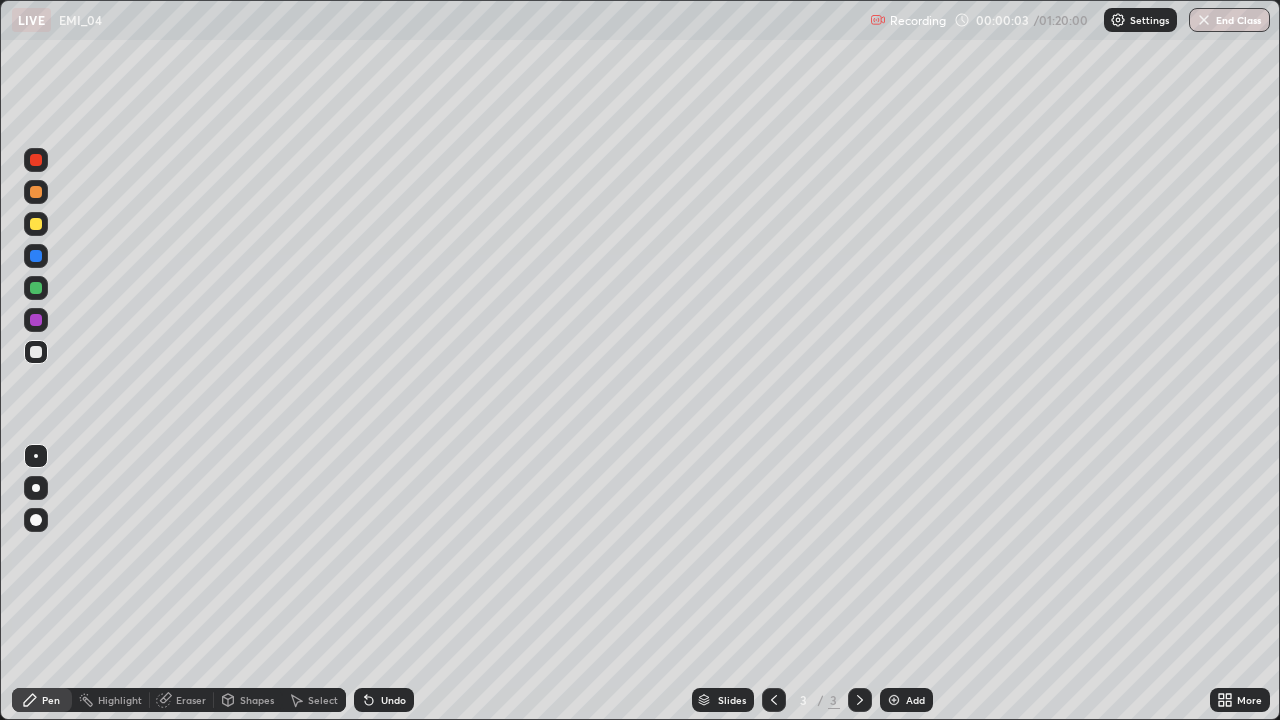 click at bounding box center [36, 488] 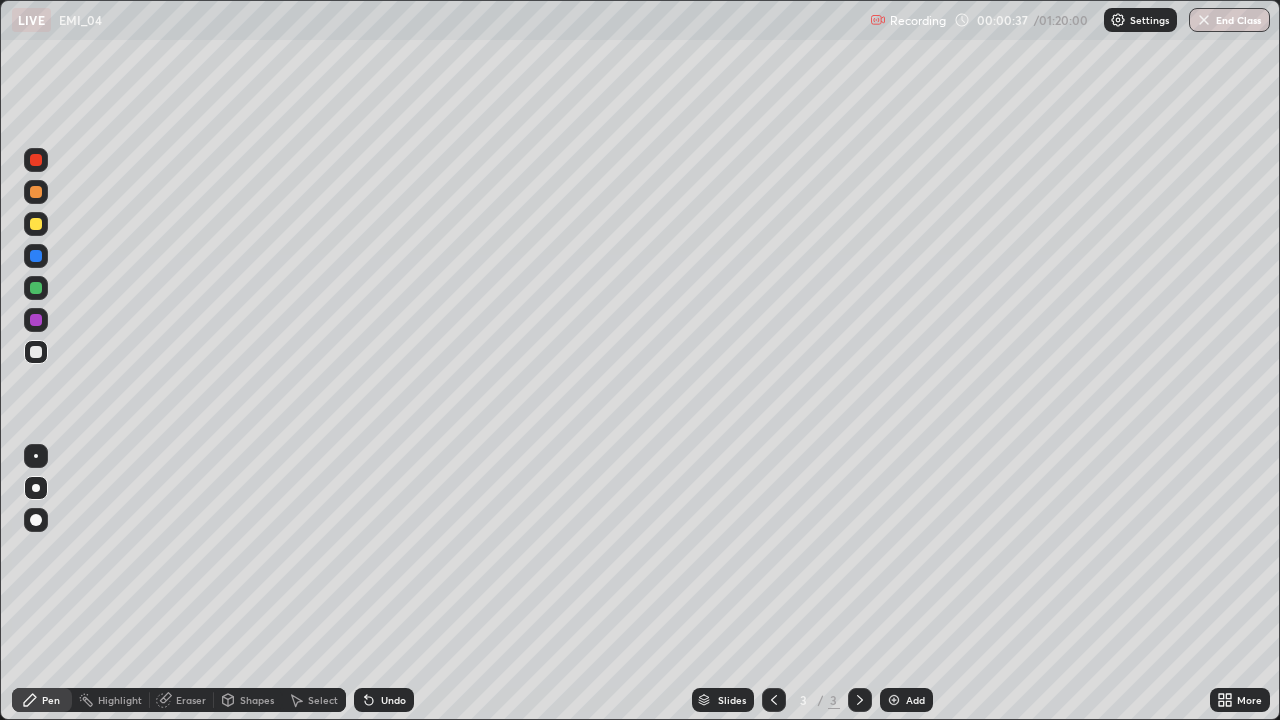 click at bounding box center (36, 288) 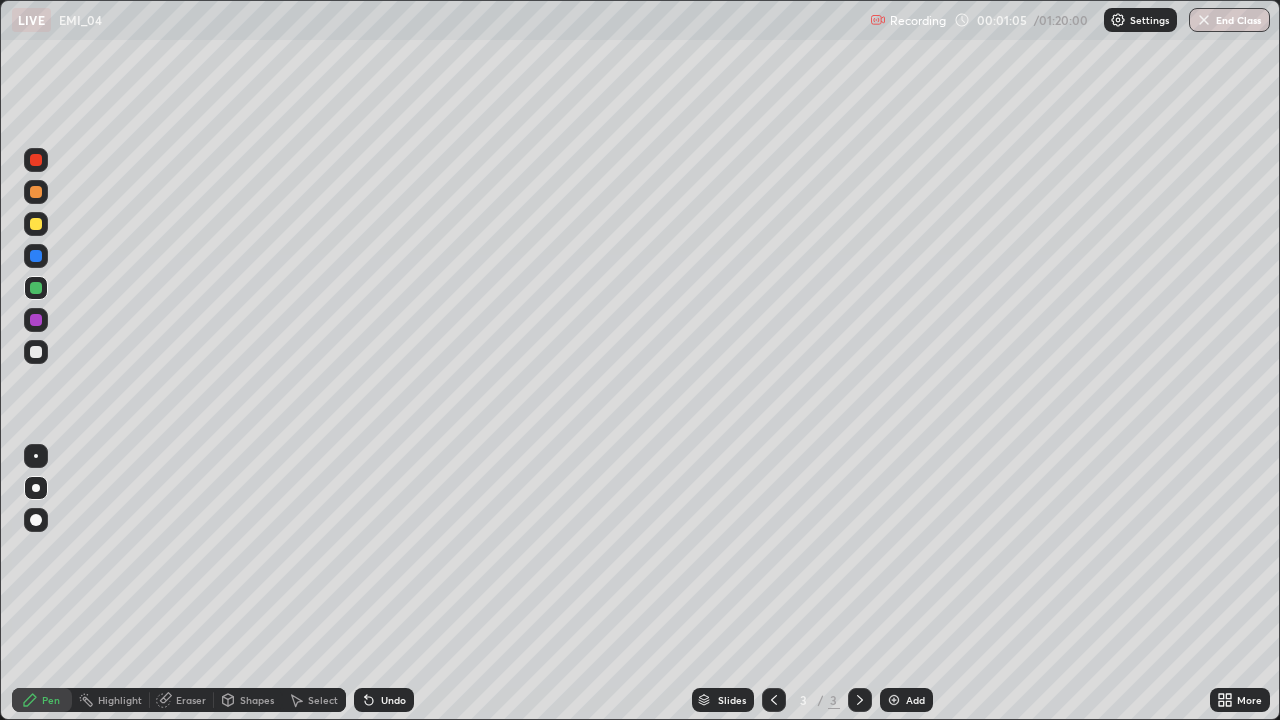 click at bounding box center [36, 352] 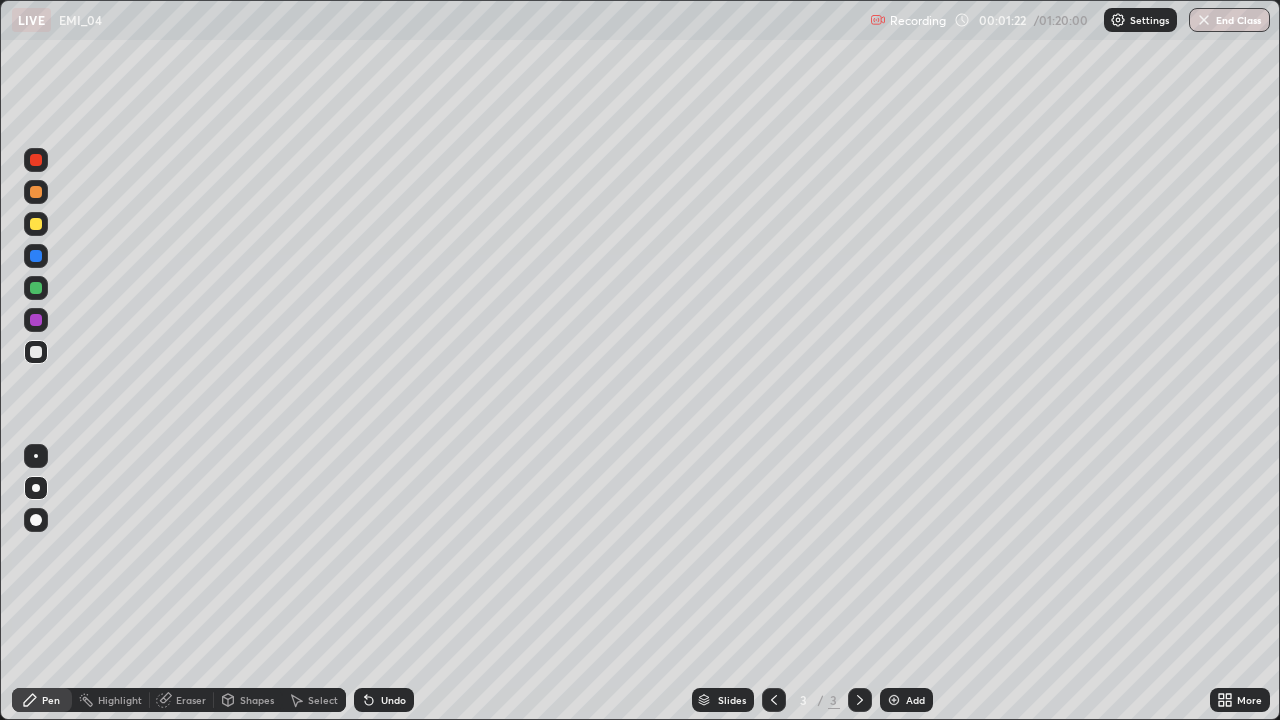 click 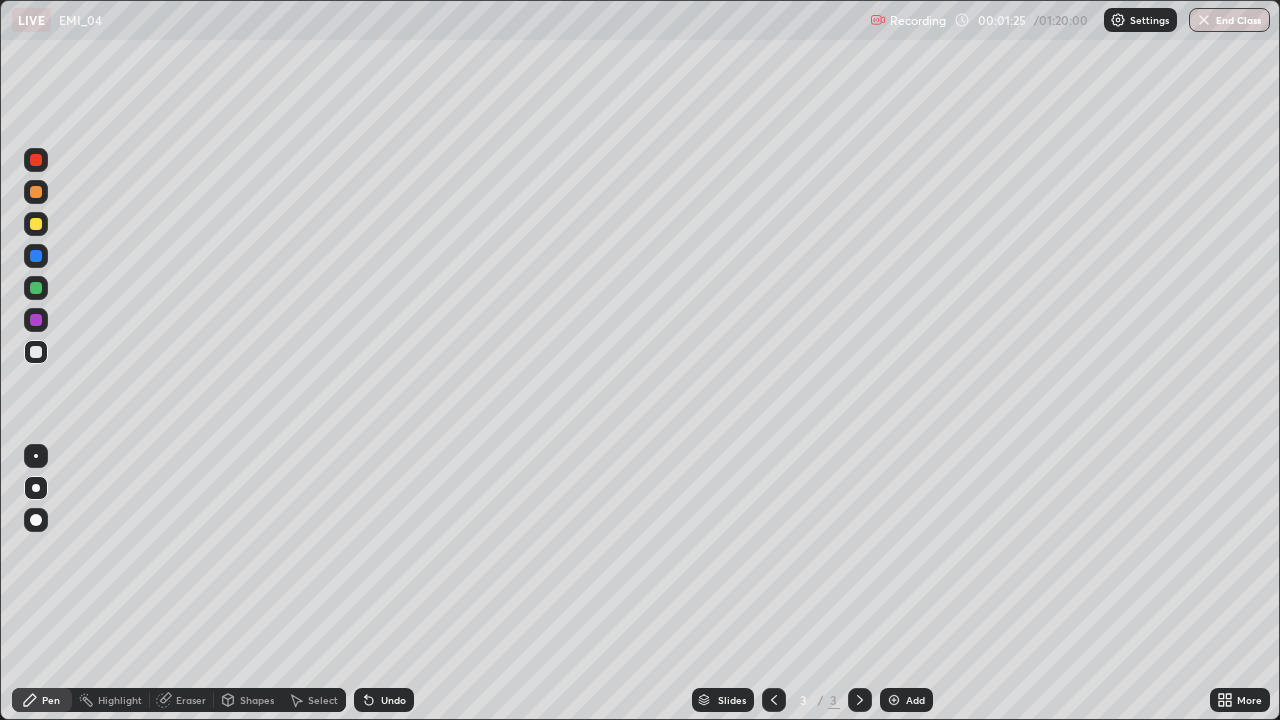 click 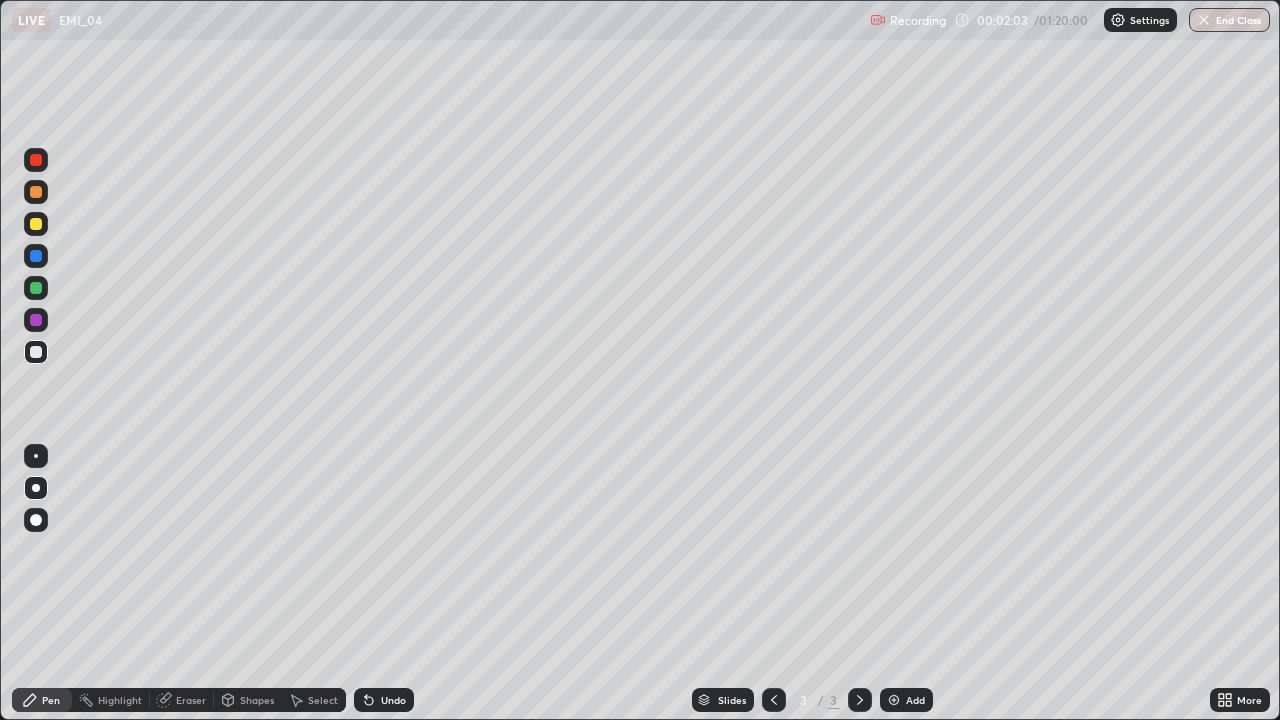 click 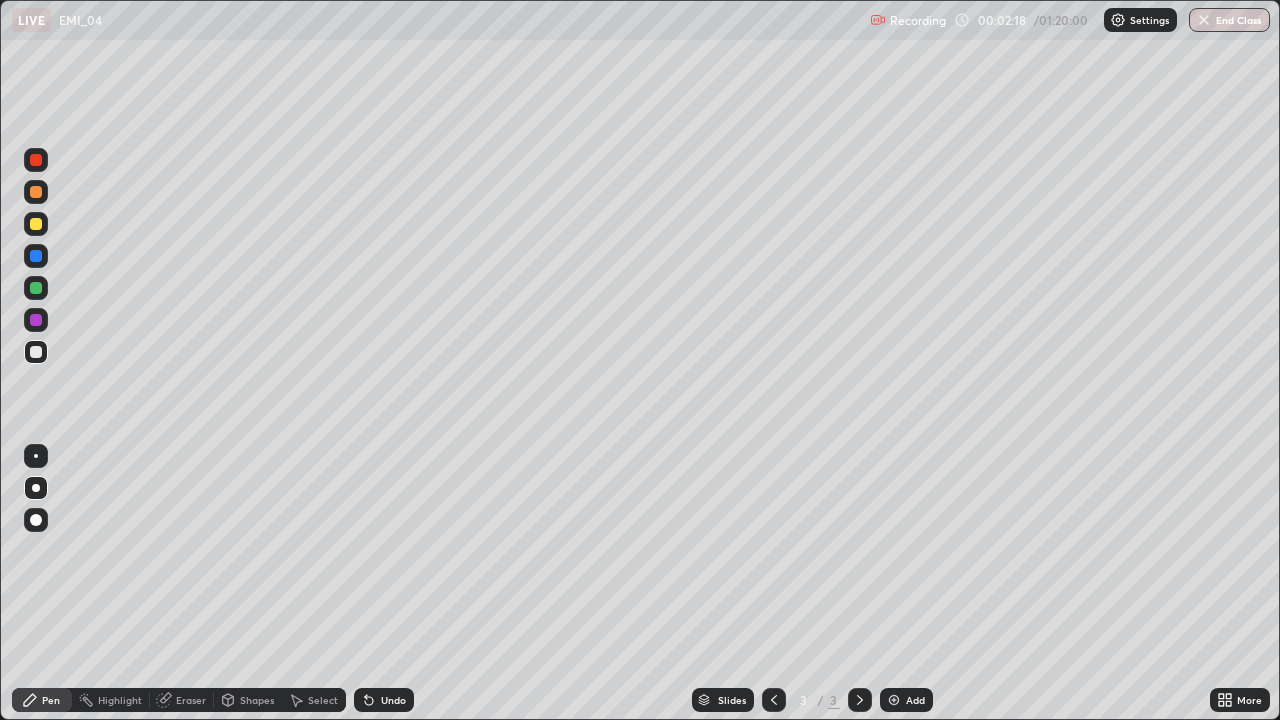 click on "Undo" at bounding box center (384, 700) 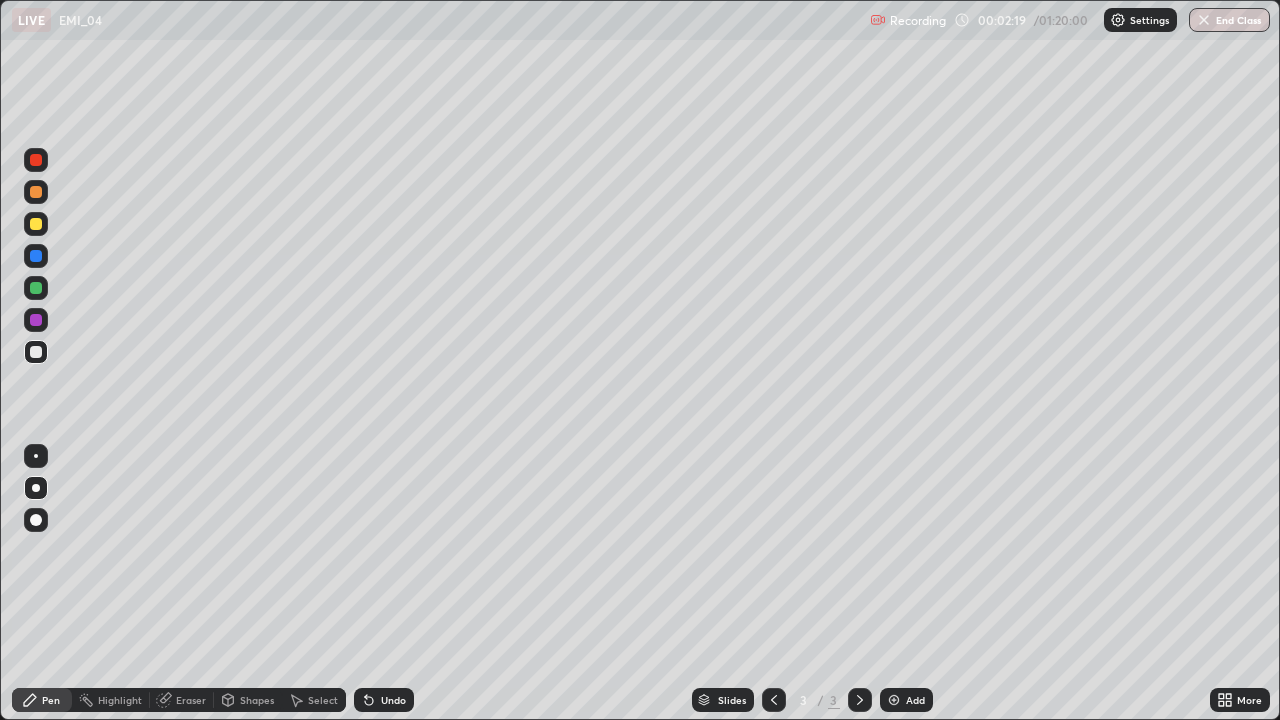 click on "Undo" at bounding box center [384, 700] 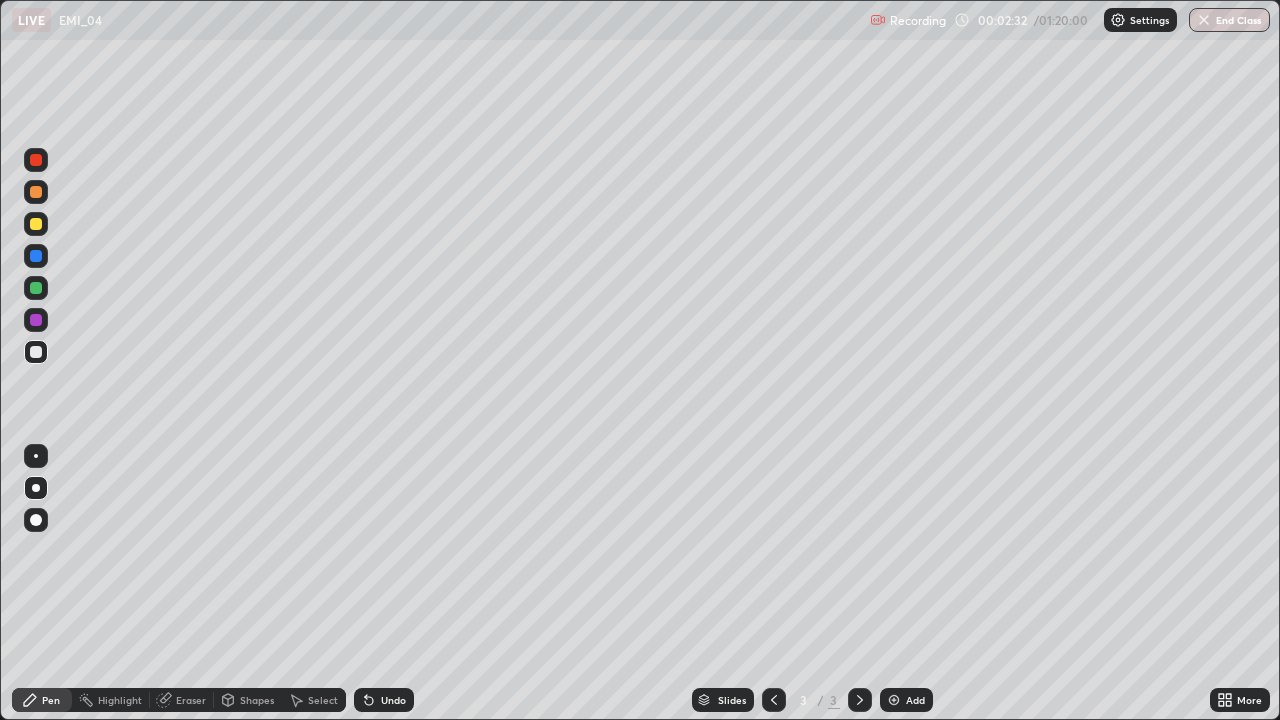 click at bounding box center [36, 192] 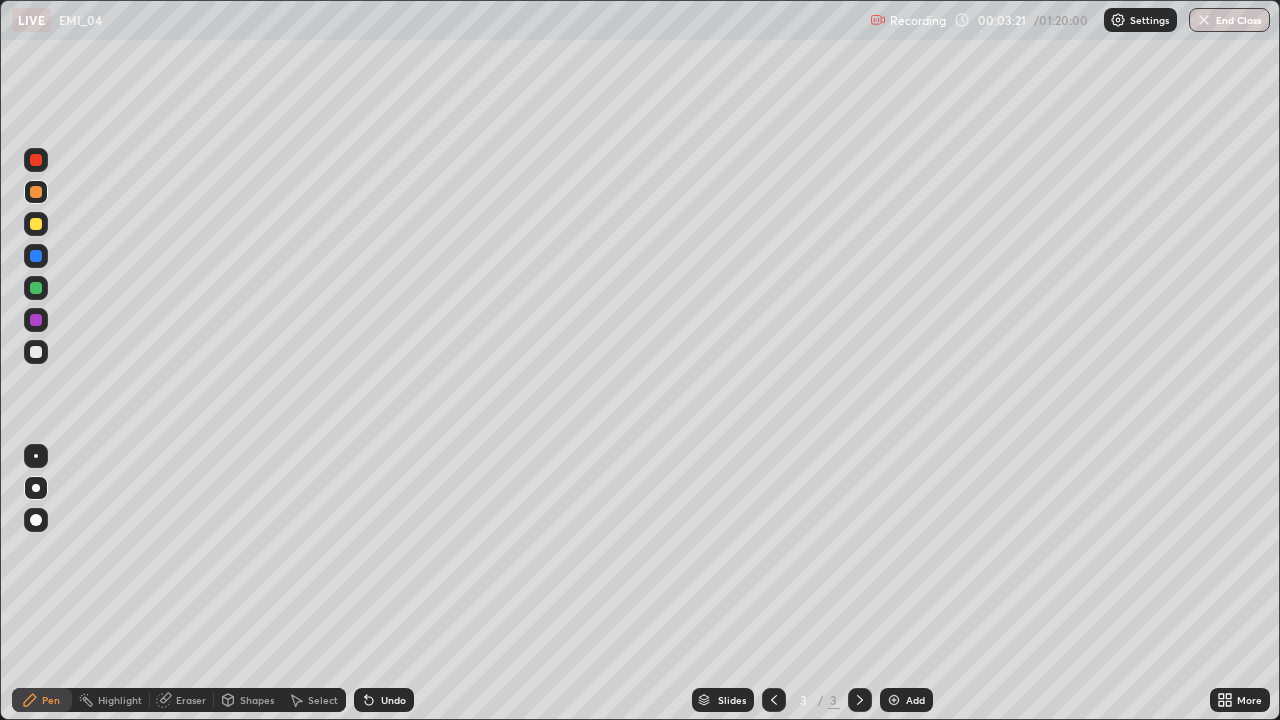 click at bounding box center [36, 256] 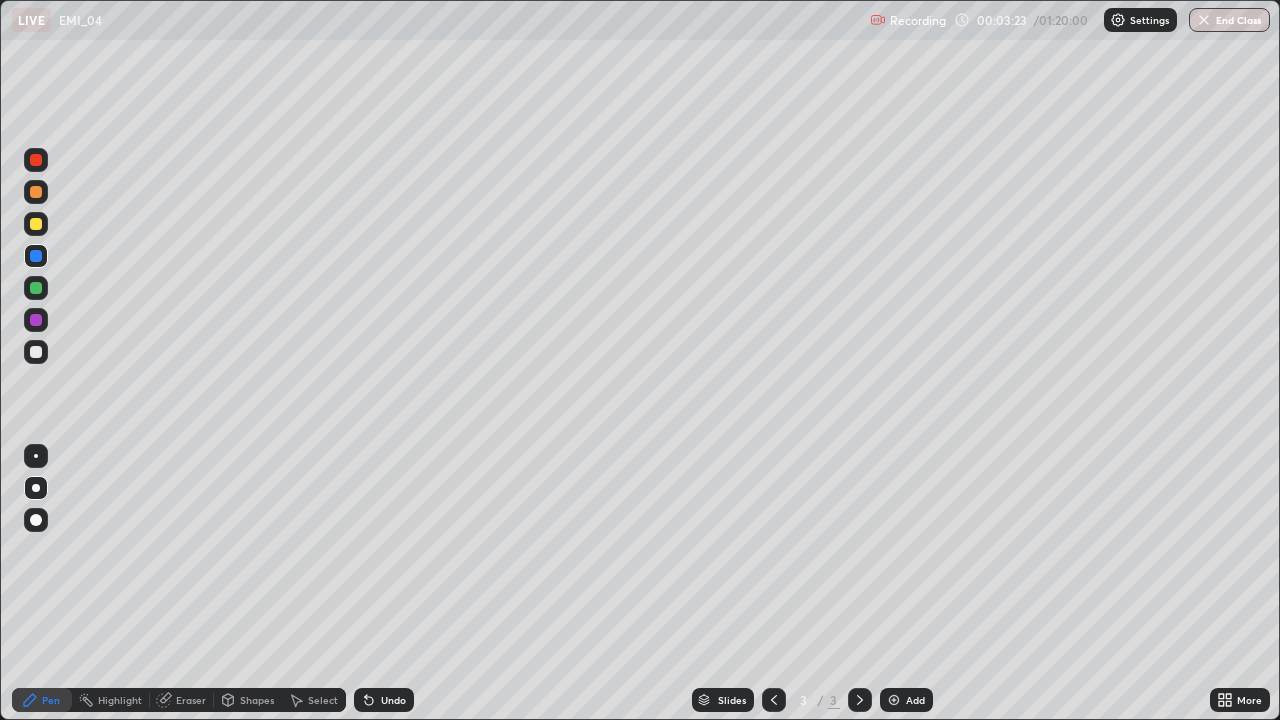 click on "More" at bounding box center (1240, 700) 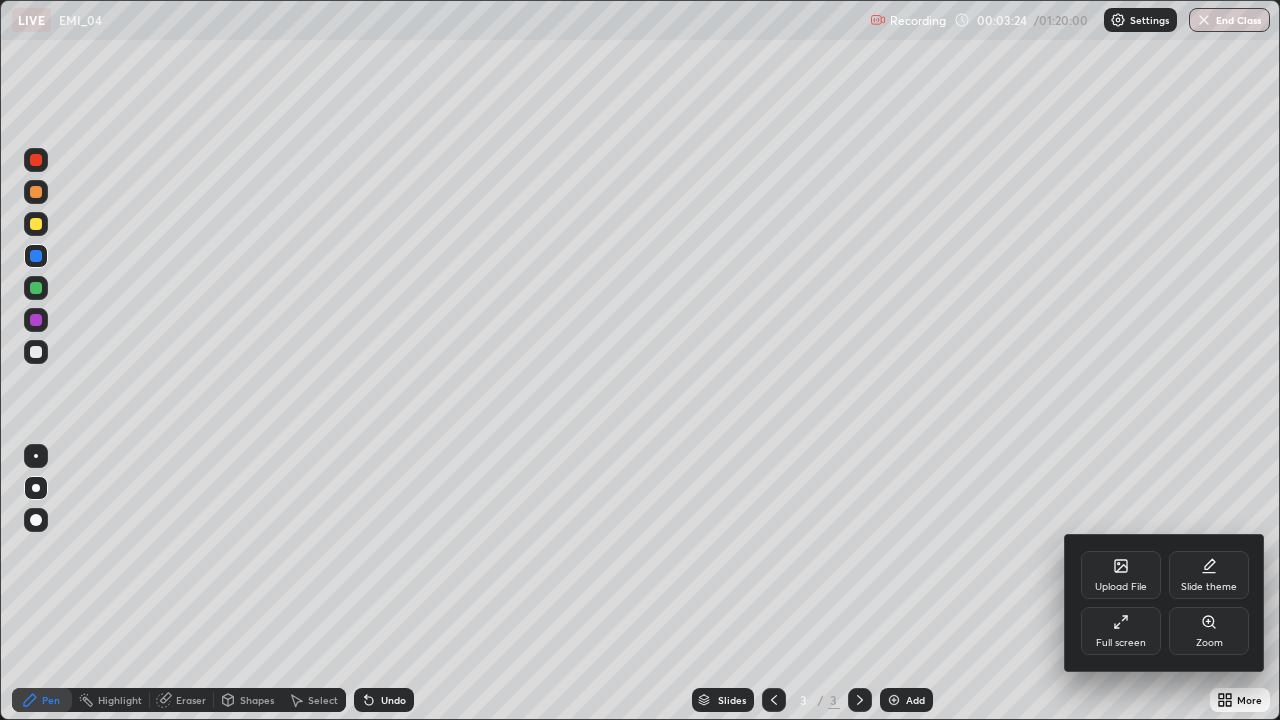 click 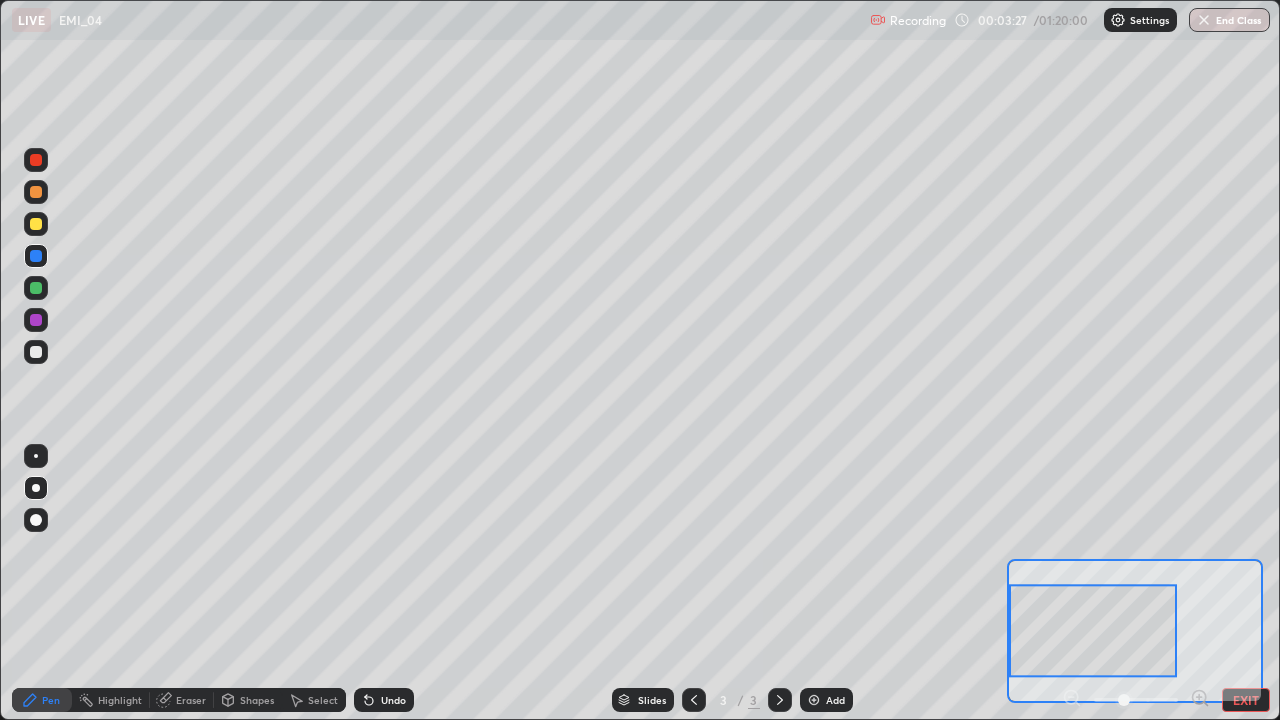 click at bounding box center [36, 256] 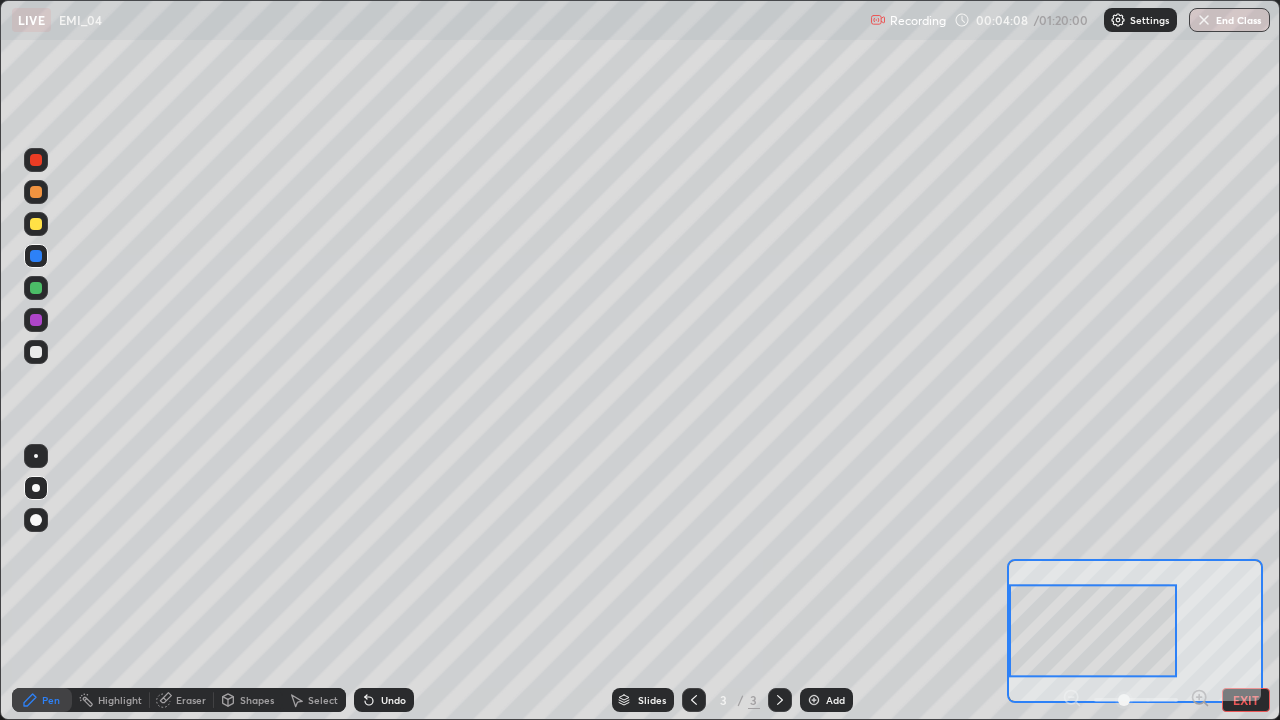 click at bounding box center (36, 352) 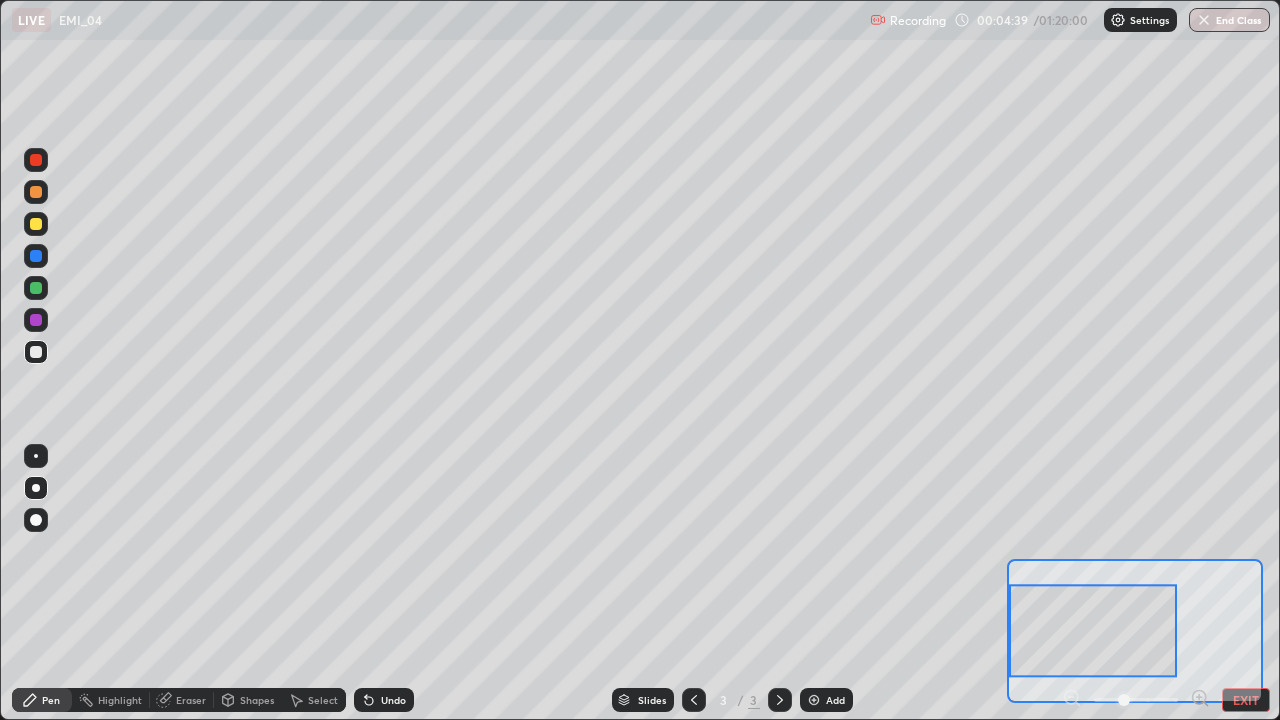 click 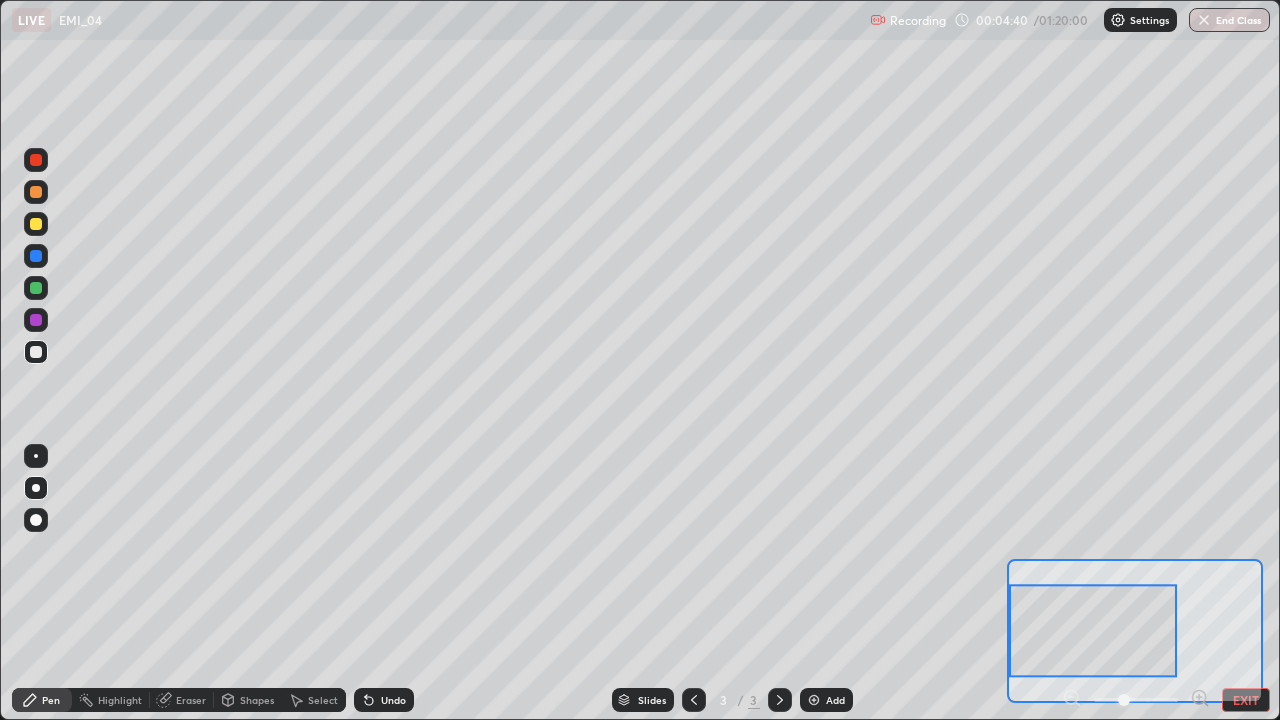 click on "Undo" at bounding box center (384, 700) 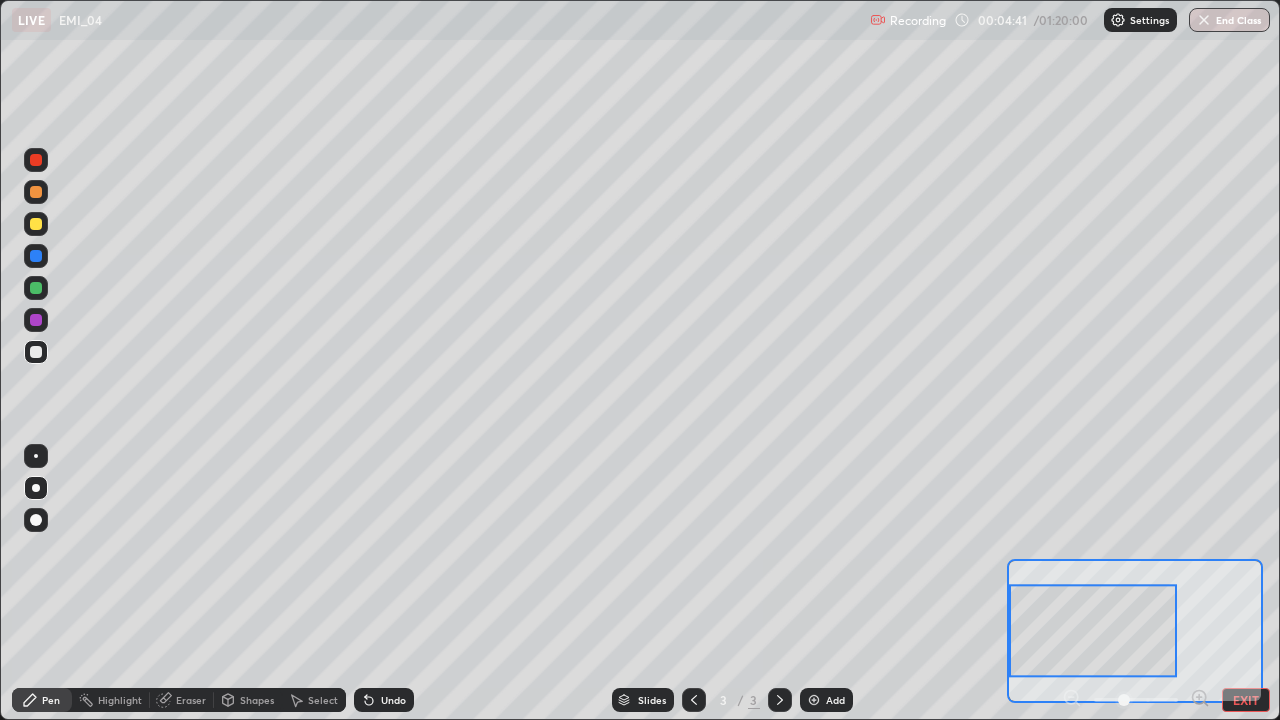 click on "Select" at bounding box center (323, 700) 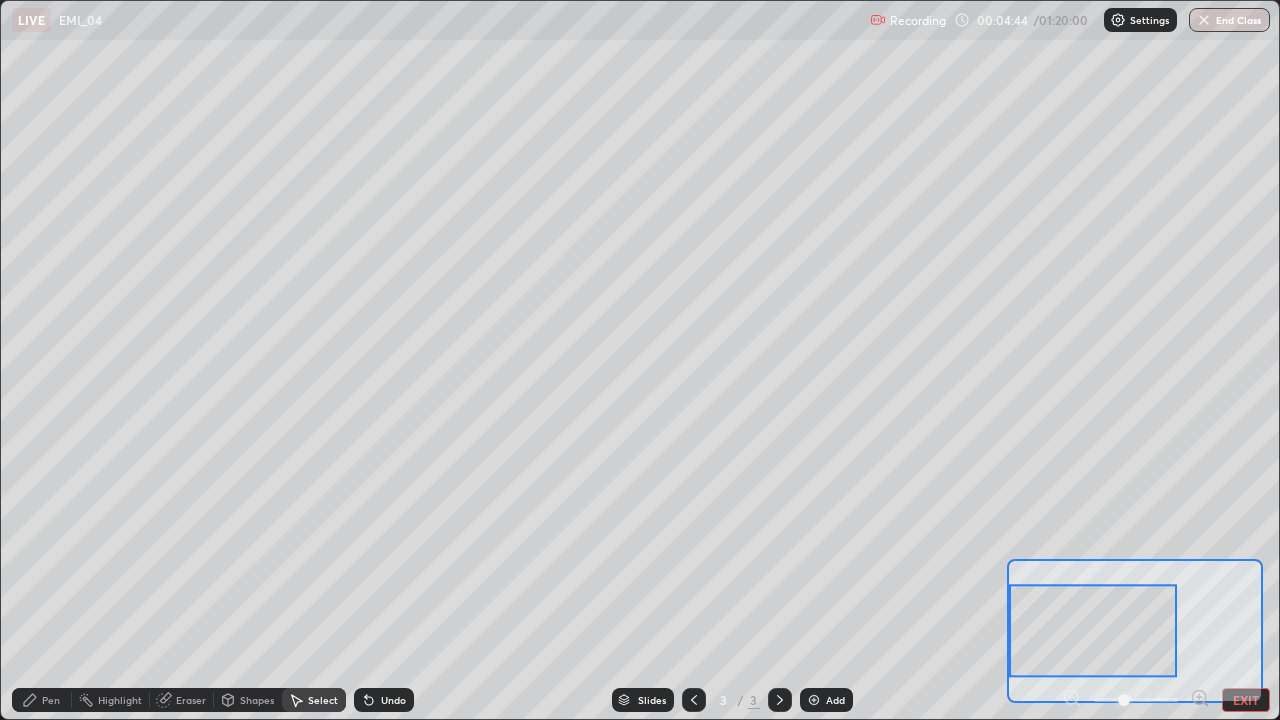 click on "EXIT" at bounding box center (1246, 700) 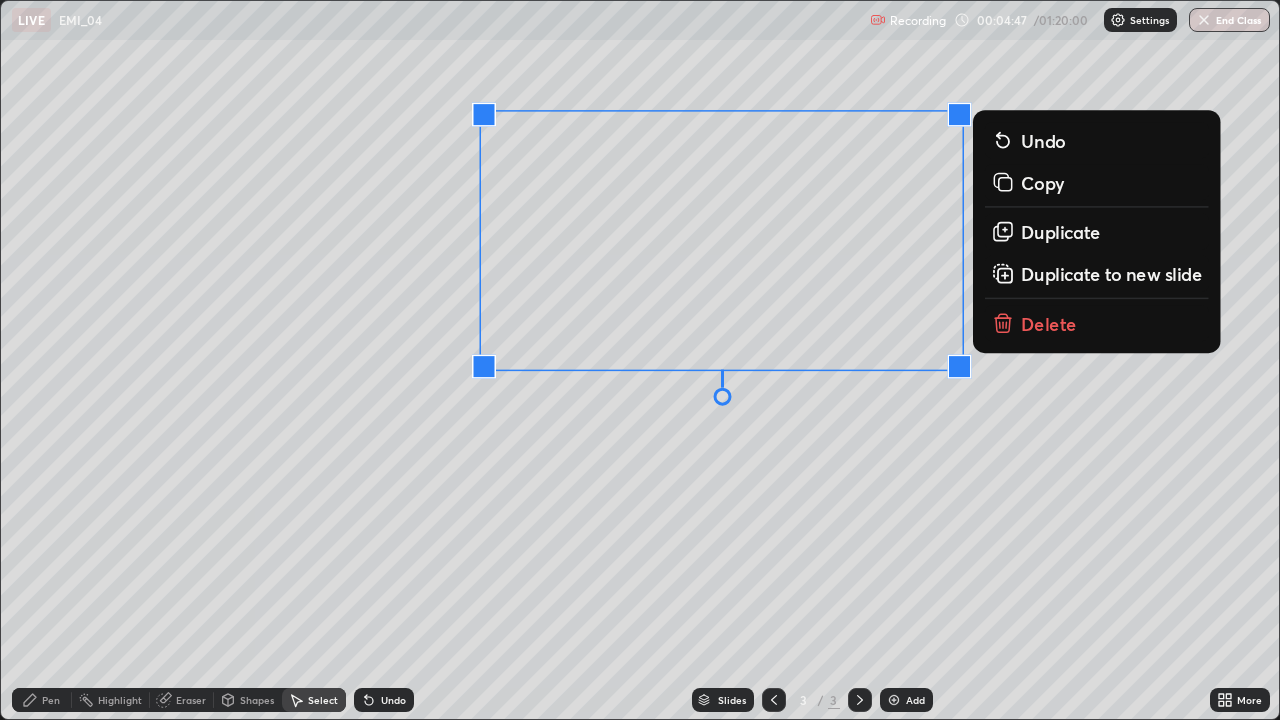 click 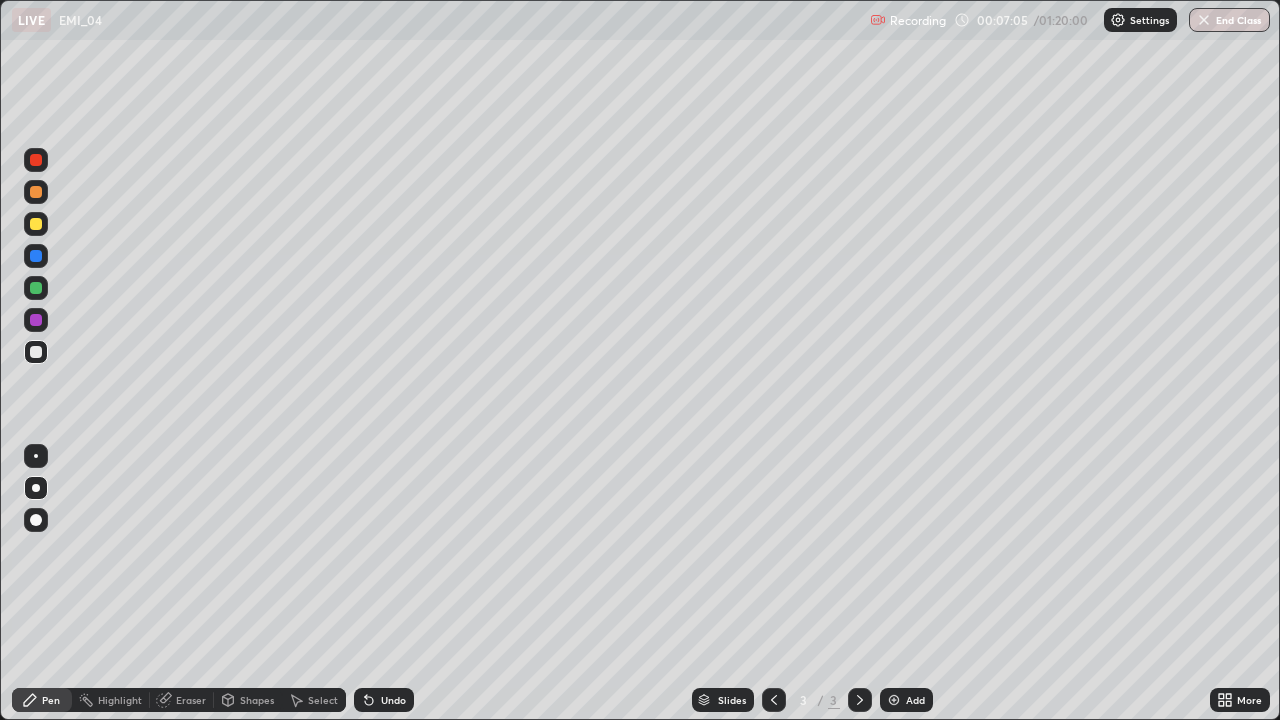 click at bounding box center (860, 700) 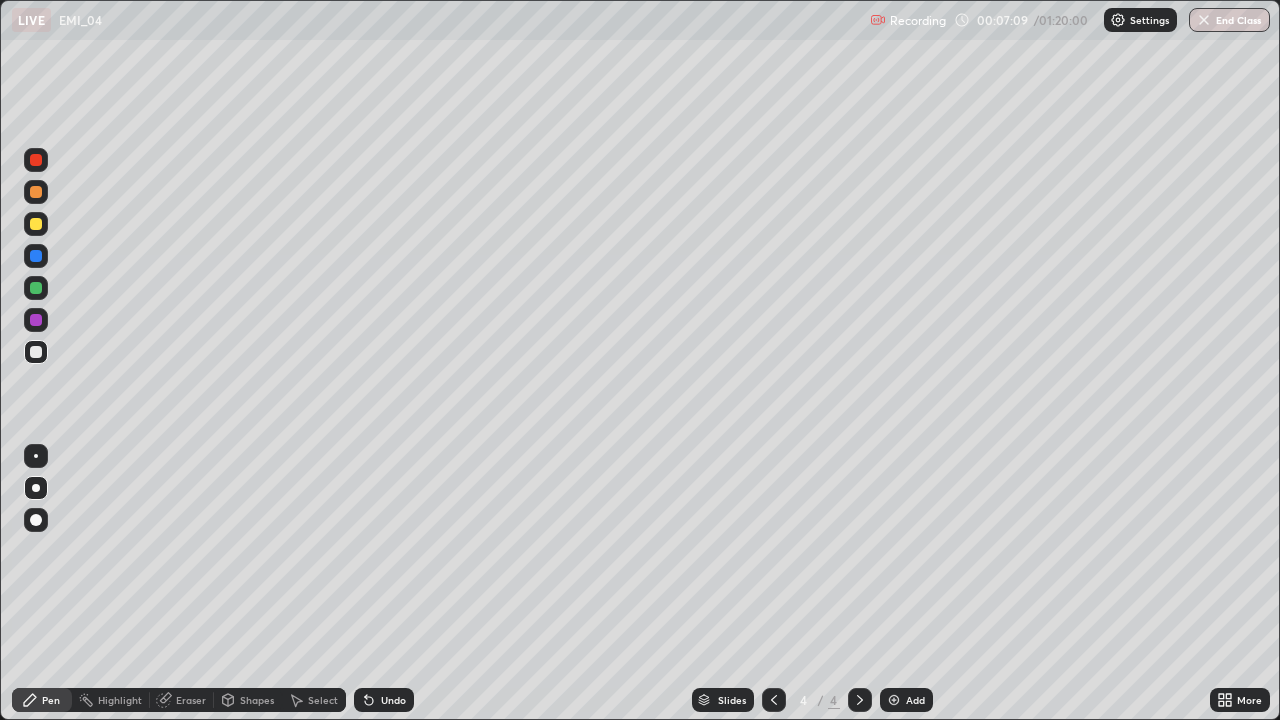 click 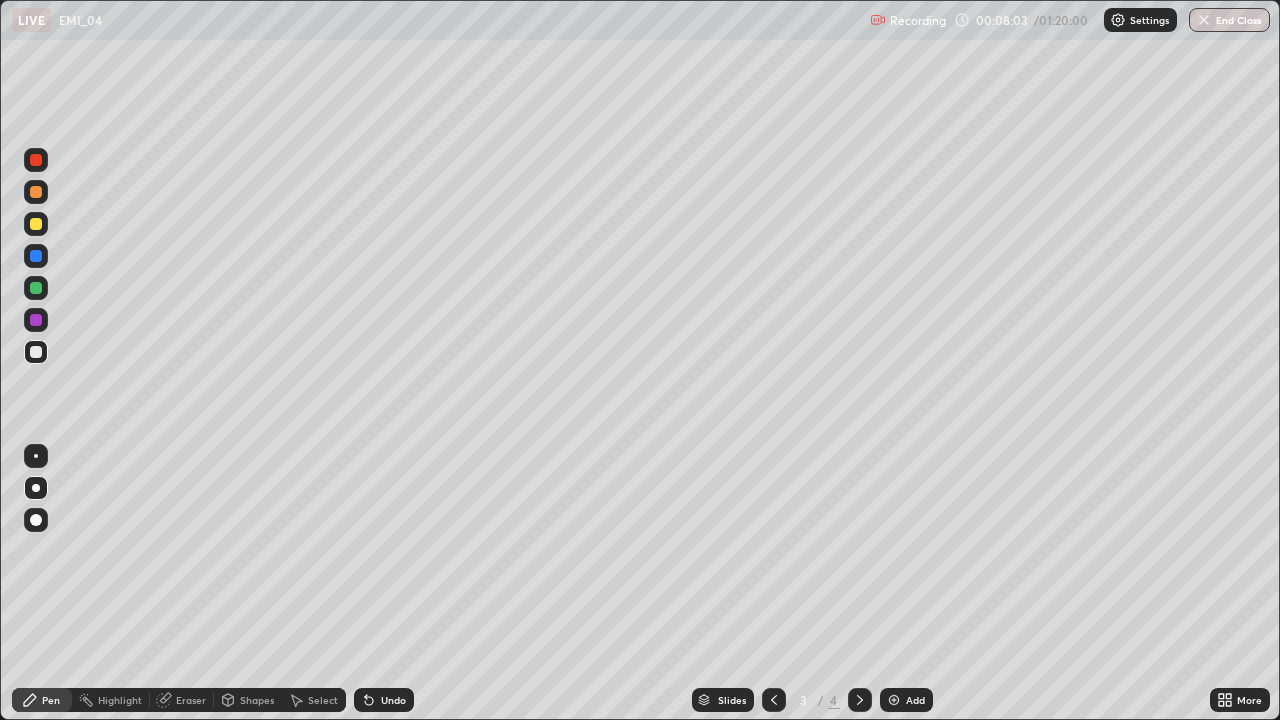 click 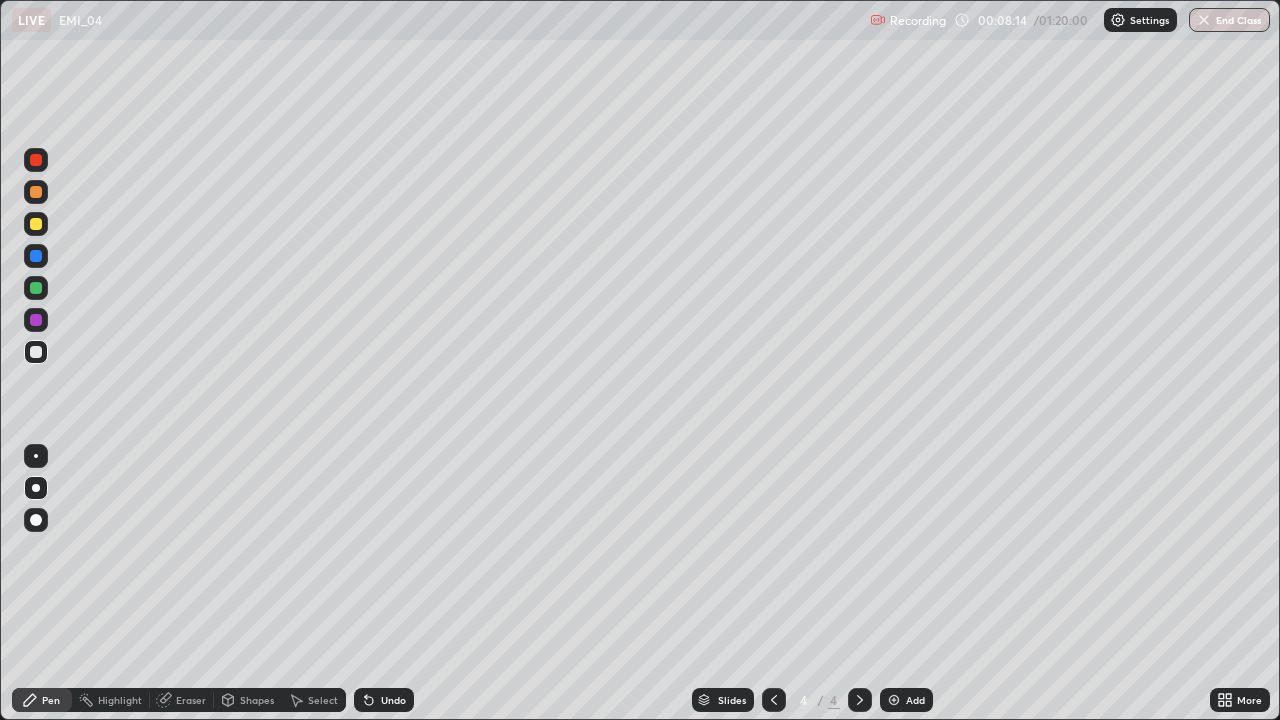 click at bounding box center (36, 224) 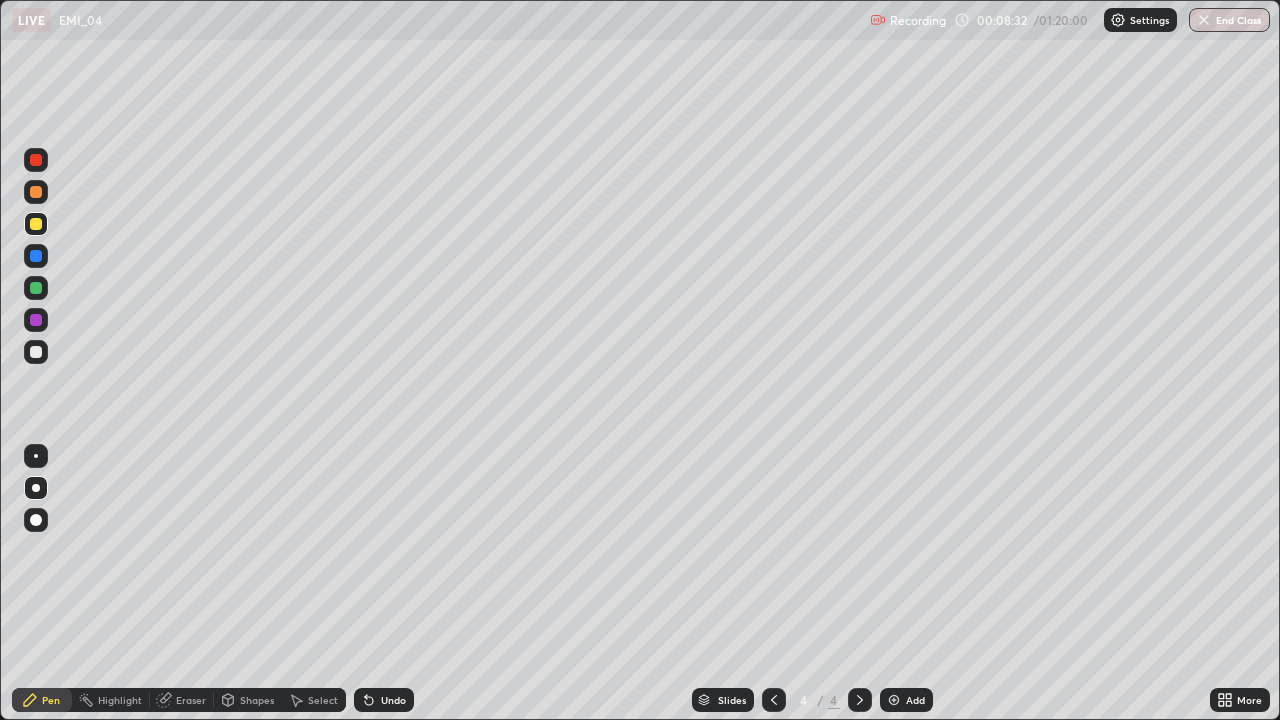 click on "Undo" at bounding box center (393, 700) 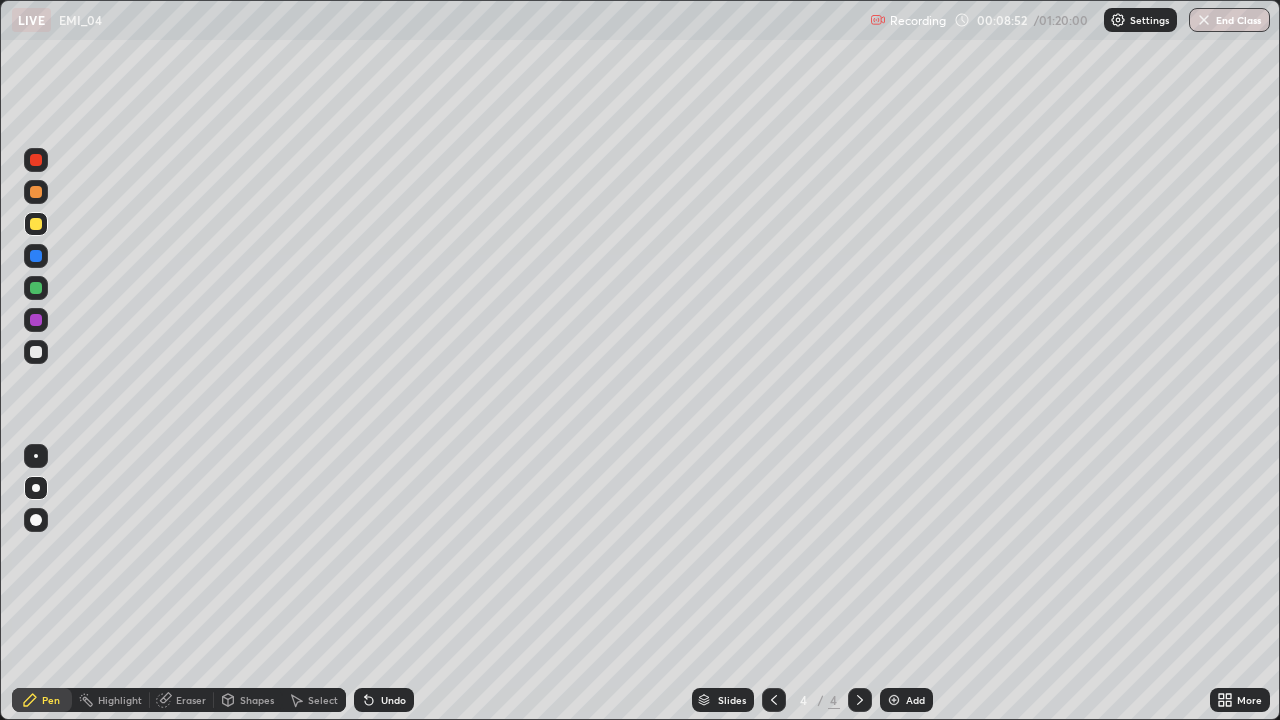 click at bounding box center [36, 288] 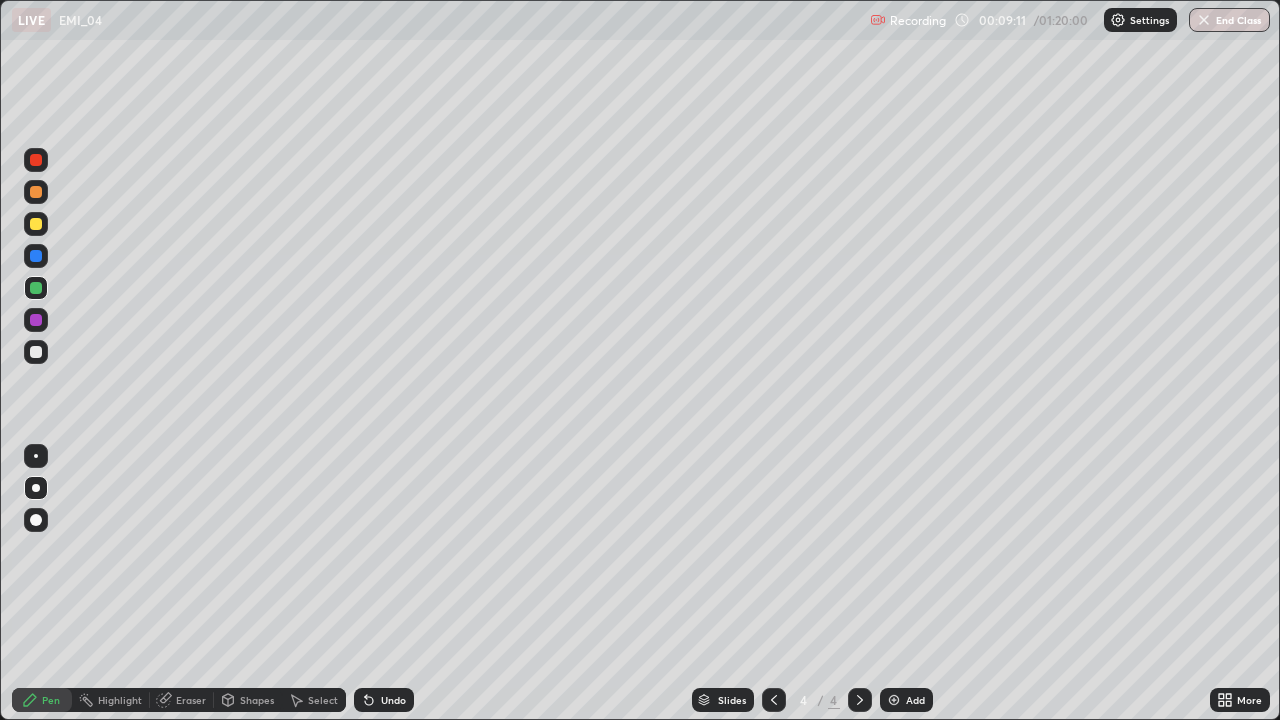click on "Undo" at bounding box center (384, 700) 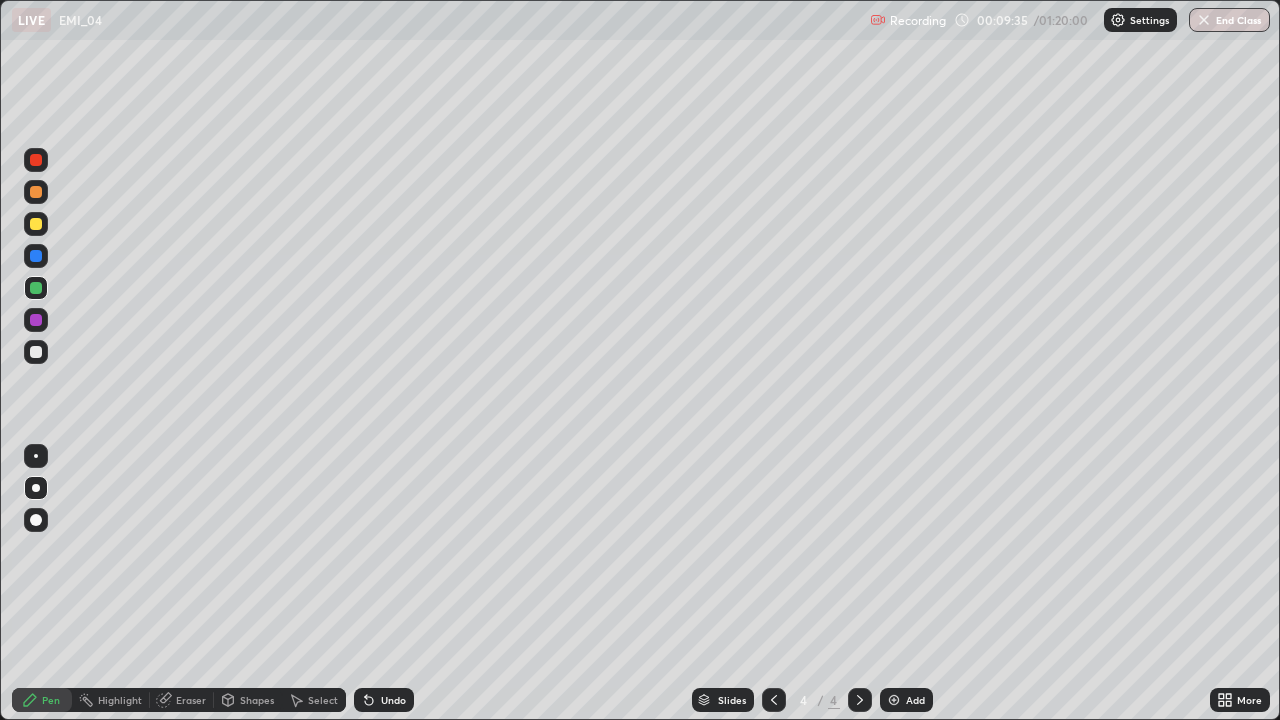 click at bounding box center (36, 352) 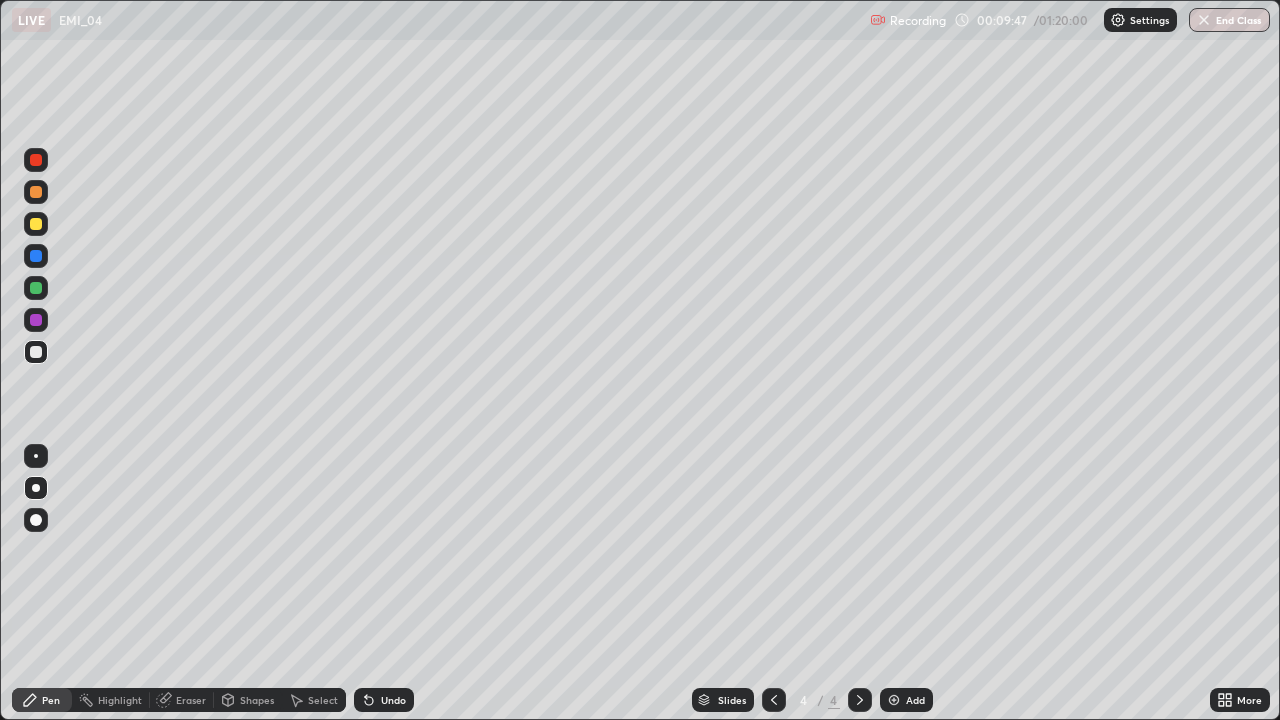 click at bounding box center [36, 224] 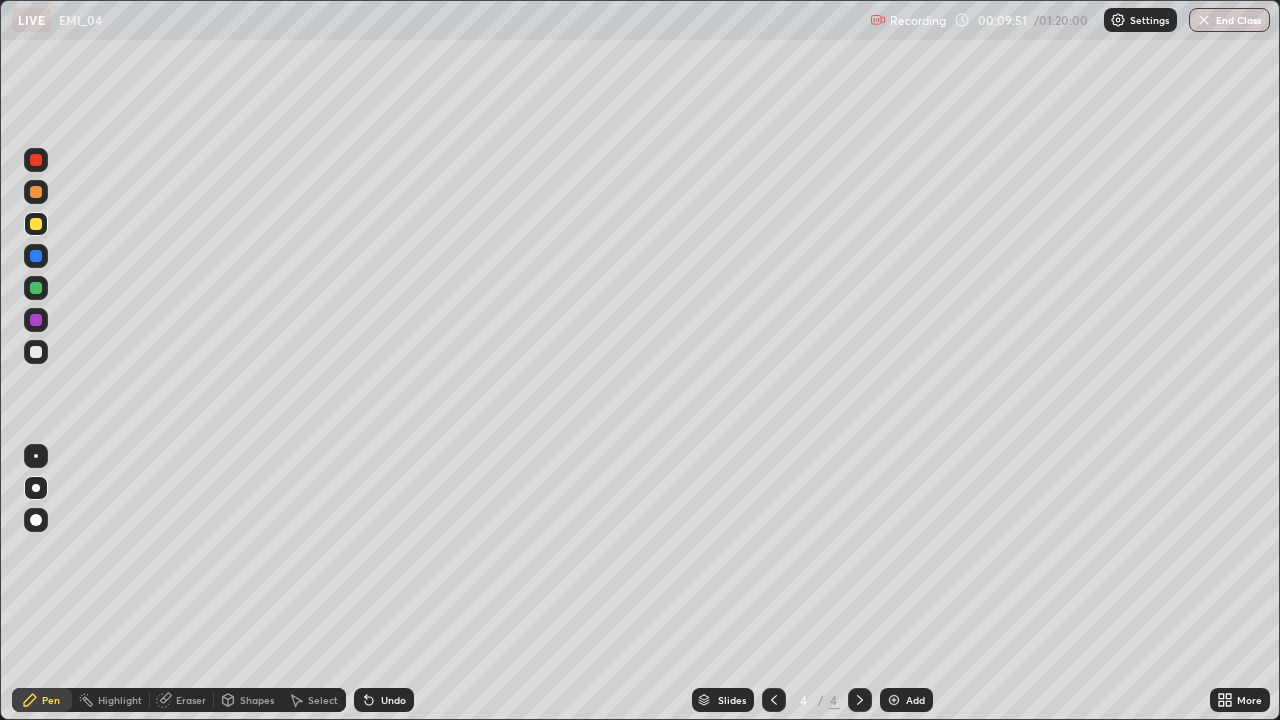 click 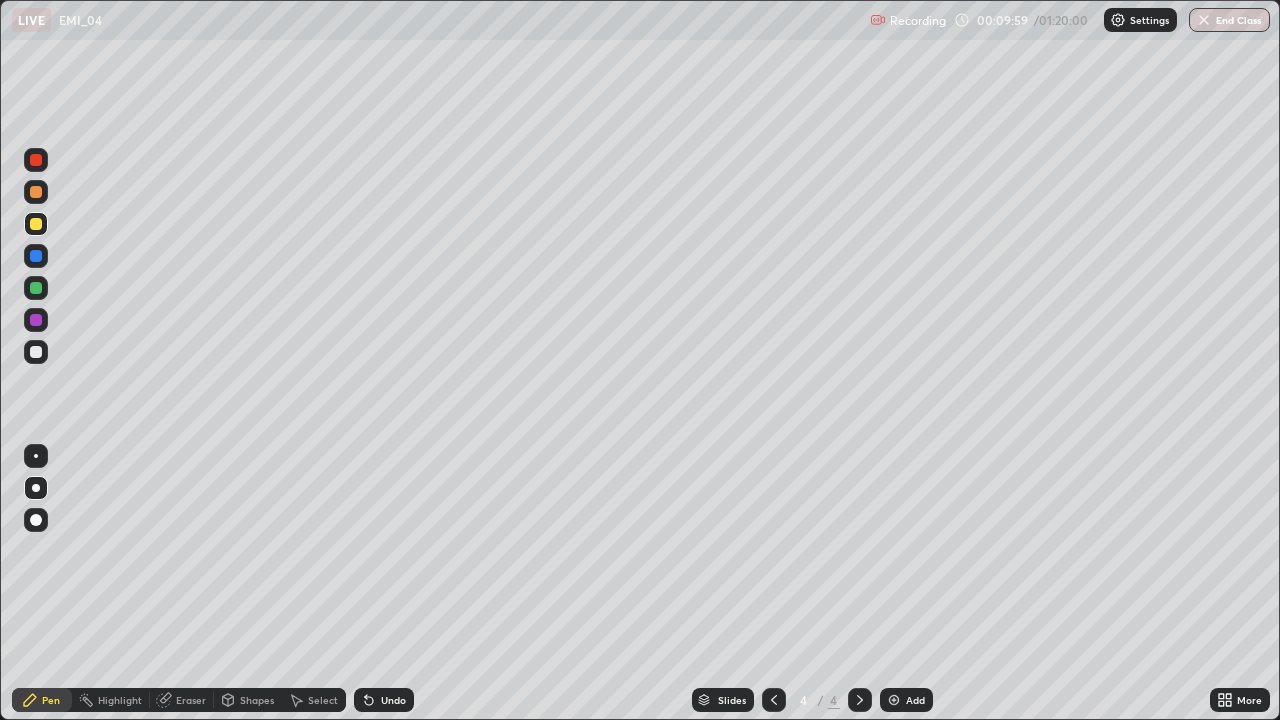 click at bounding box center (36, 224) 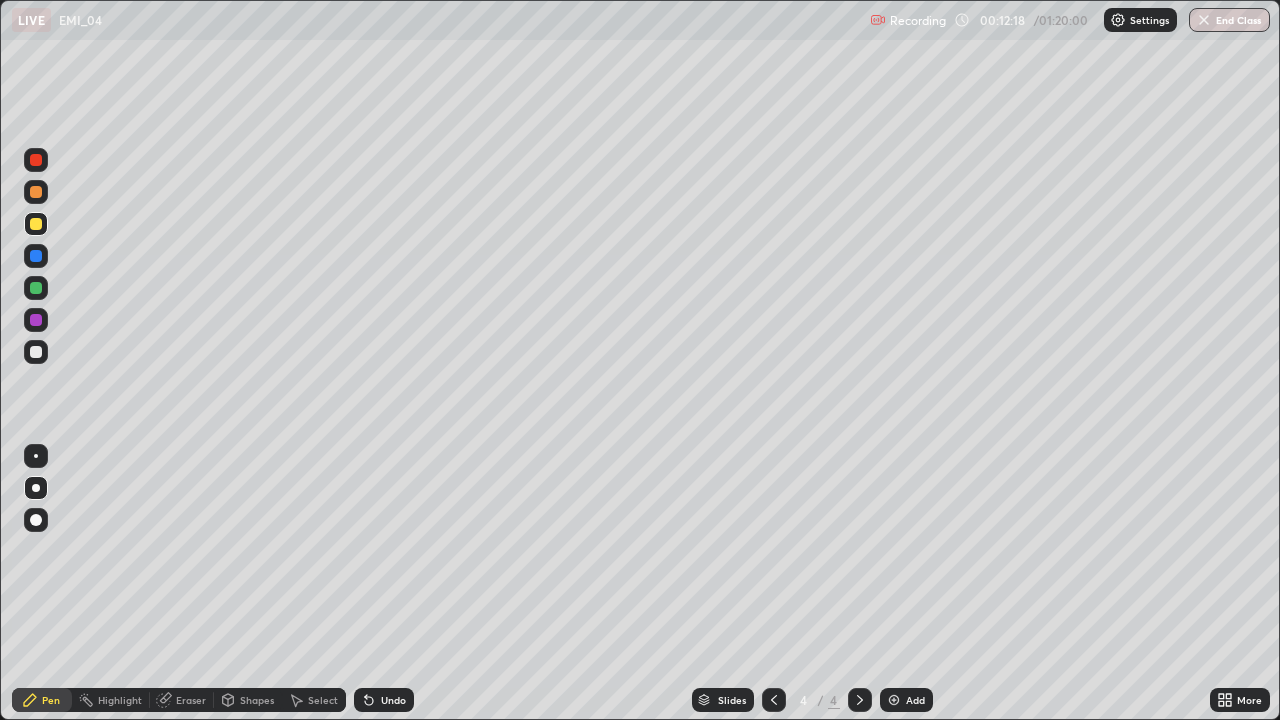 click on "Select" at bounding box center (314, 700) 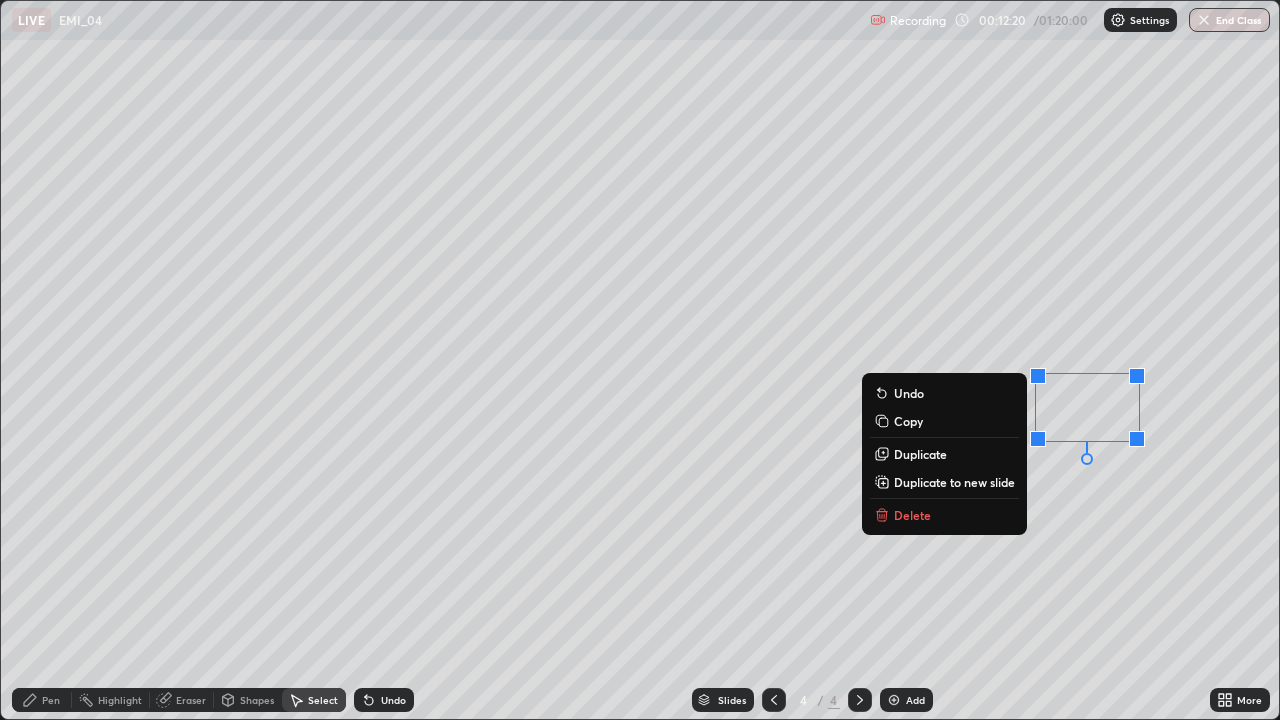 click on "Delete" at bounding box center (944, 515) 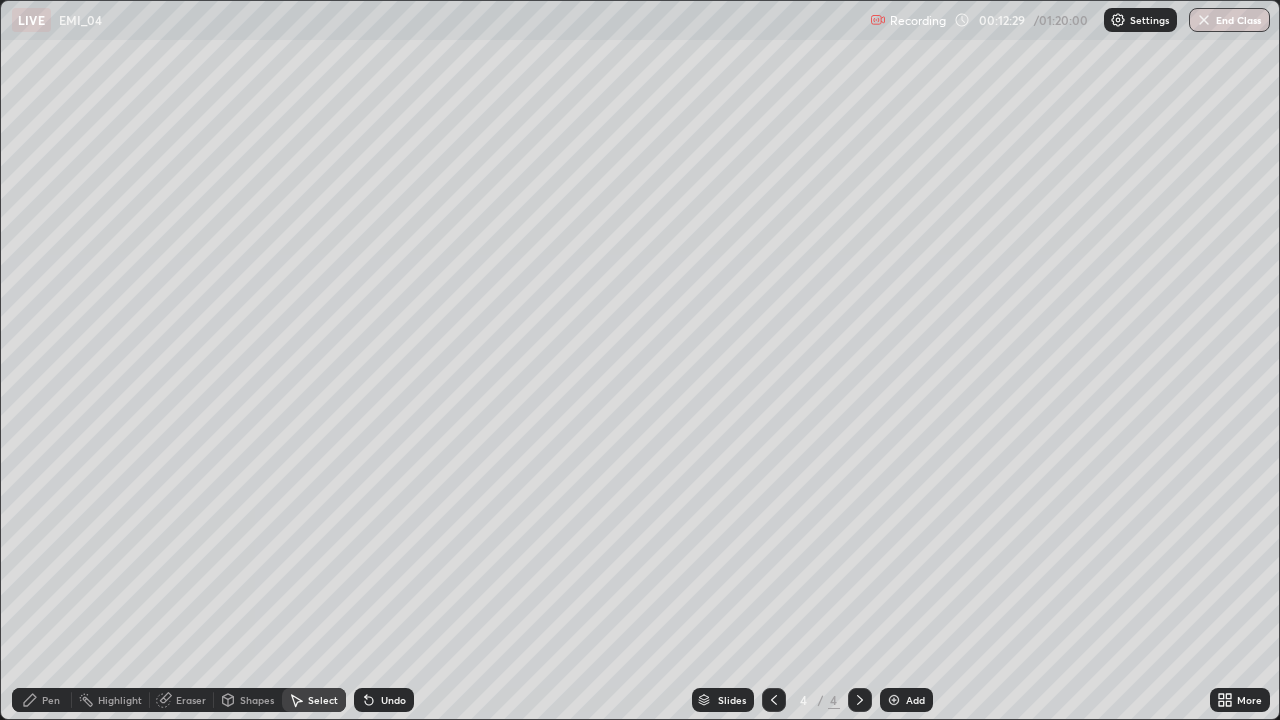 click on "Pen" at bounding box center [42, 700] 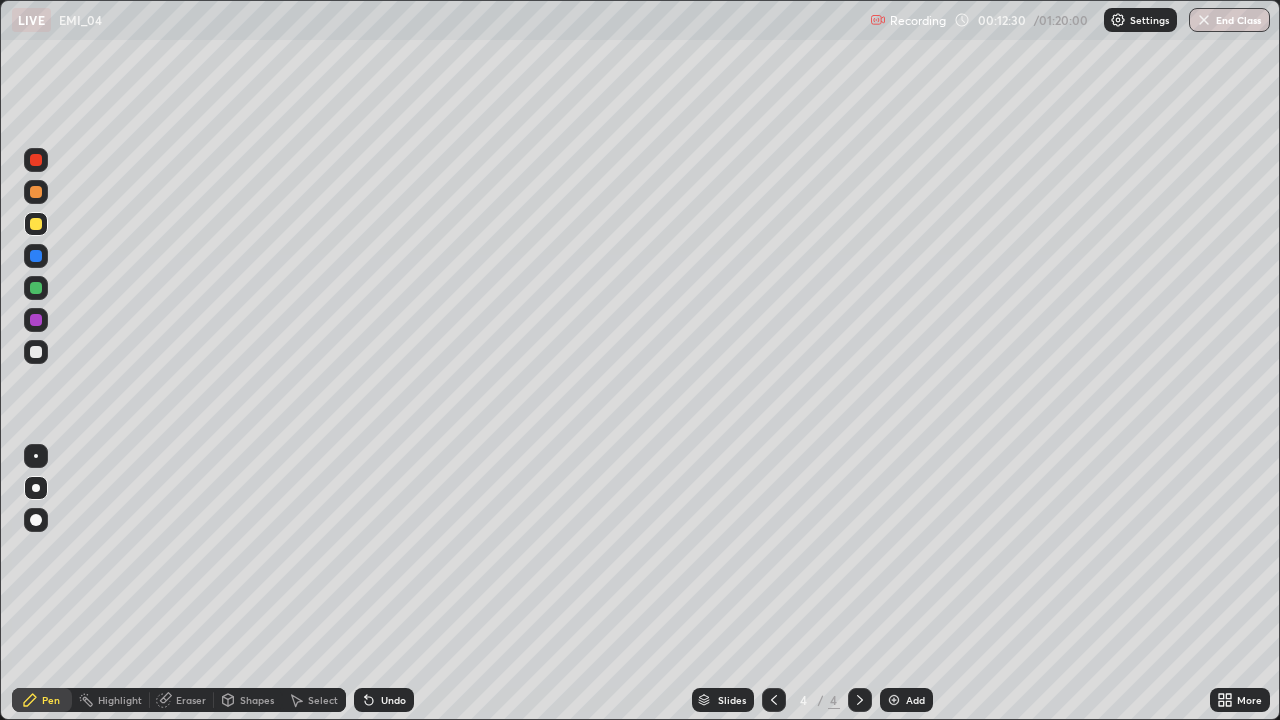 click at bounding box center (36, 192) 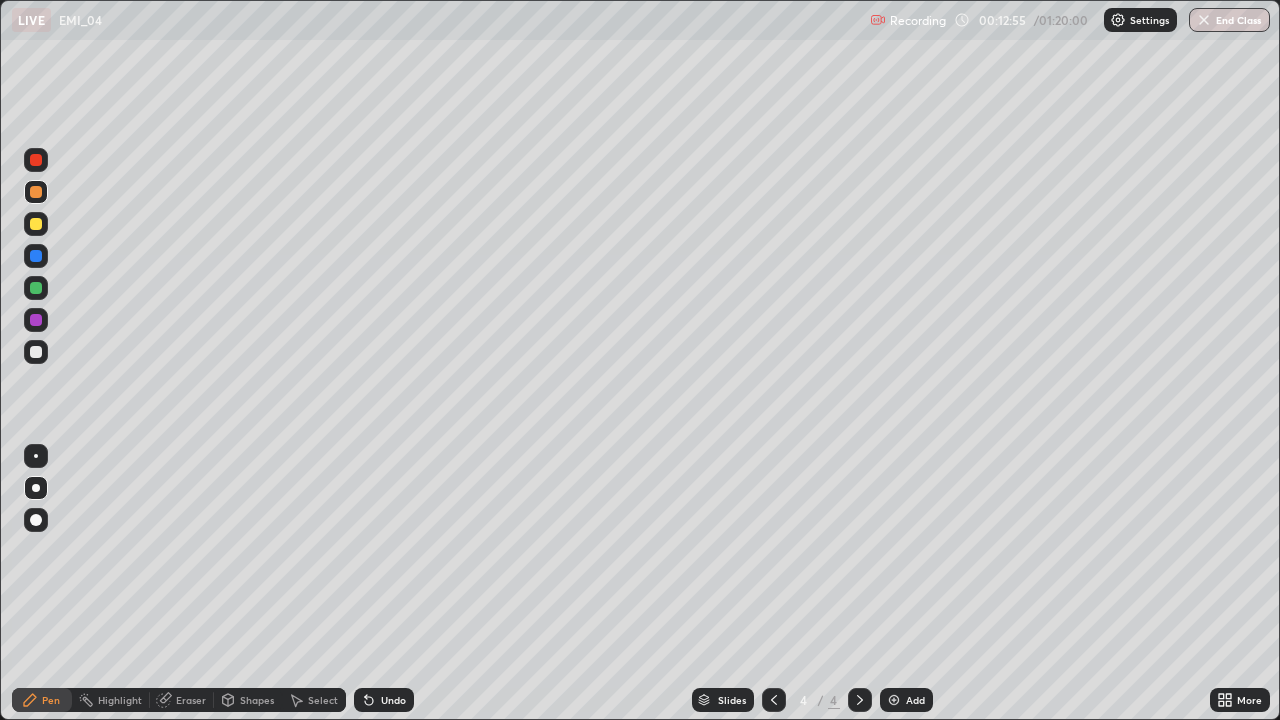 click 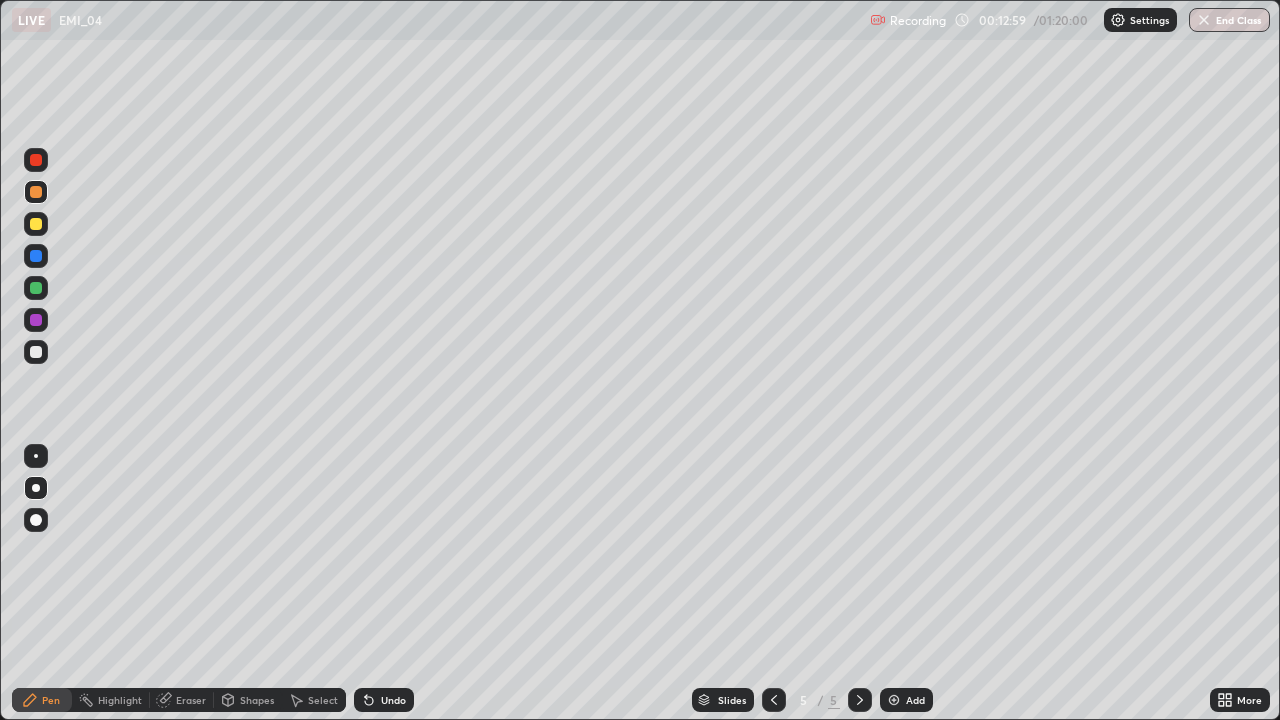 click at bounding box center (36, 352) 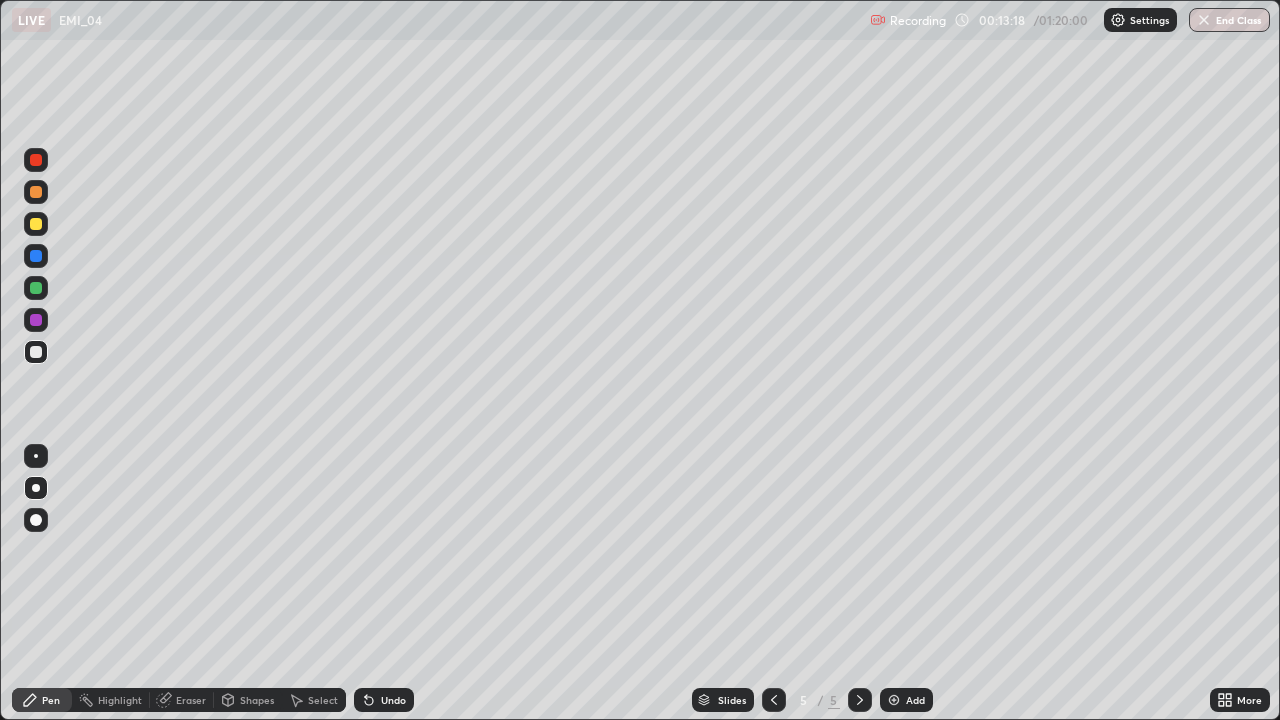 click at bounding box center [36, 288] 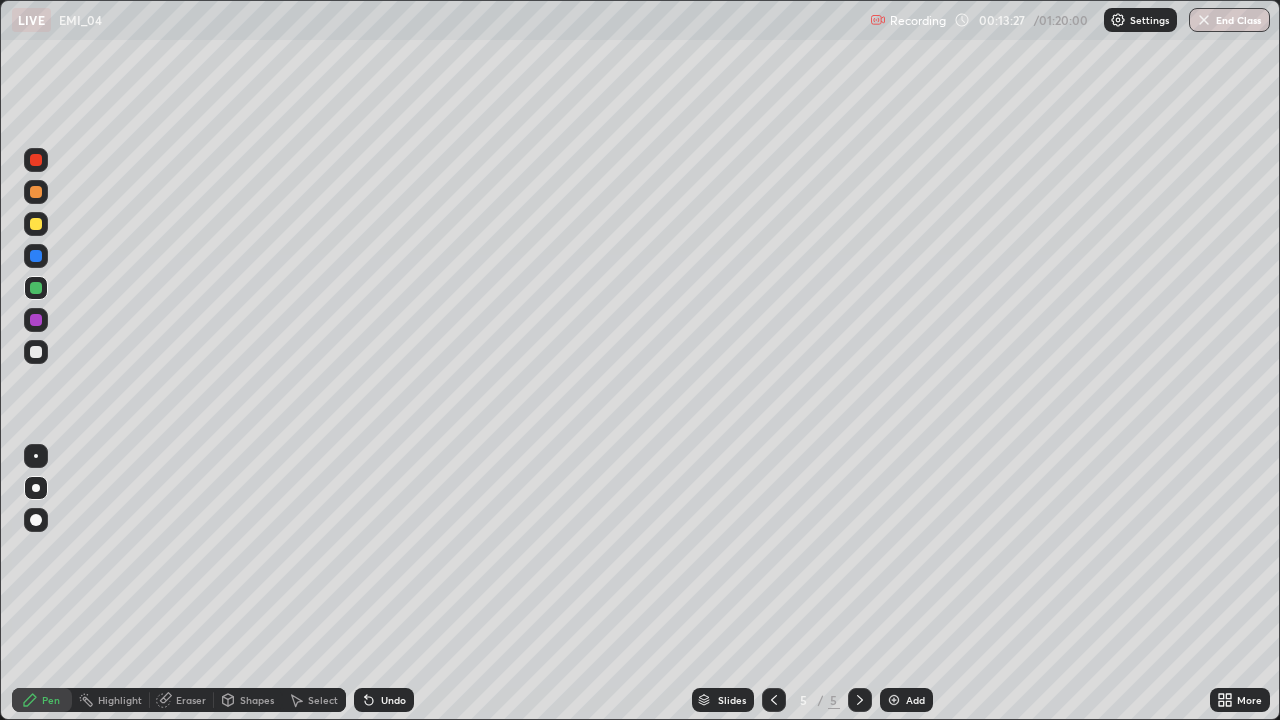 click on "Undo" at bounding box center (393, 700) 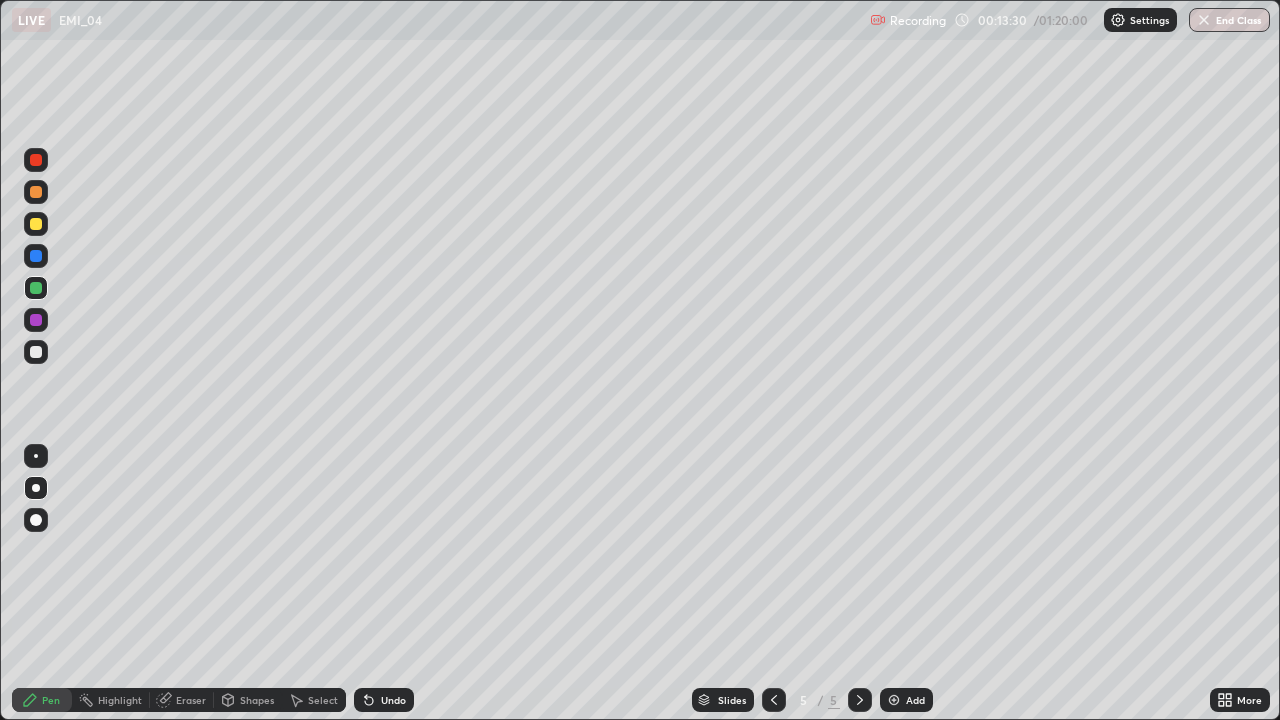 click on "Undo" at bounding box center [384, 700] 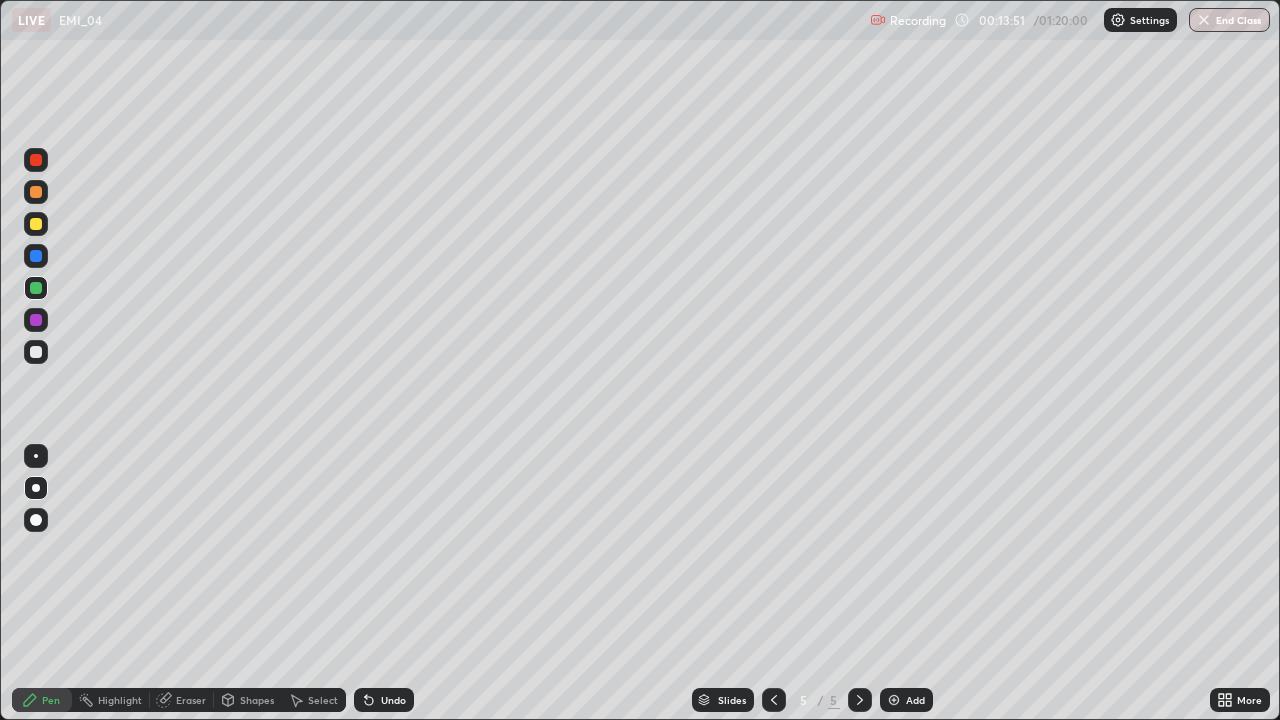 click on "Select" at bounding box center (323, 700) 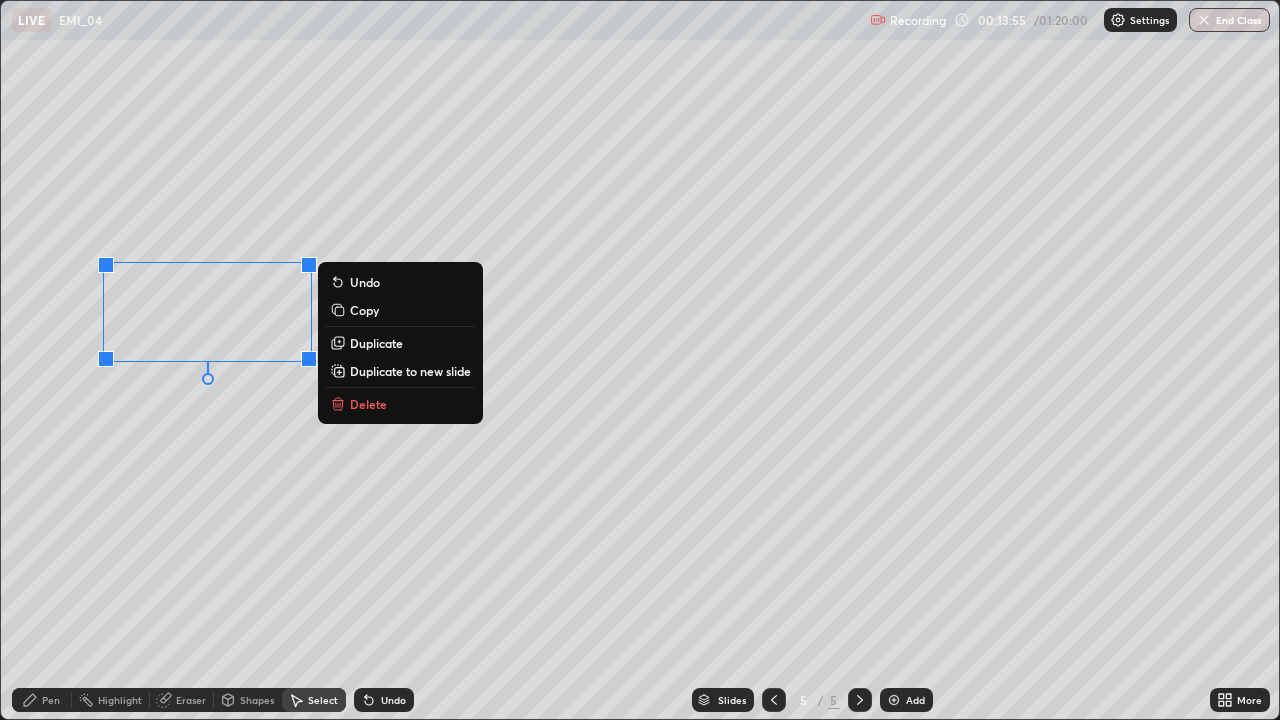 click on "Duplicate" at bounding box center [376, 343] 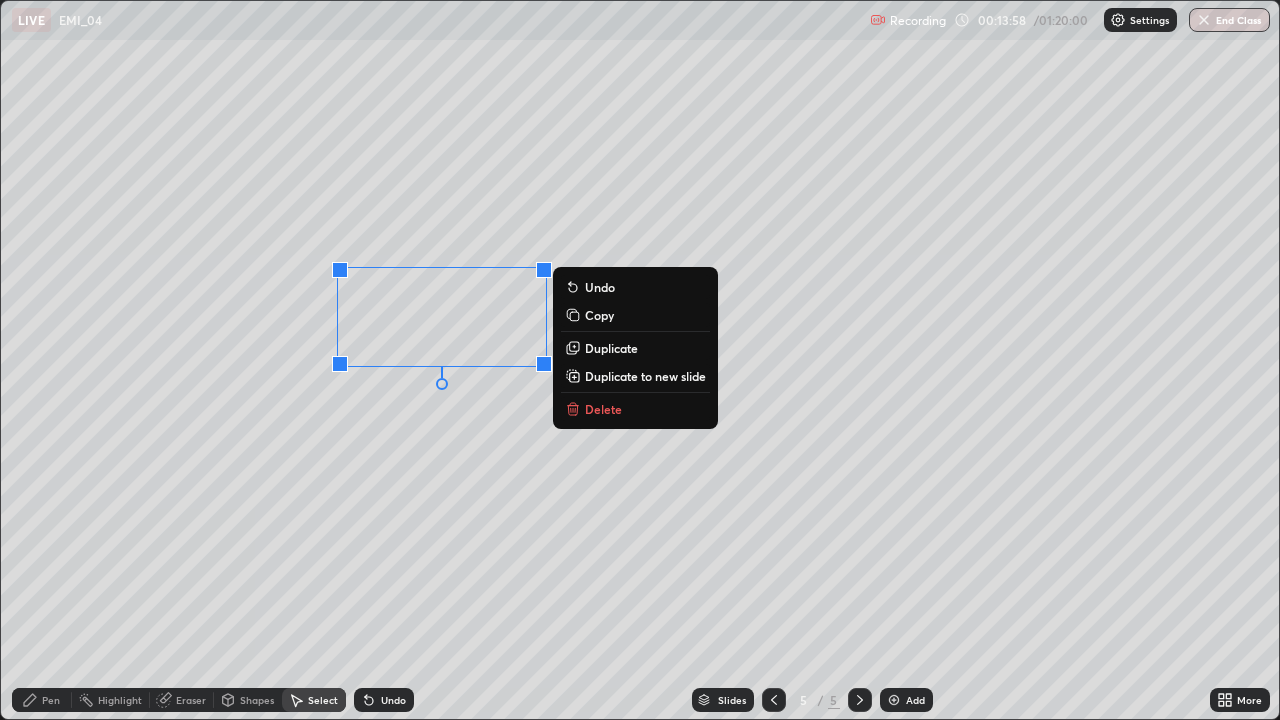 click on "Duplicate" at bounding box center (611, 348) 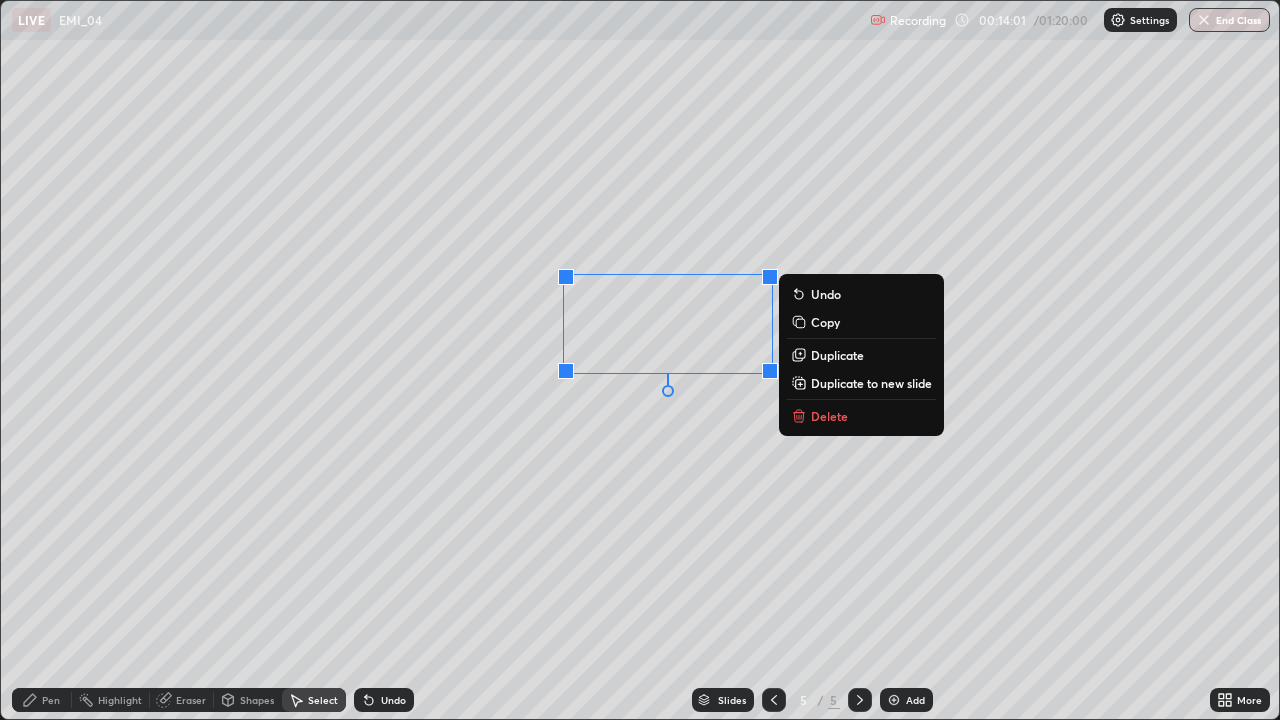 click on "Duplicate" at bounding box center [837, 355] 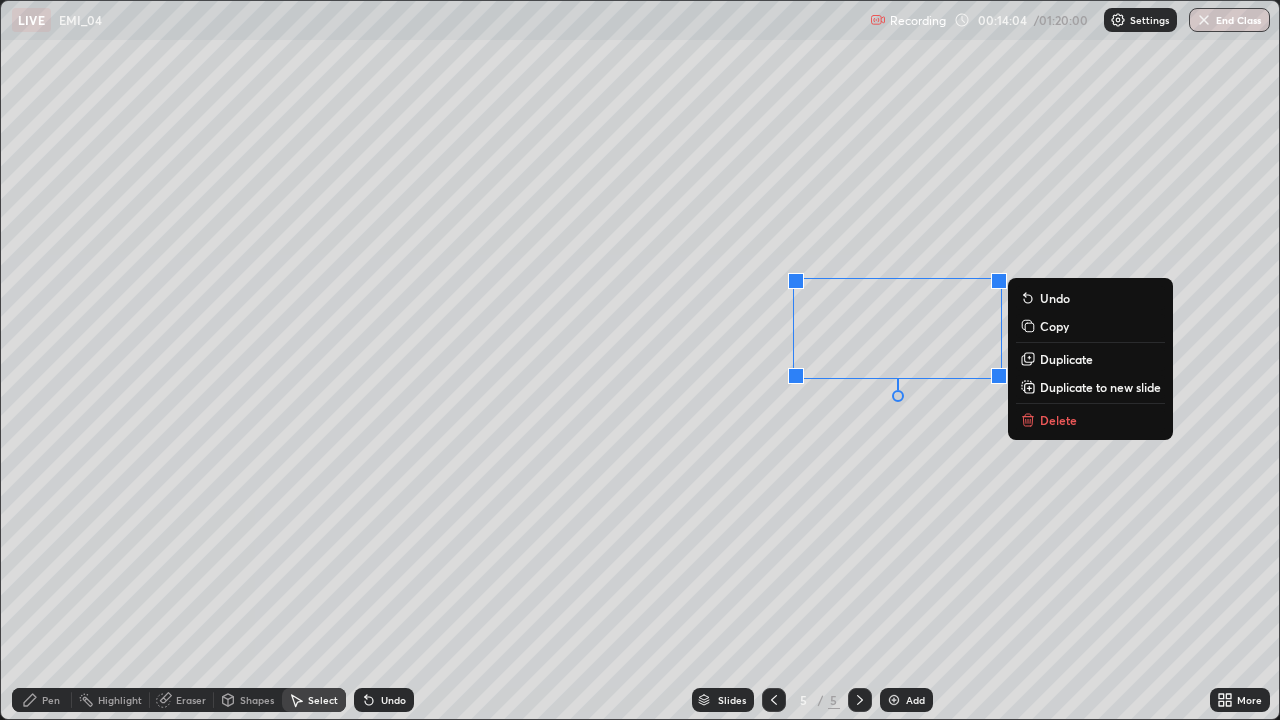 click on "Duplicate" at bounding box center (1066, 359) 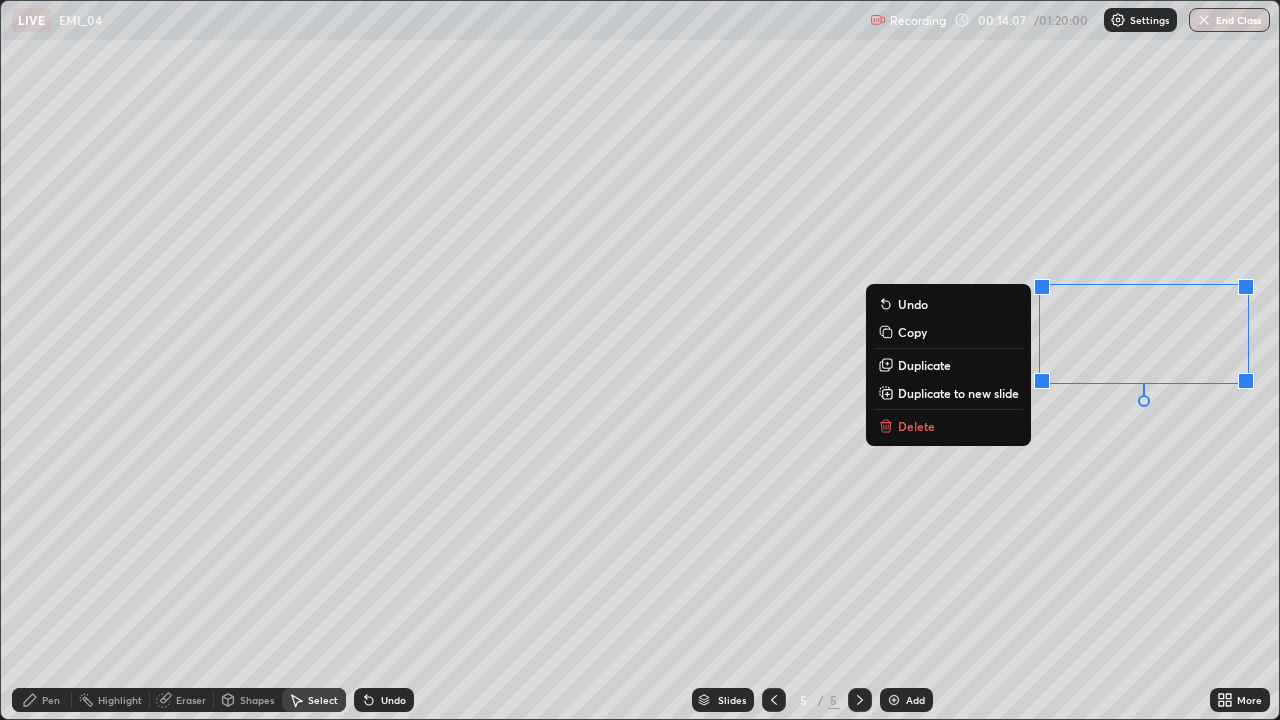 click on "0 ° Undo Copy Duplicate Duplicate to new slide Delete" at bounding box center (640, 360) 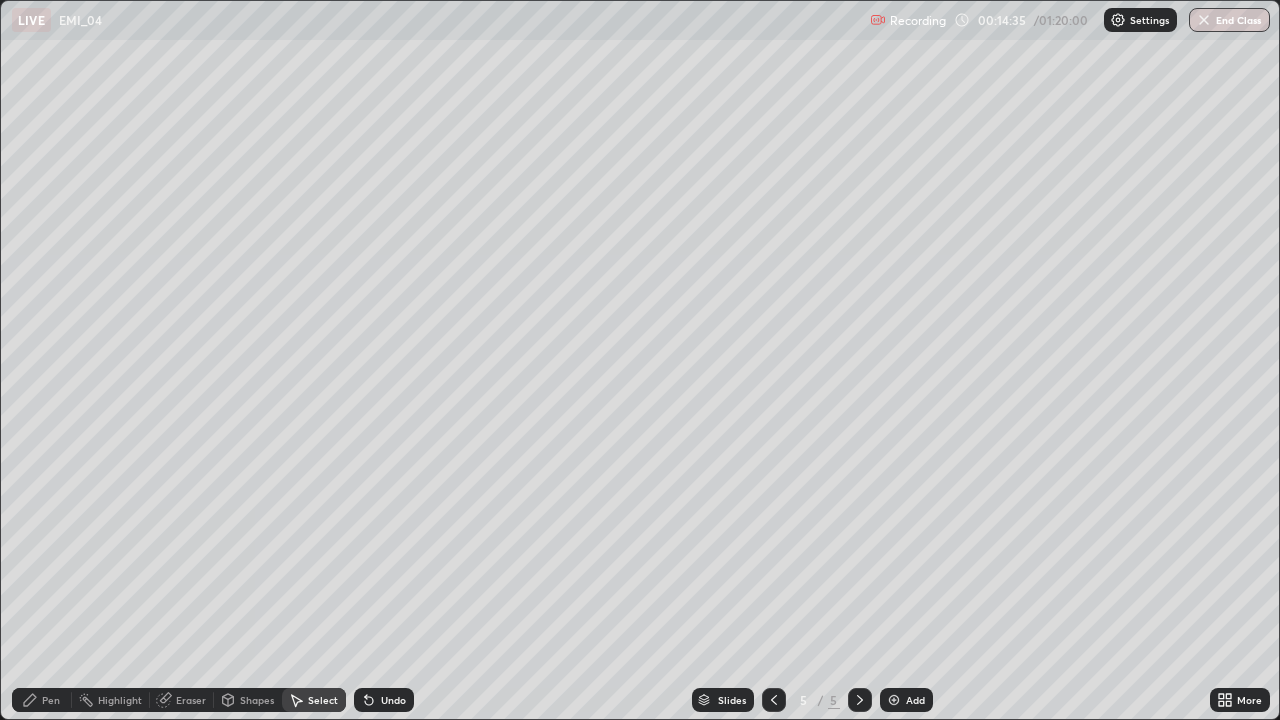 click on "Pen" at bounding box center [42, 700] 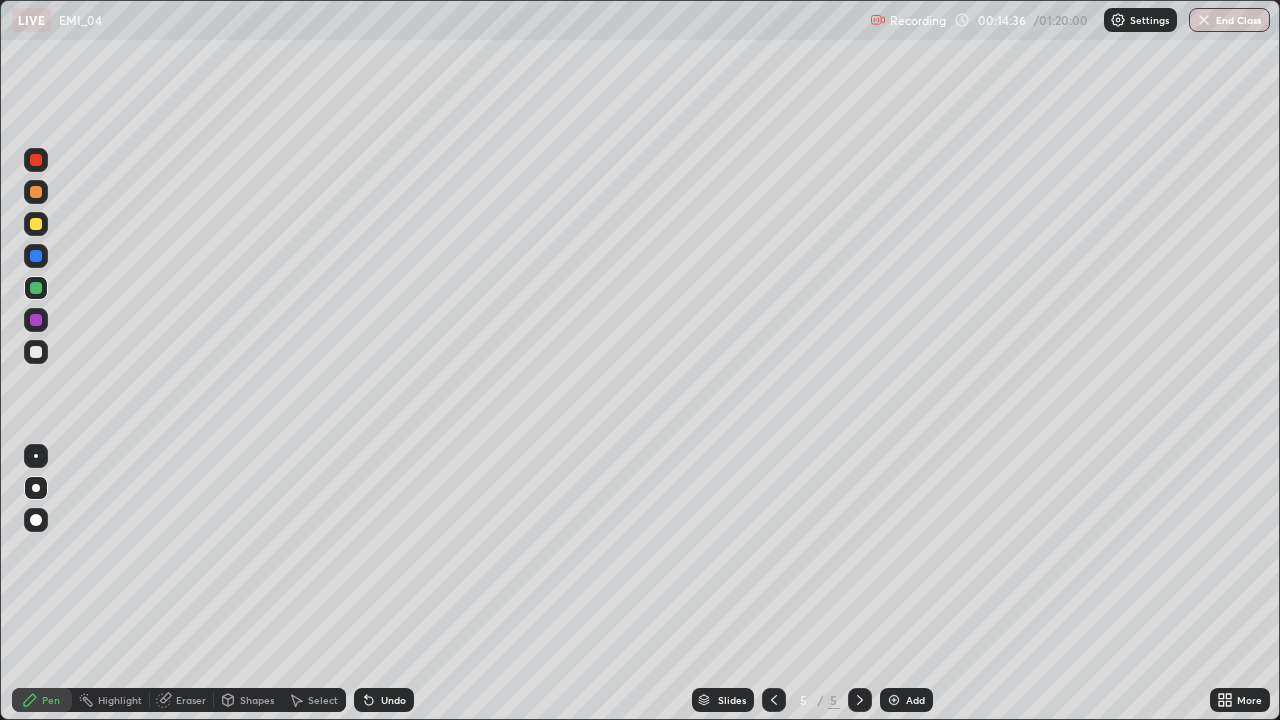 click at bounding box center (36, 192) 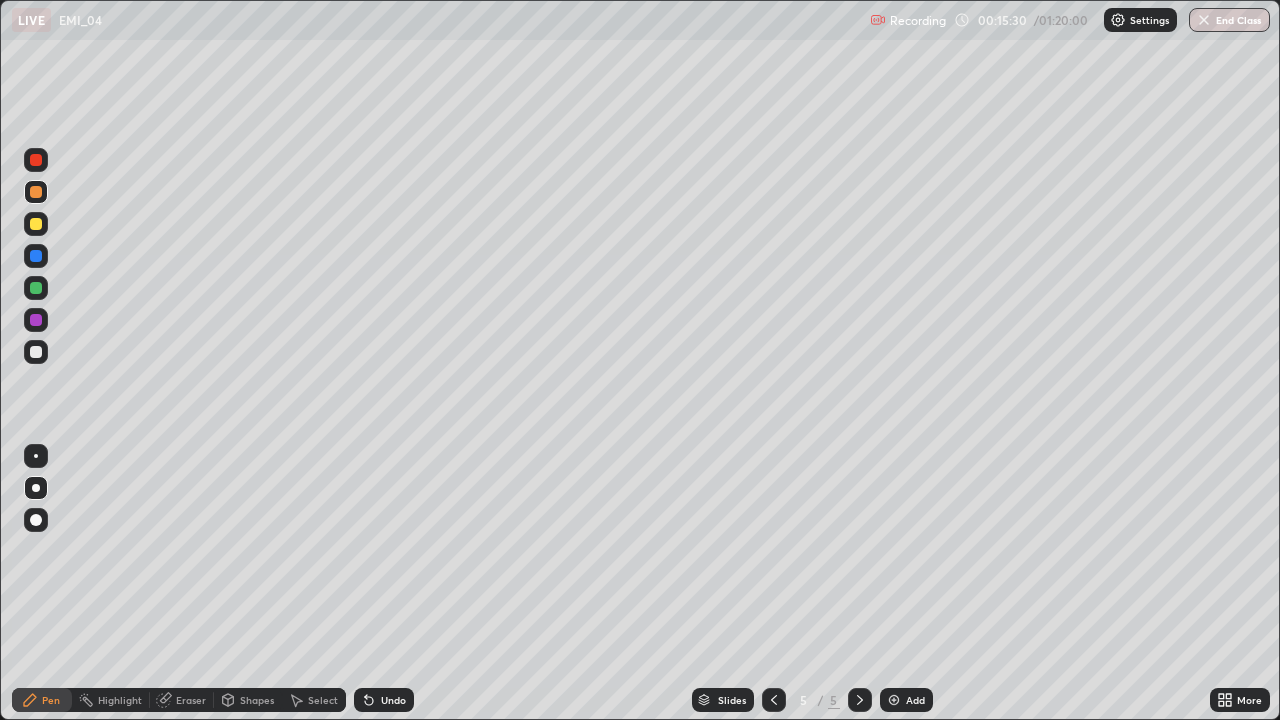 click at bounding box center [36, 224] 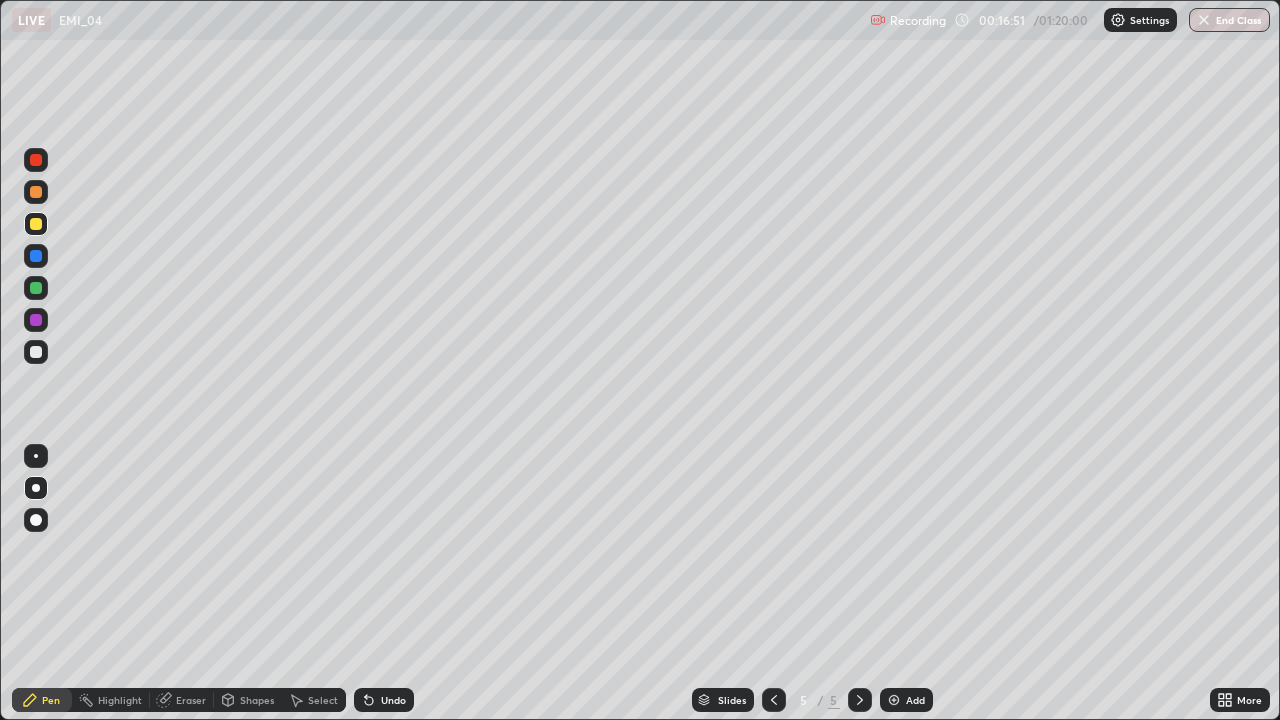 click on "Undo" at bounding box center [393, 700] 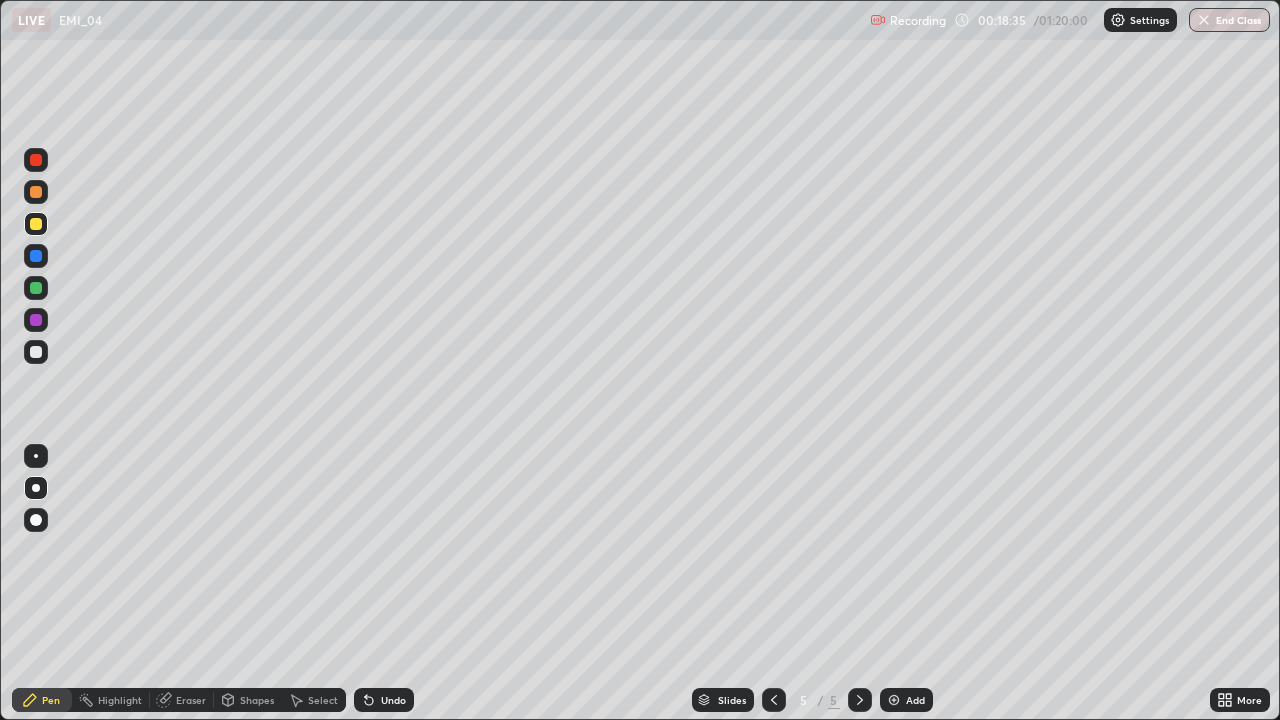 click on "Eraser" at bounding box center [182, 700] 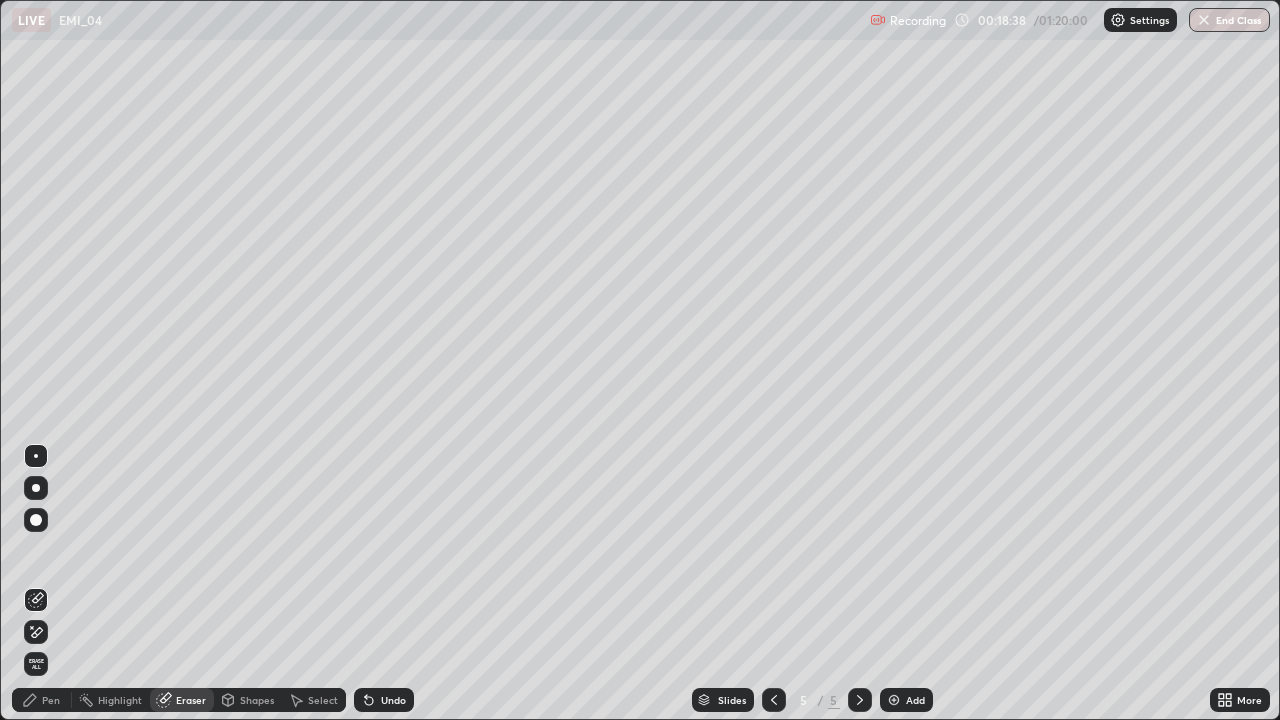 click 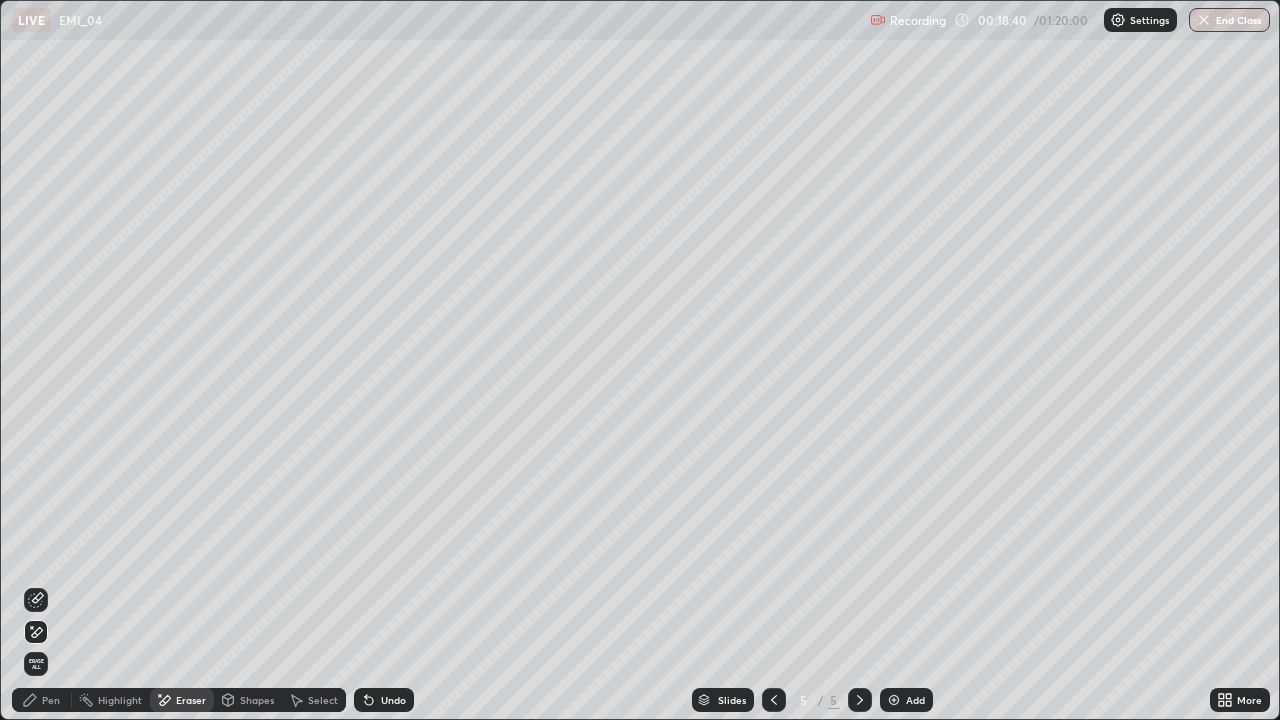 click on "Pen" at bounding box center (51, 700) 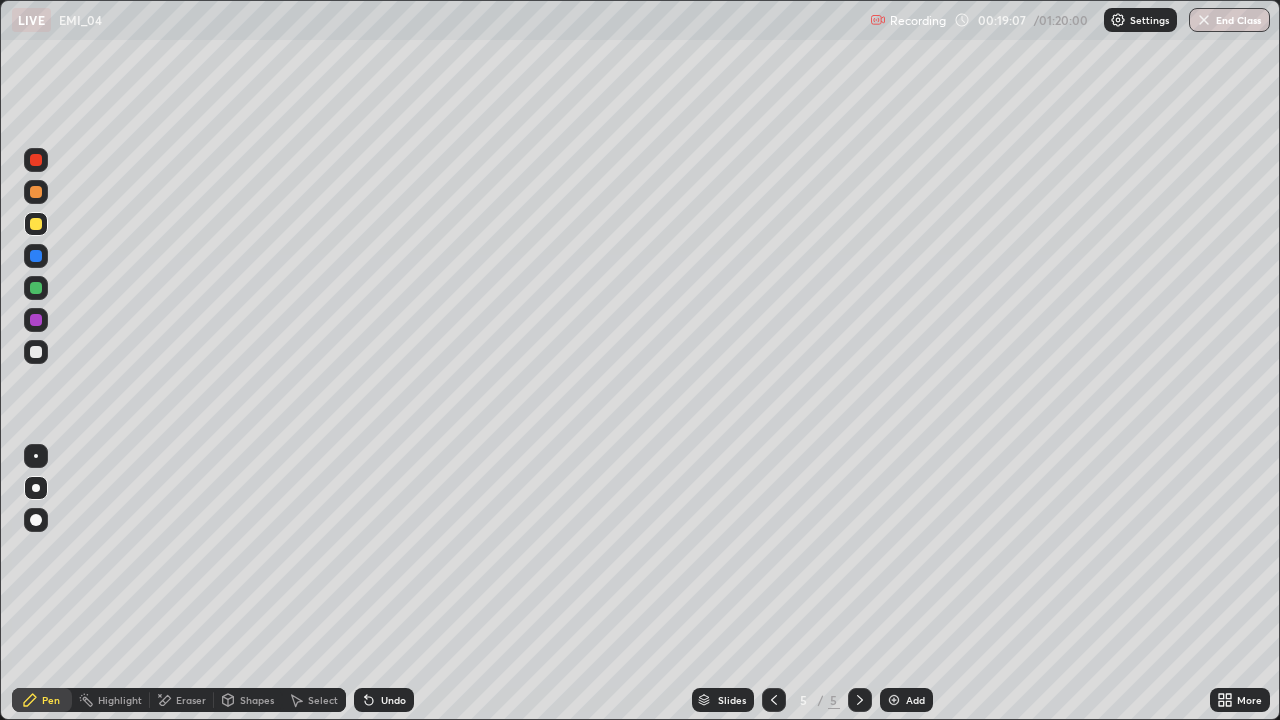 click on "Select" at bounding box center [323, 700] 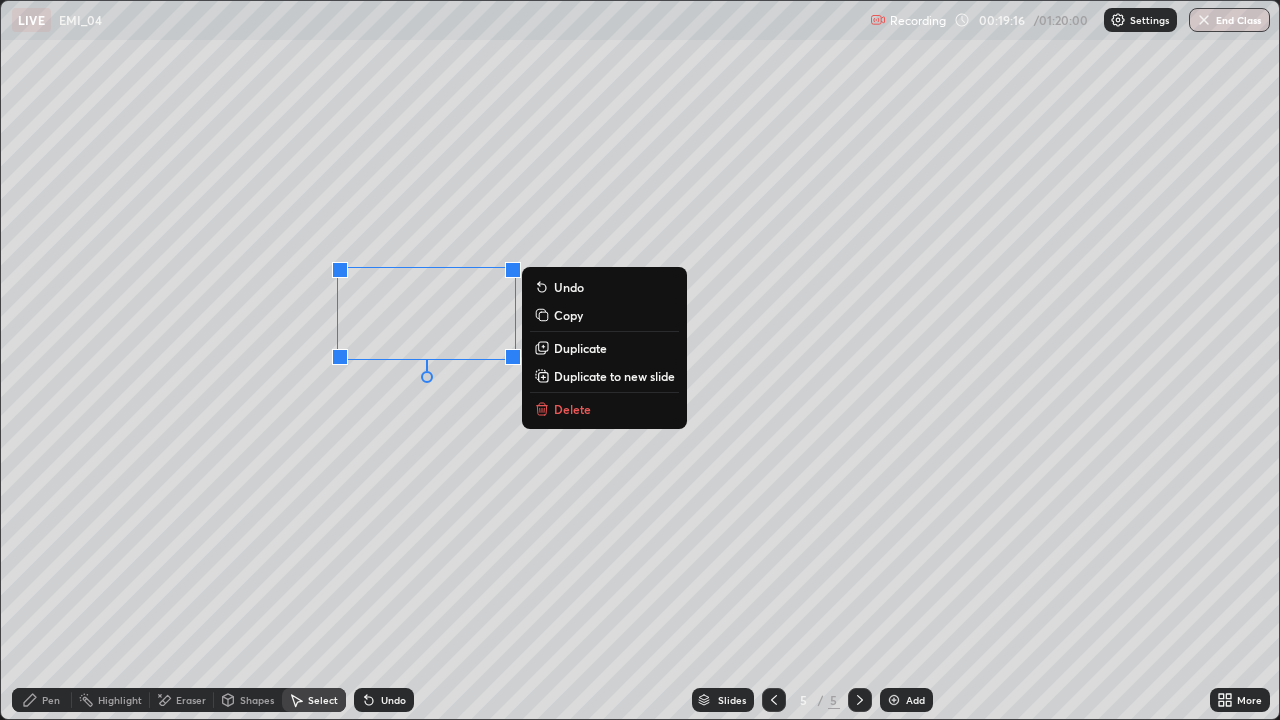 click on "0 ° Undo Copy Duplicate Duplicate to new slide Delete" at bounding box center [640, 360] 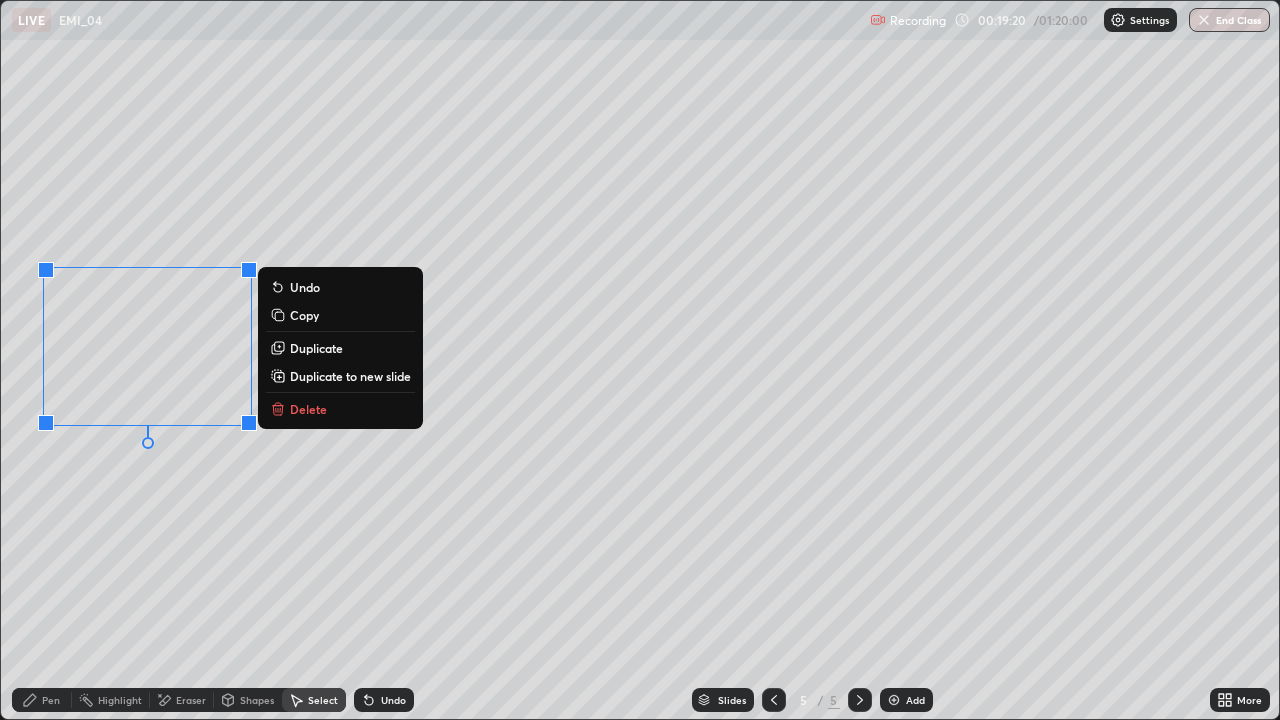 click on "0 ° Undo Copy Duplicate Duplicate to new slide Delete" at bounding box center (640, 360) 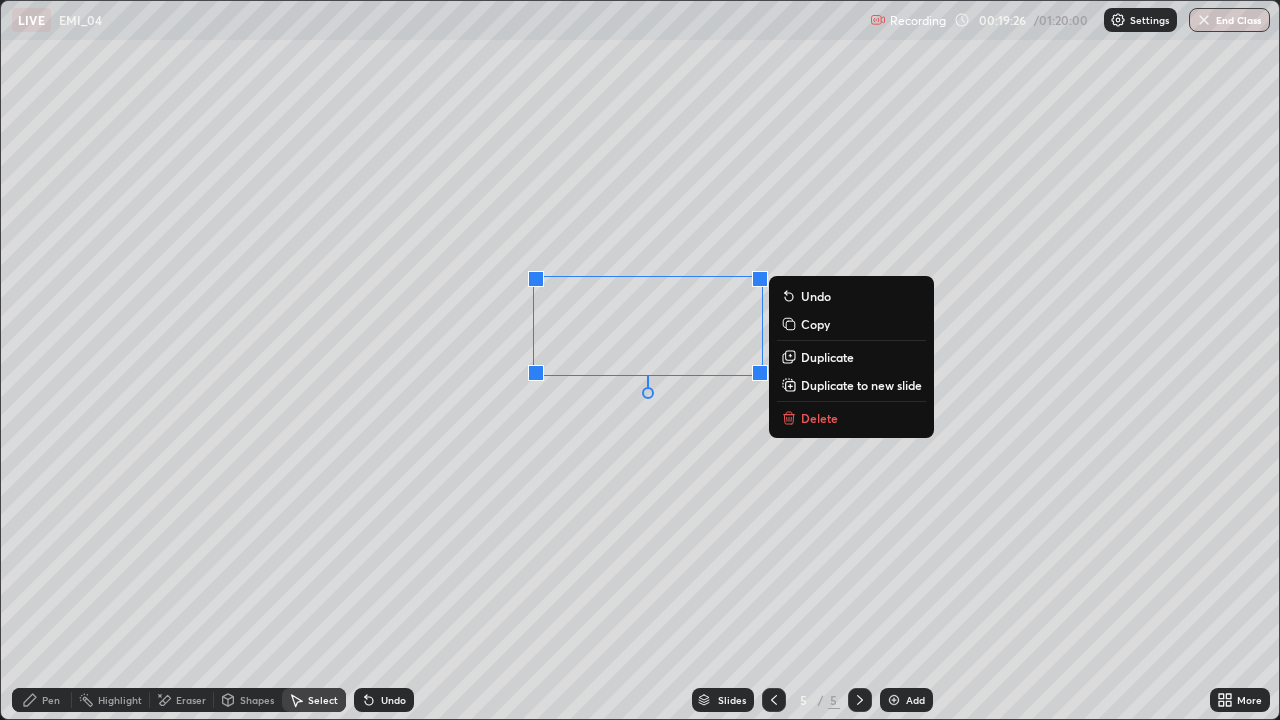 click on "0 ° Undo Copy Duplicate Duplicate to new slide Delete" at bounding box center (640, 360) 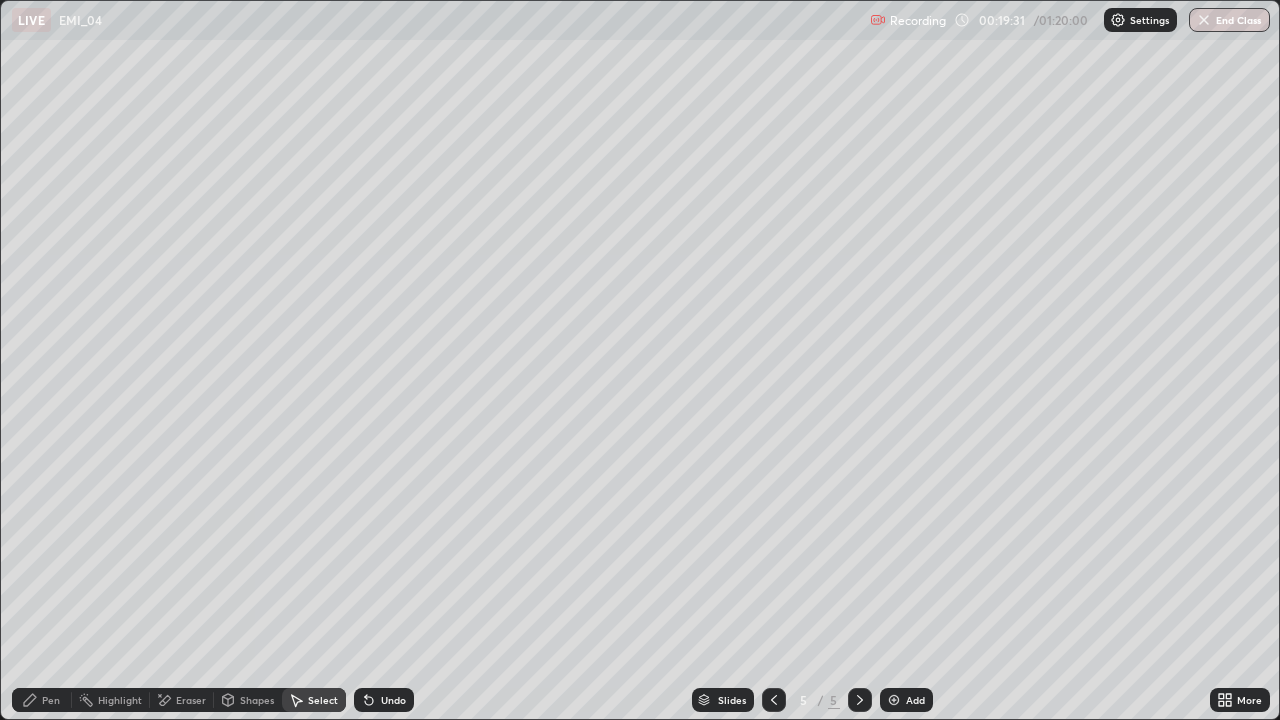 click on "Pen" at bounding box center [51, 700] 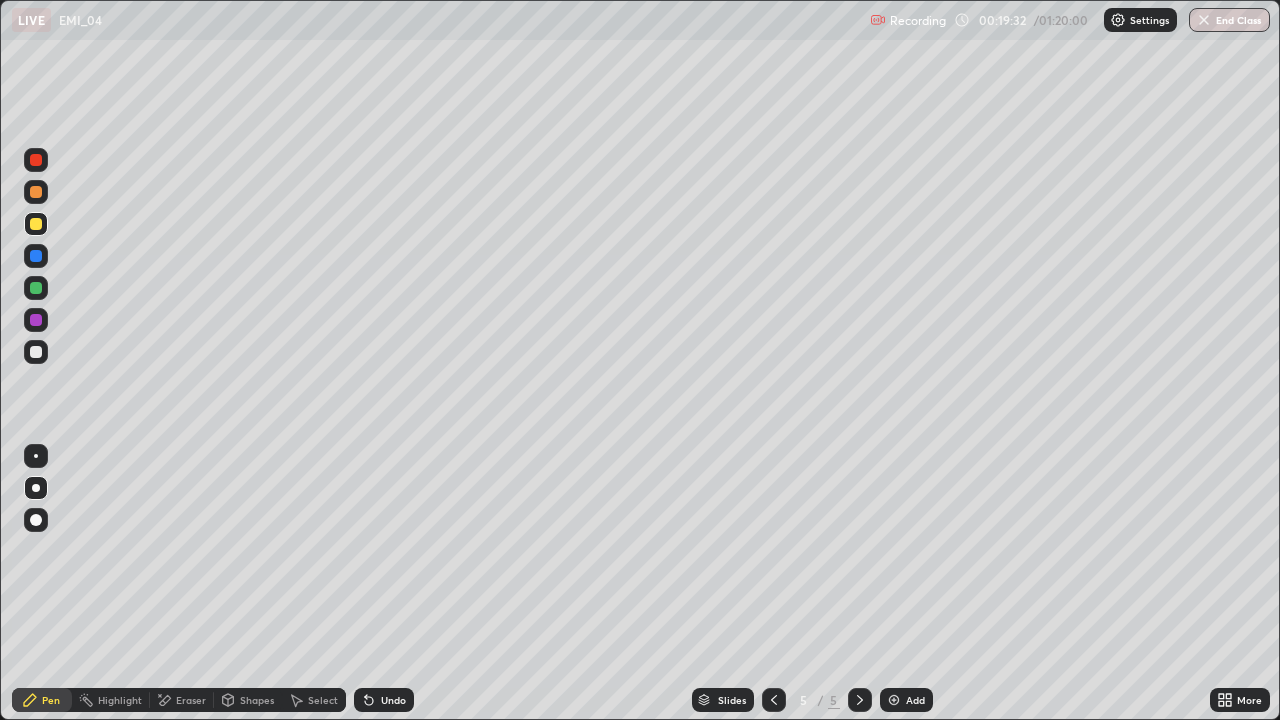 click at bounding box center (36, 288) 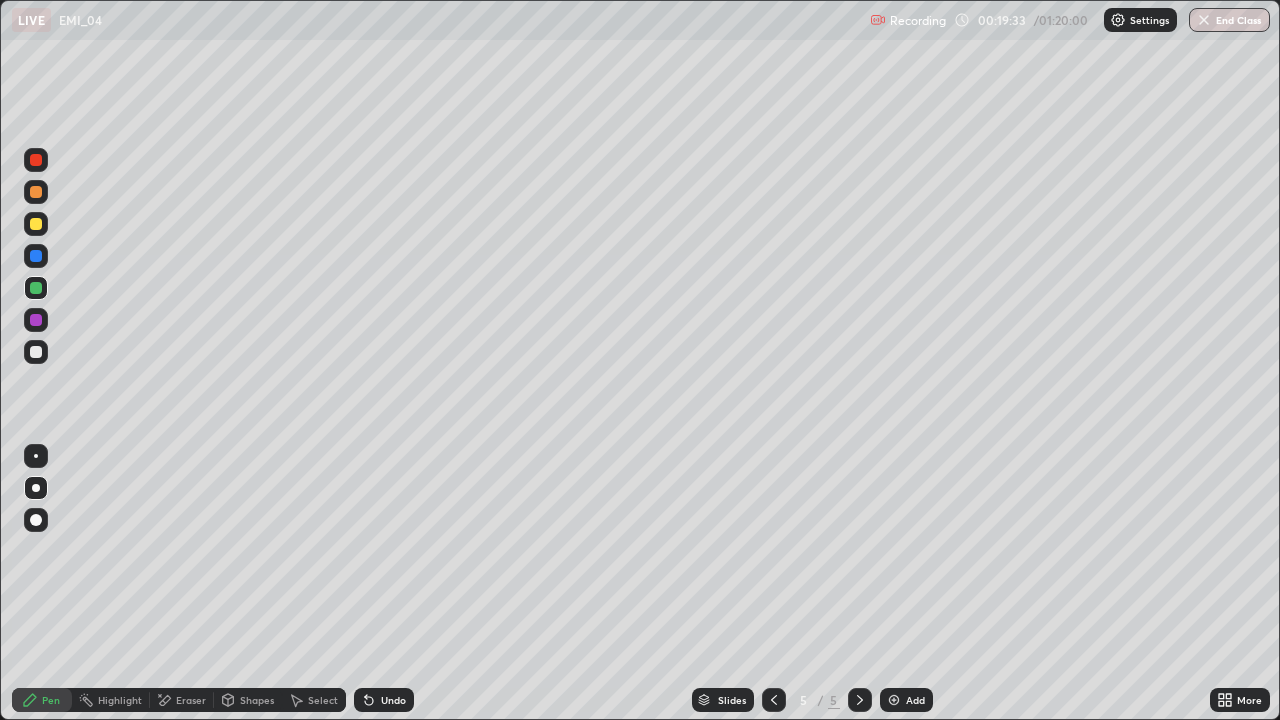 click on "Select" at bounding box center (323, 700) 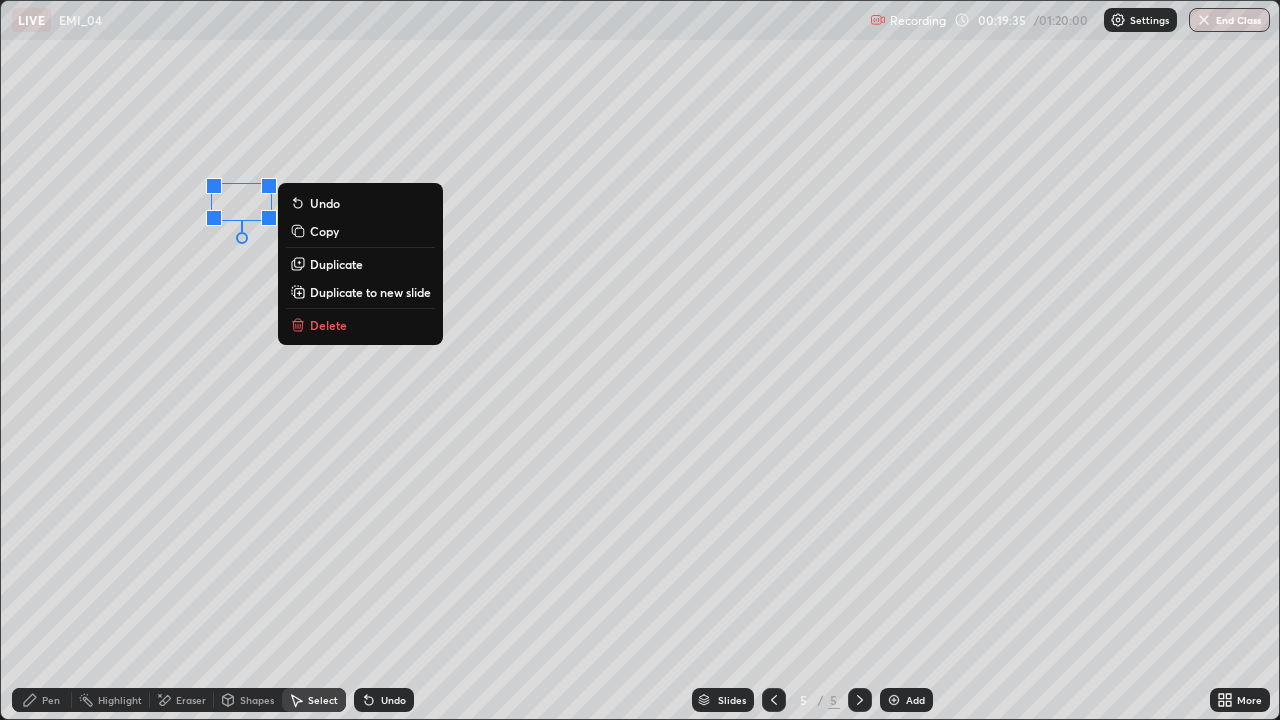 click on "Duplicate" at bounding box center (336, 264) 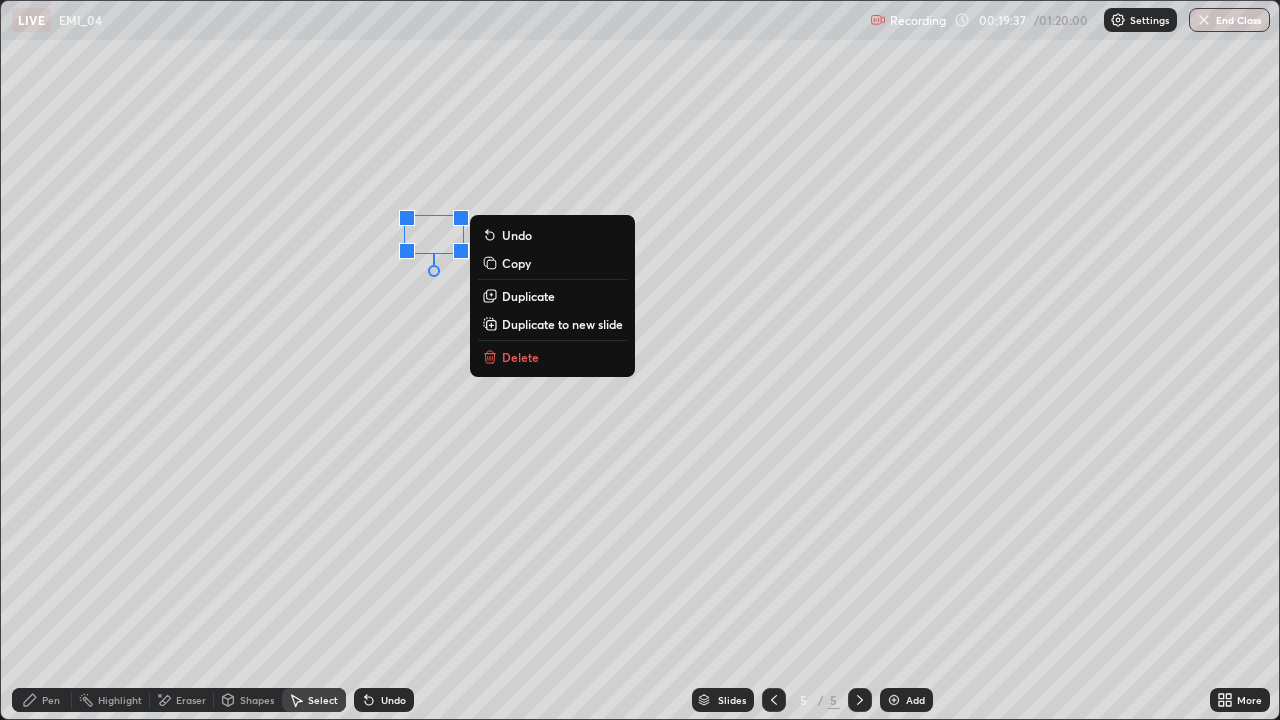 click on "Duplicate" at bounding box center (528, 296) 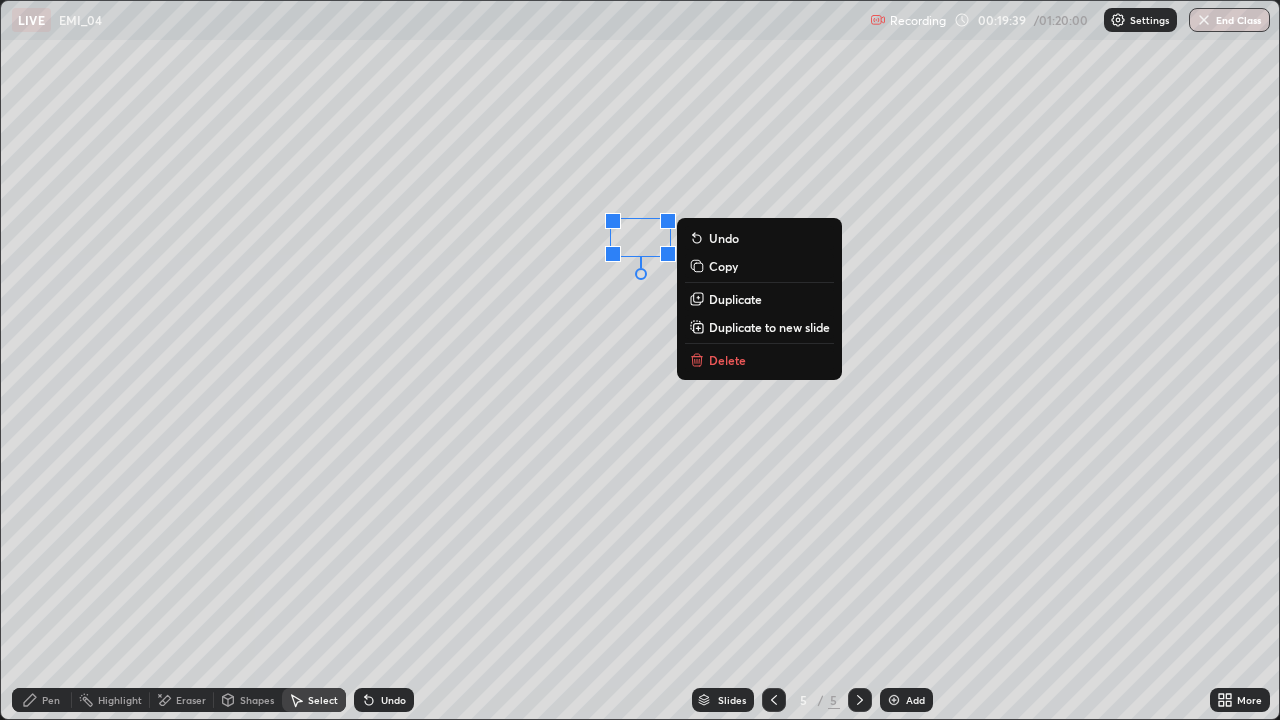 click on "Duplicate" at bounding box center (735, 299) 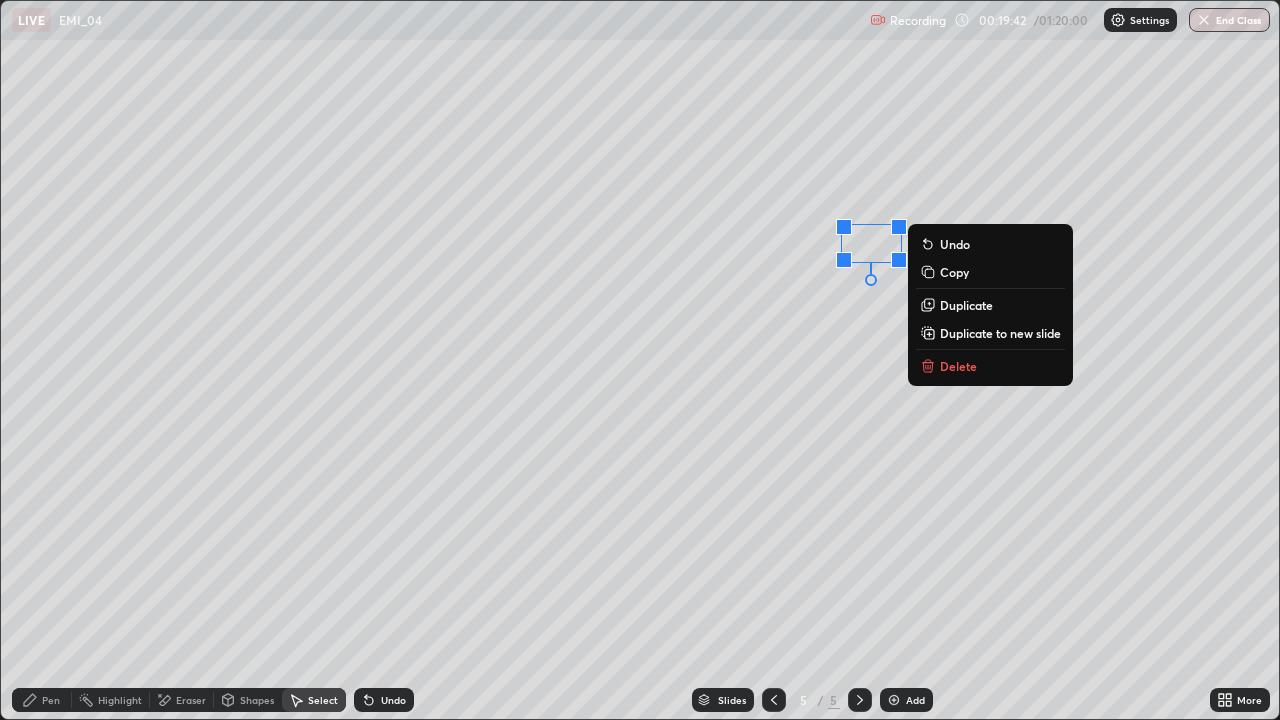 click on "Duplicate" at bounding box center (966, 305) 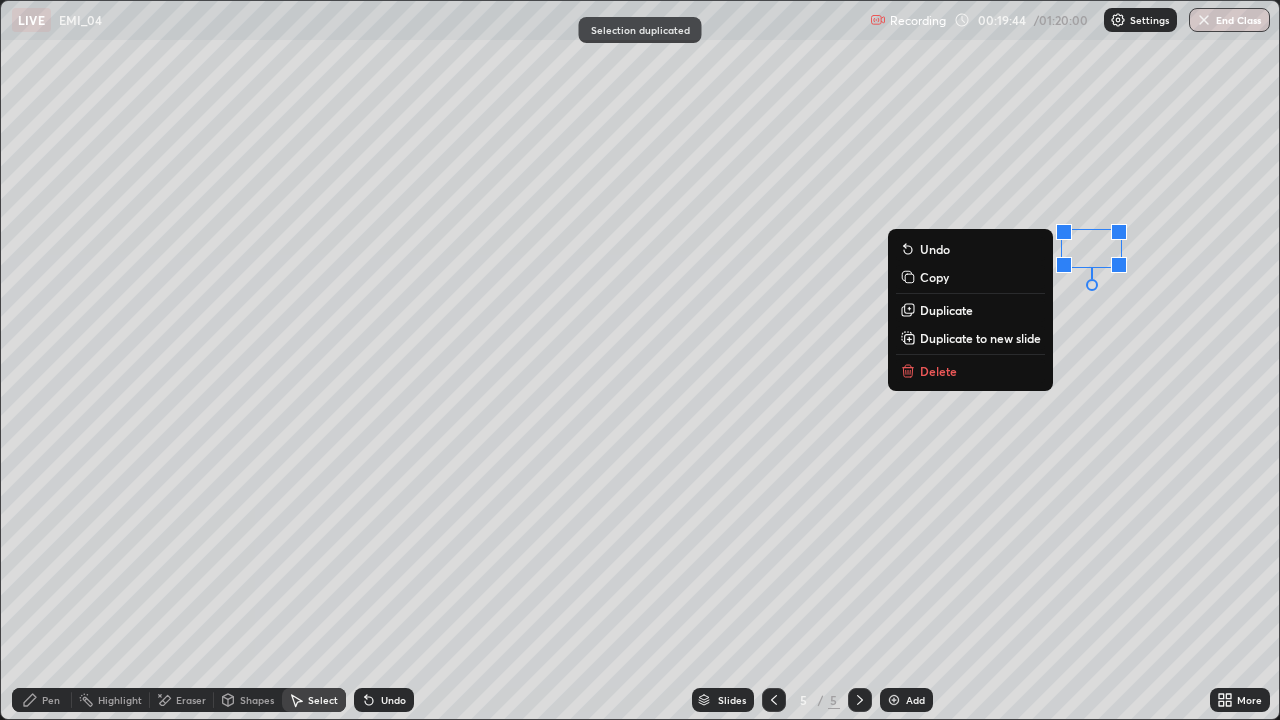 click on "0 ° Undo Copy Duplicate Duplicate to new slide Delete" at bounding box center (640, 360) 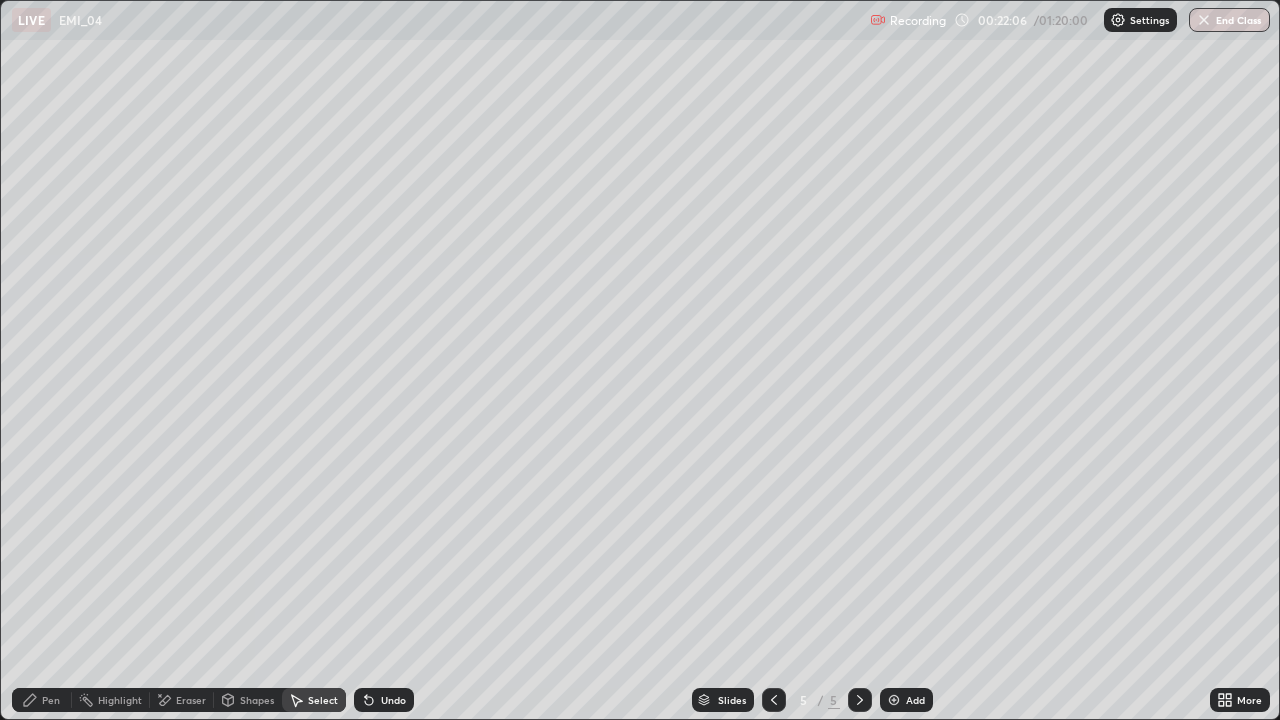 click 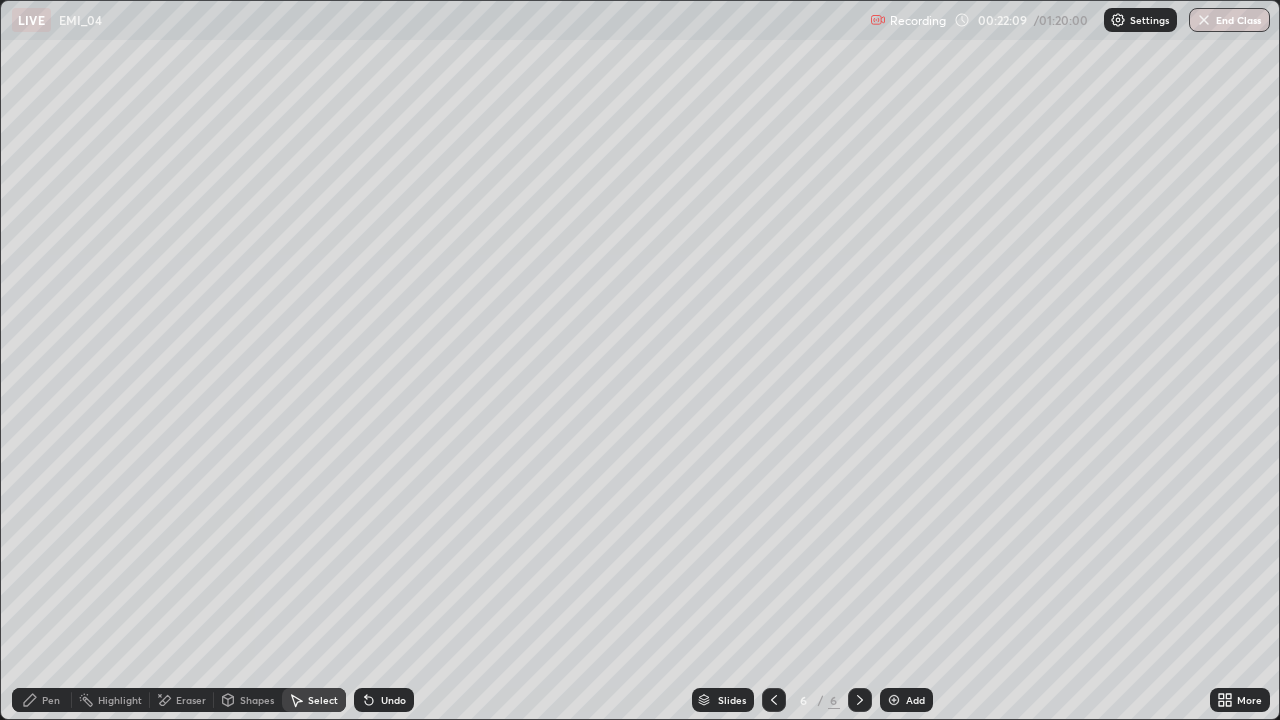click on "Pen" at bounding box center [51, 700] 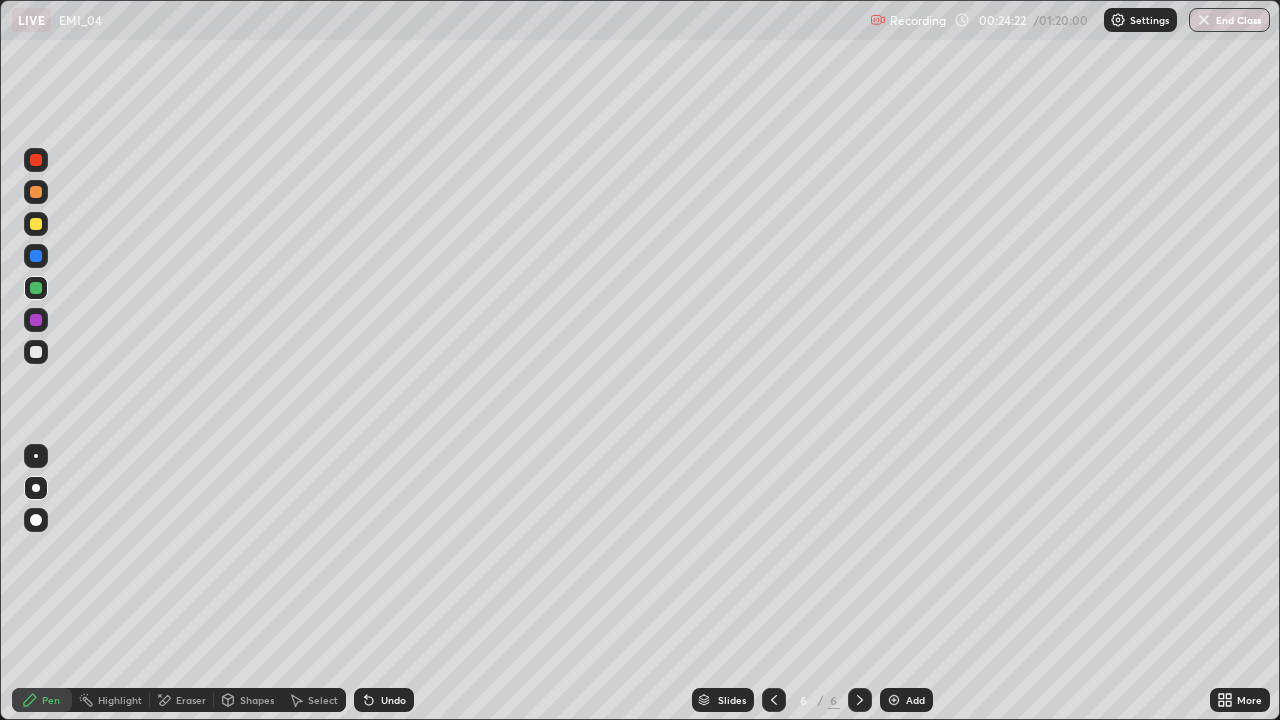 click on "Undo" at bounding box center (384, 700) 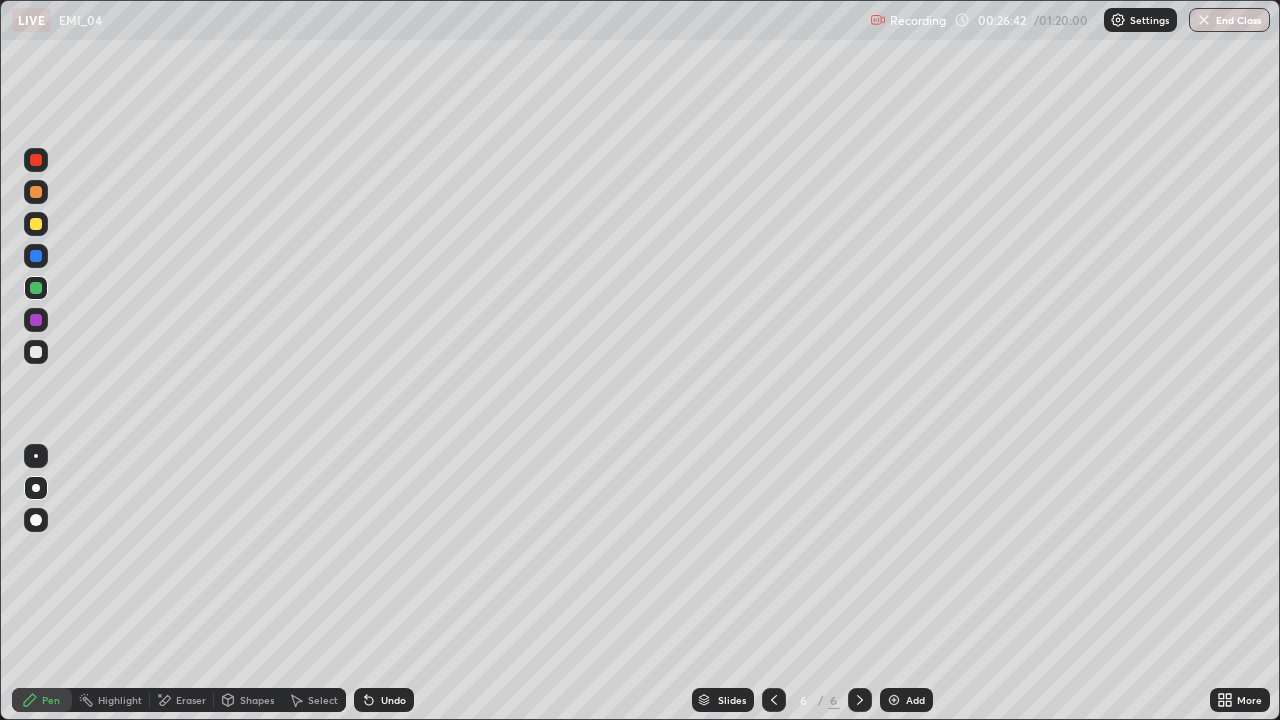 click at bounding box center [36, 352] 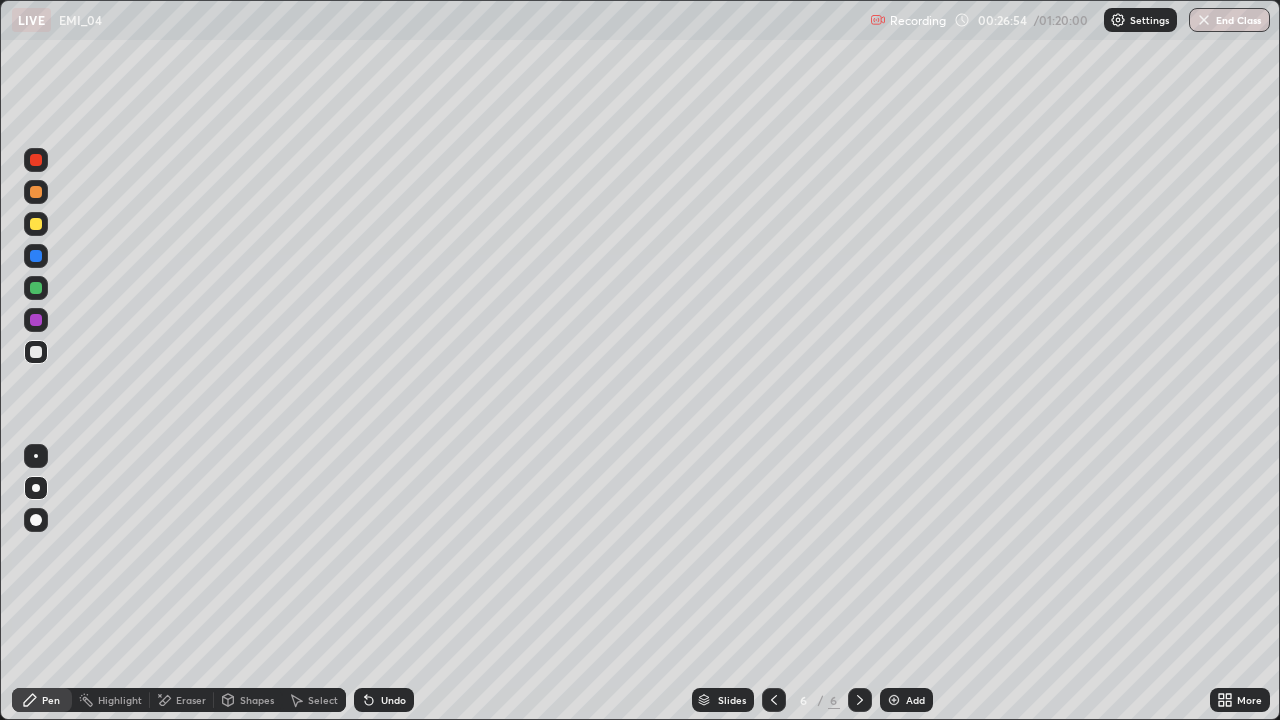 click at bounding box center (36, 288) 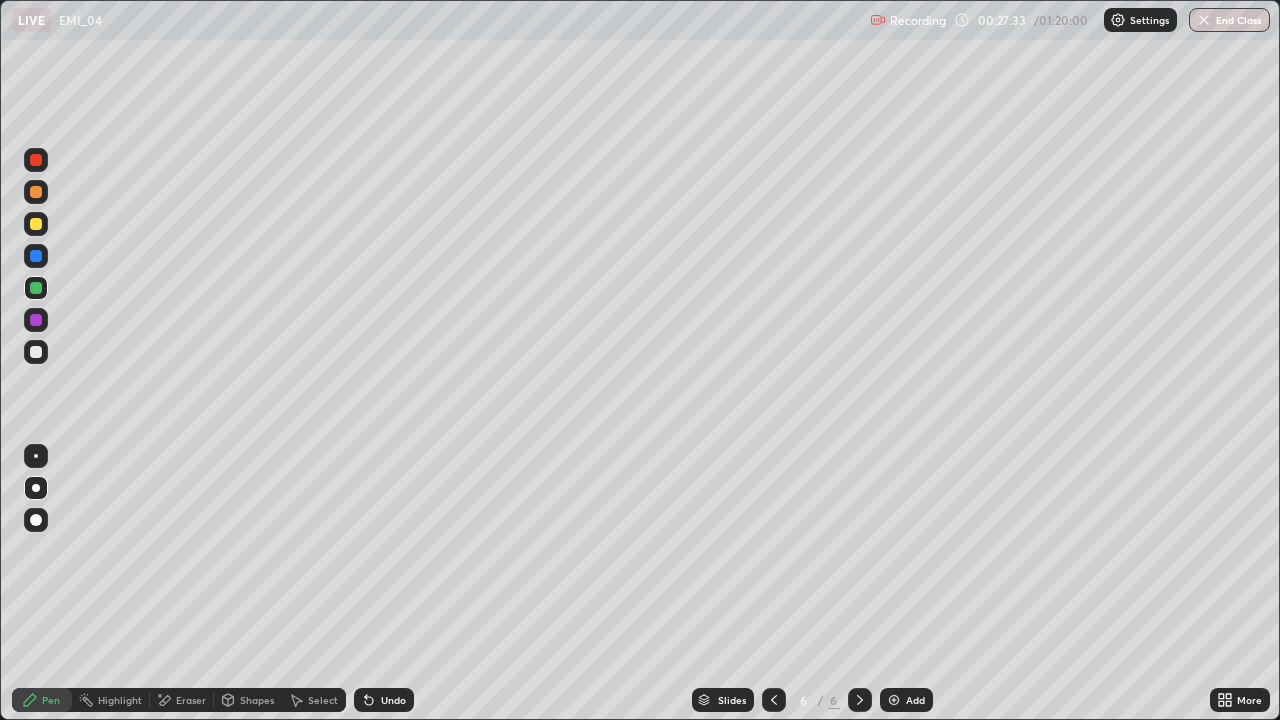 click on "Undo" at bounding box center (393, 700) 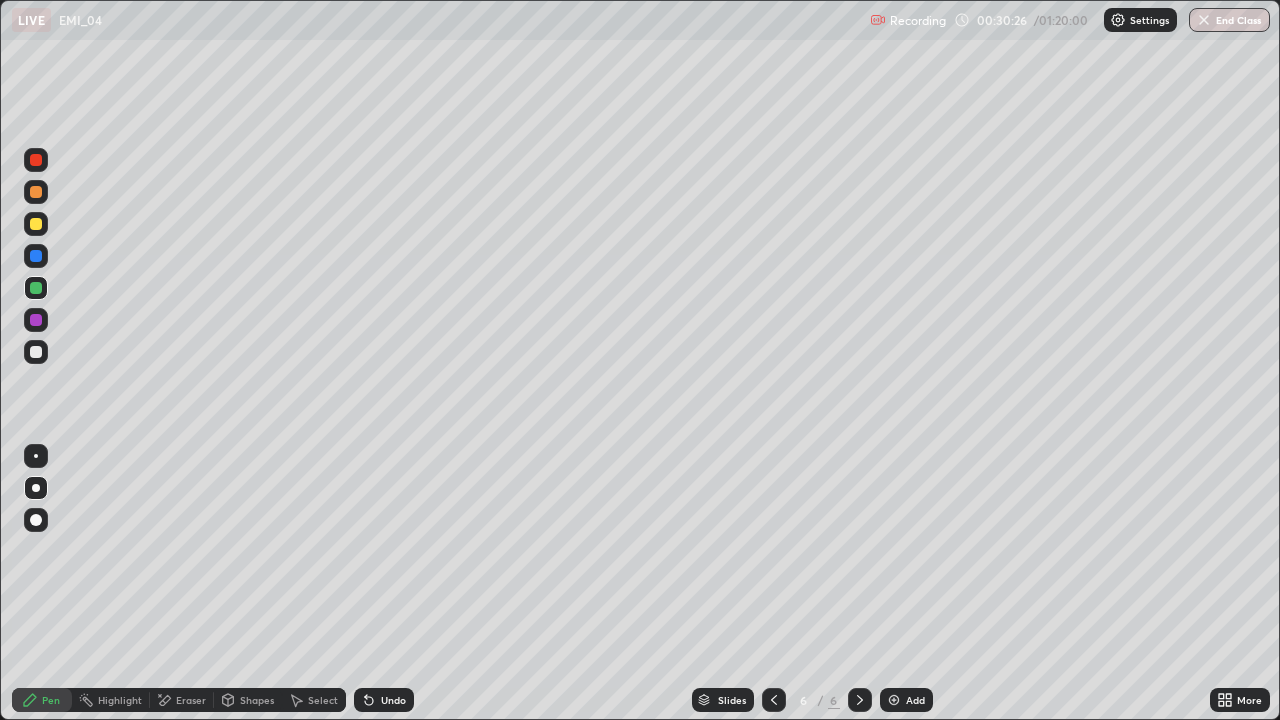 click at bounding box center [36, 224] 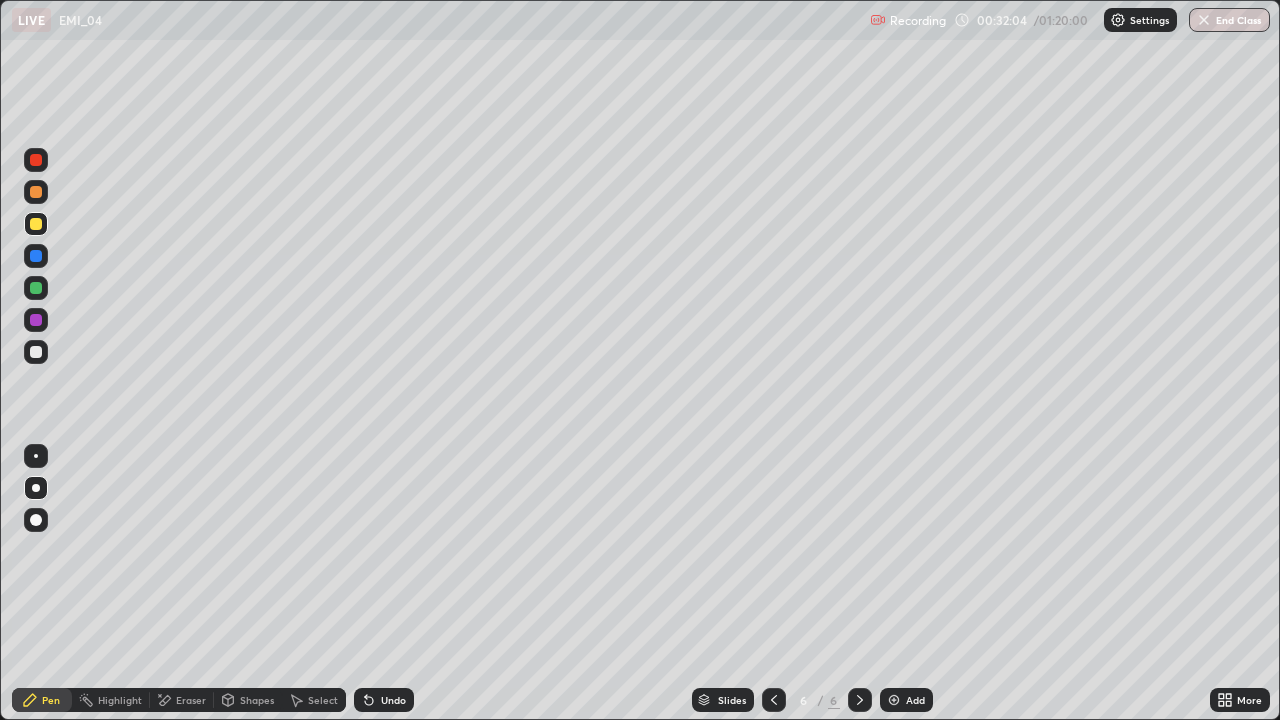 click 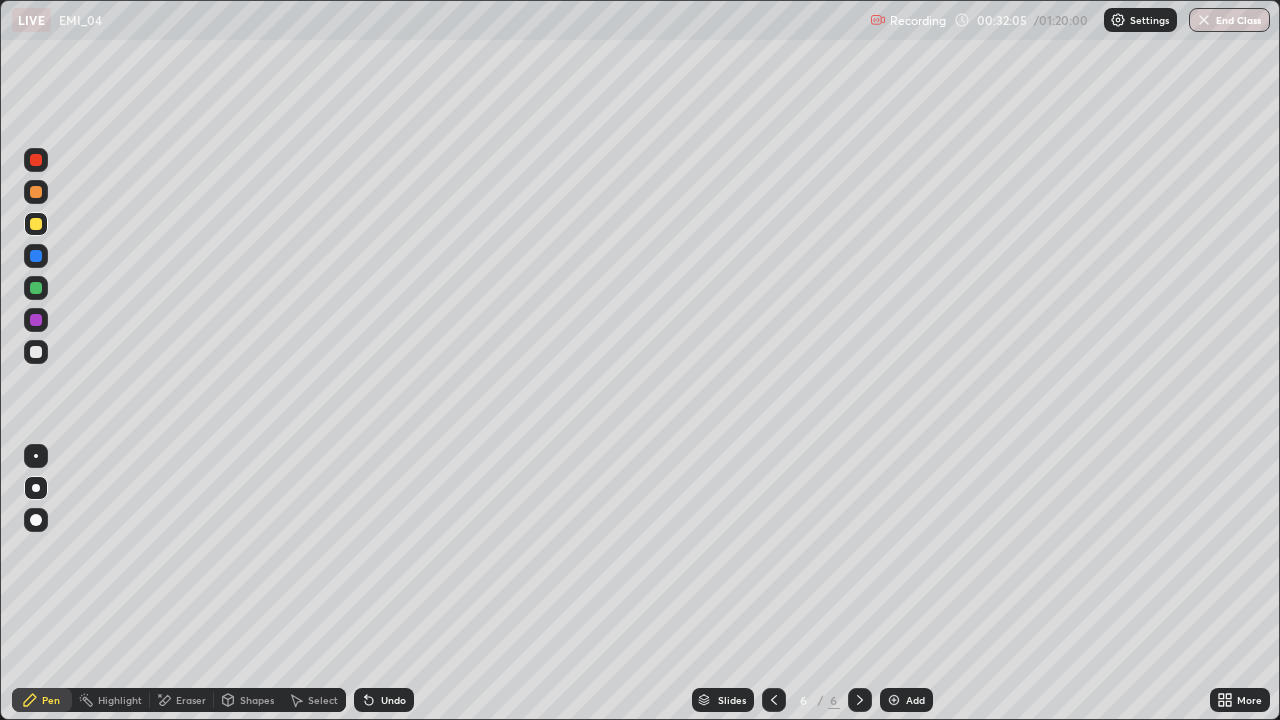 click 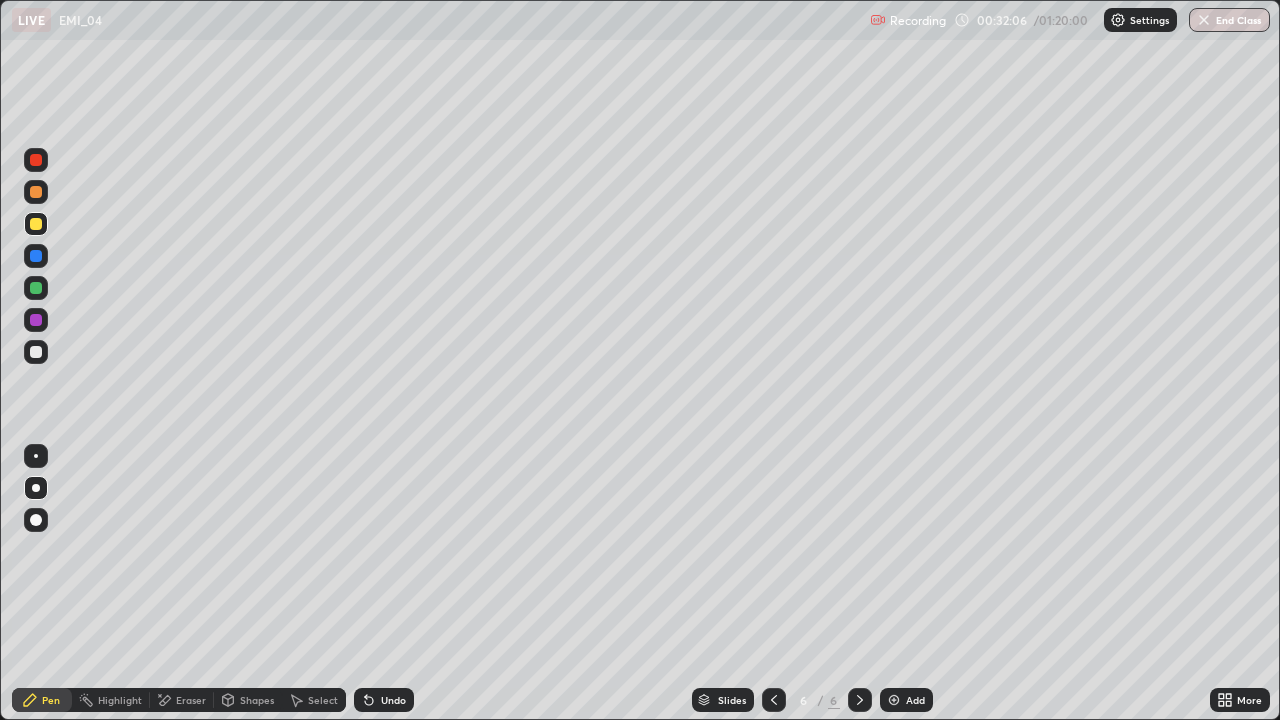 click at bounding box center [894, 700] 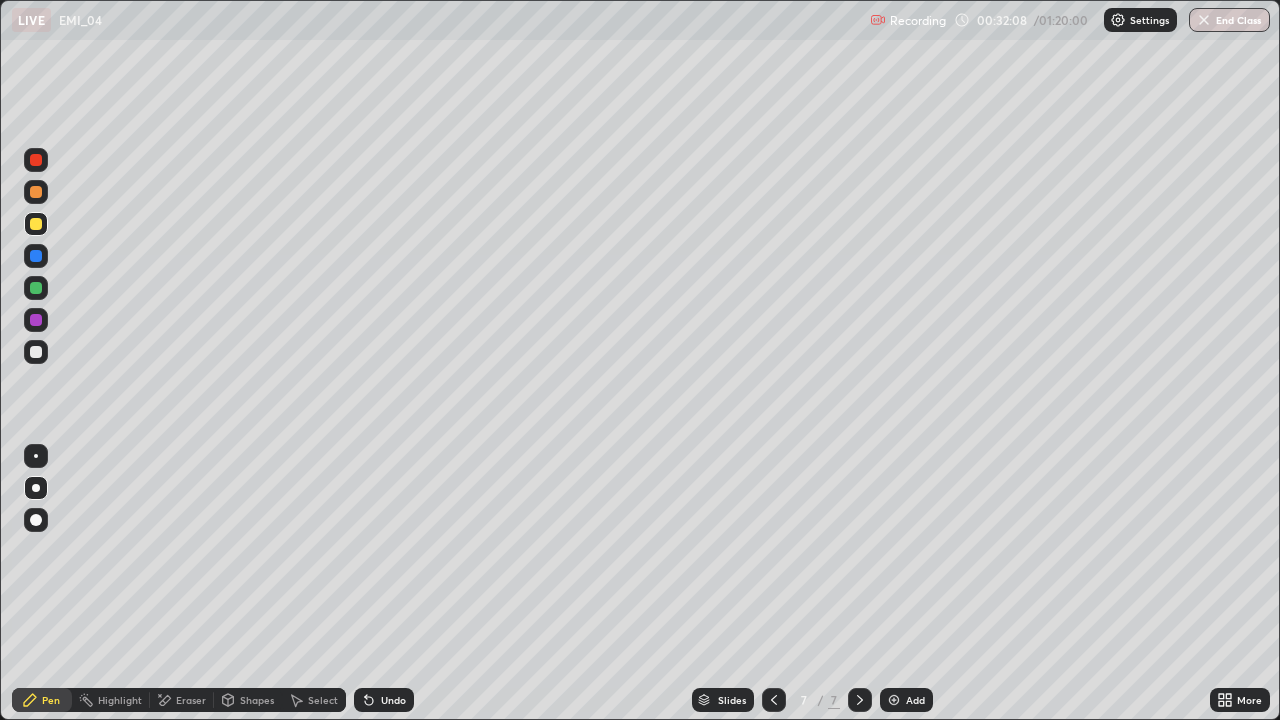 click at bounding box center (36, 352) 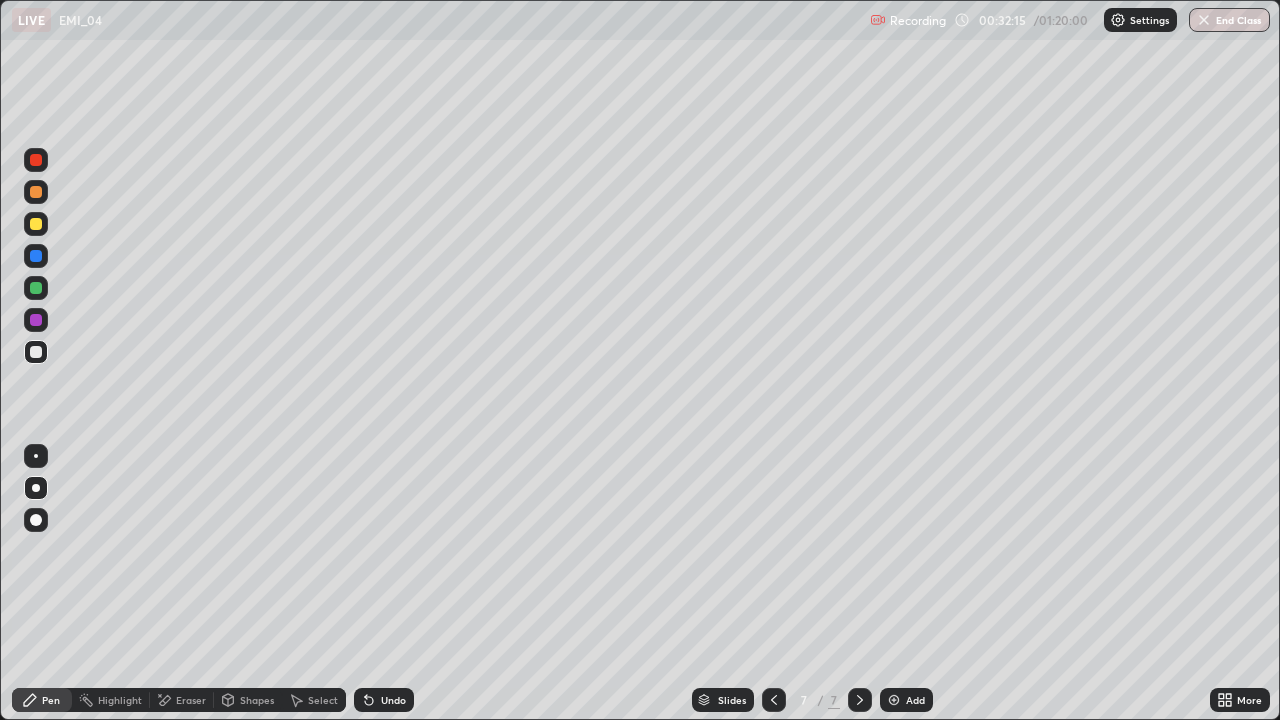 click on "Undo" at bounding box center (380, 700) 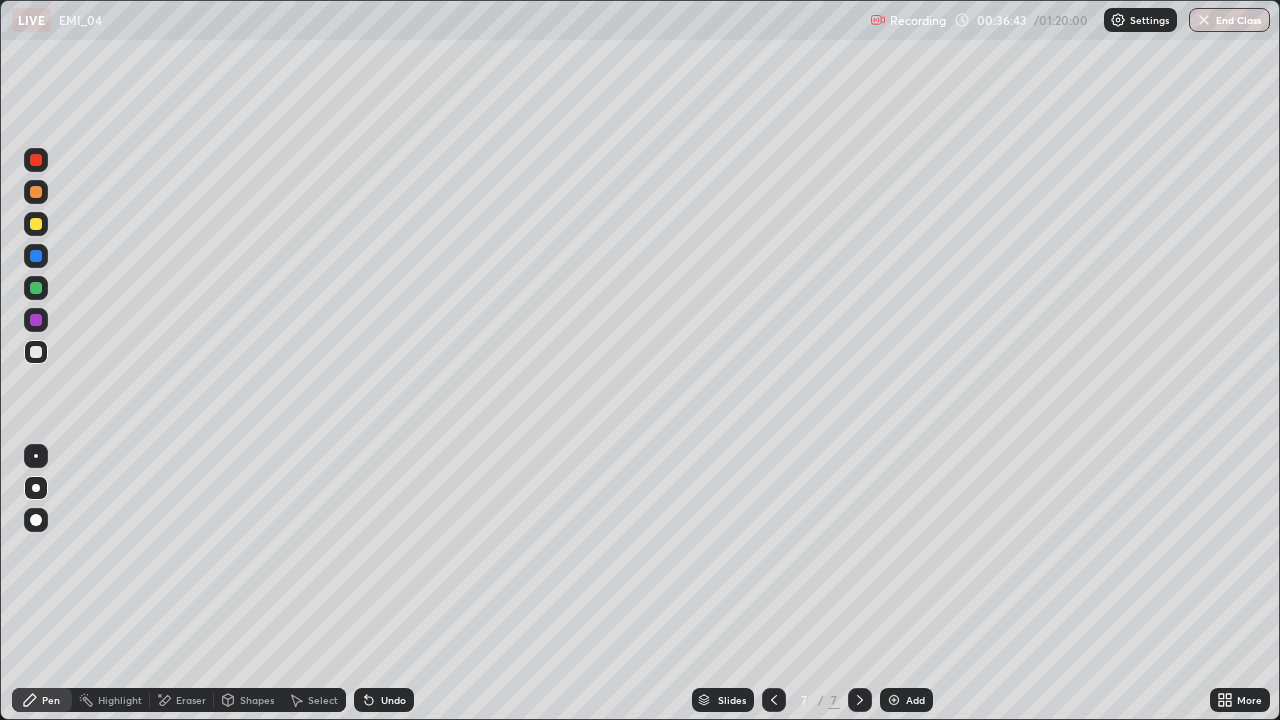 click on "Undo" at bounding box center [384, 700] 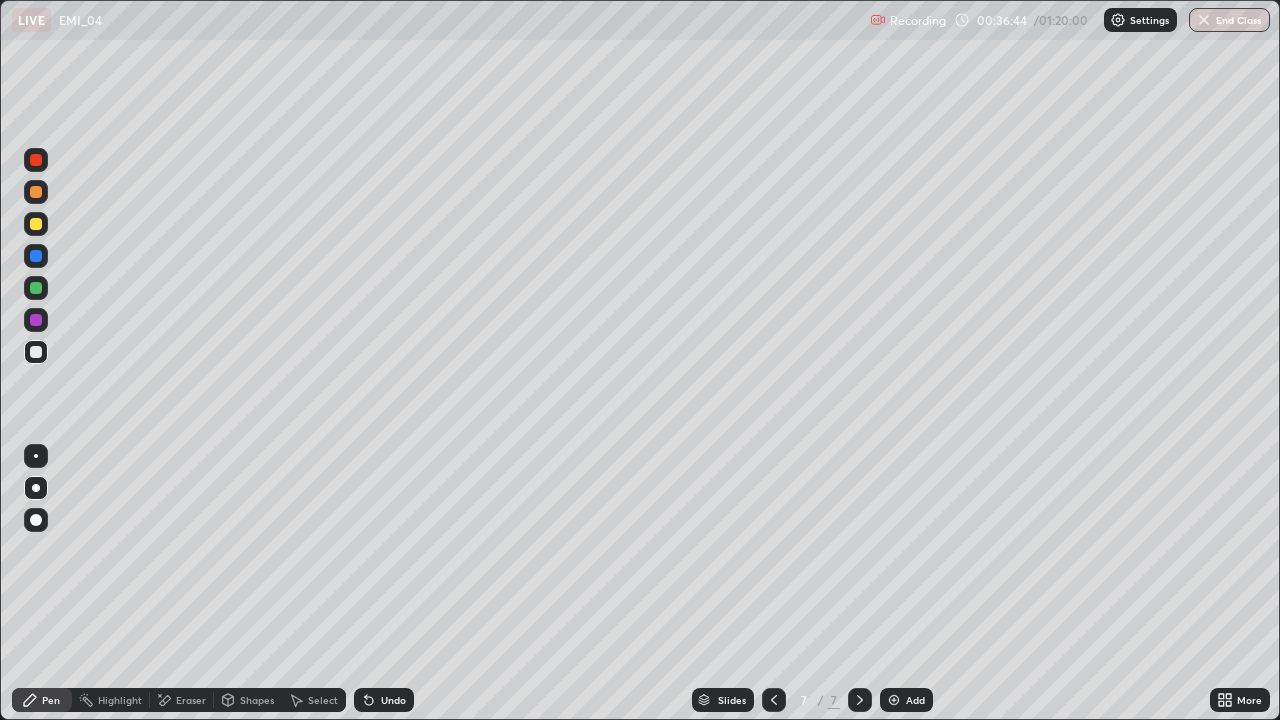 click on "Undo" at bounding box center [384, 700] 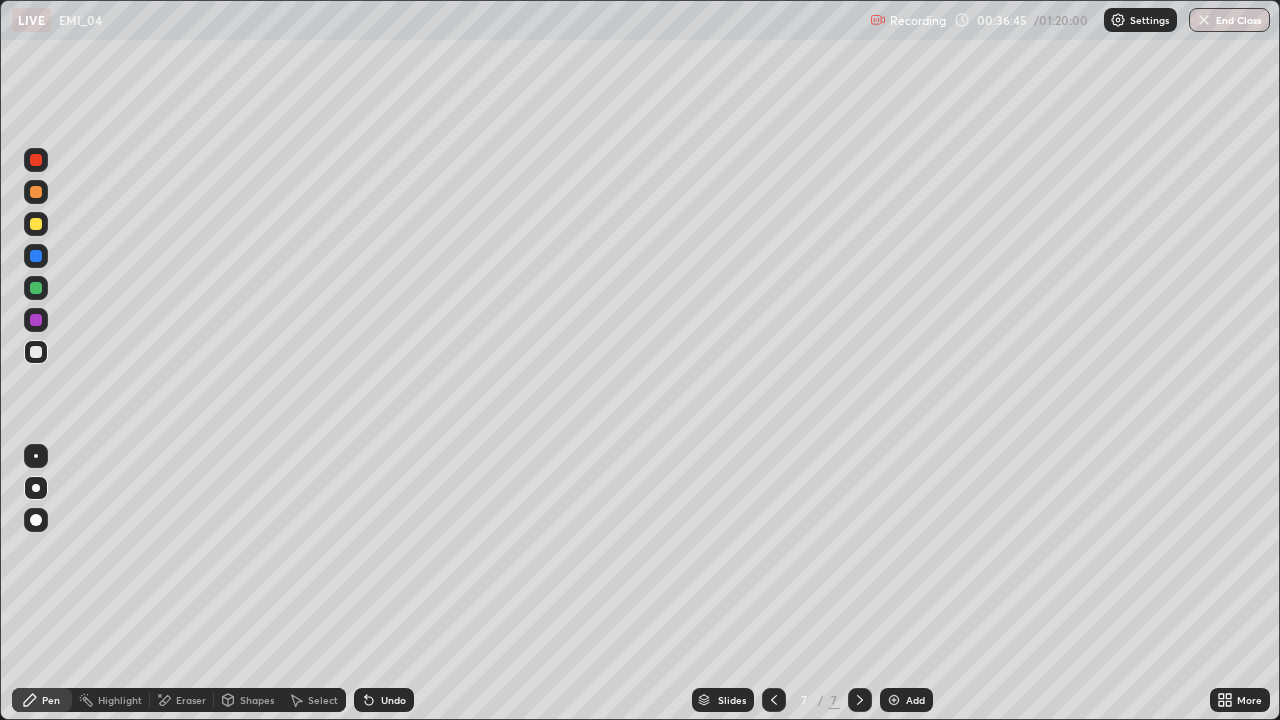 click 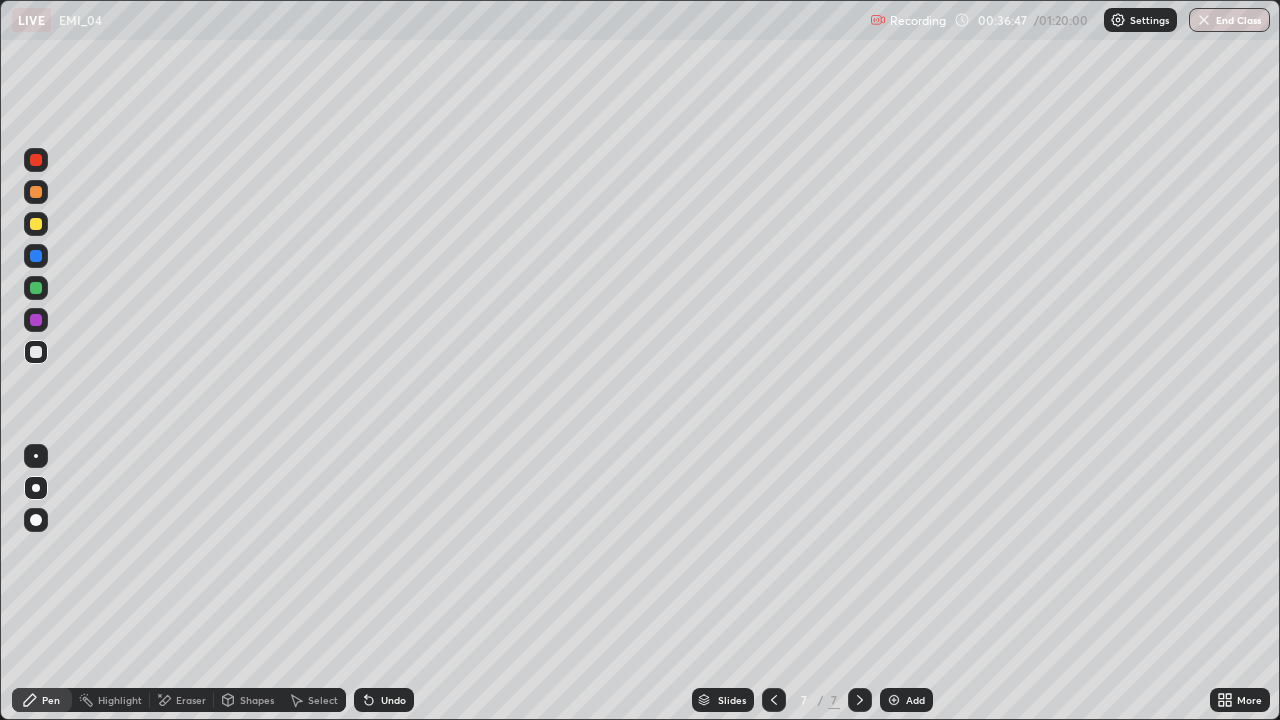 click 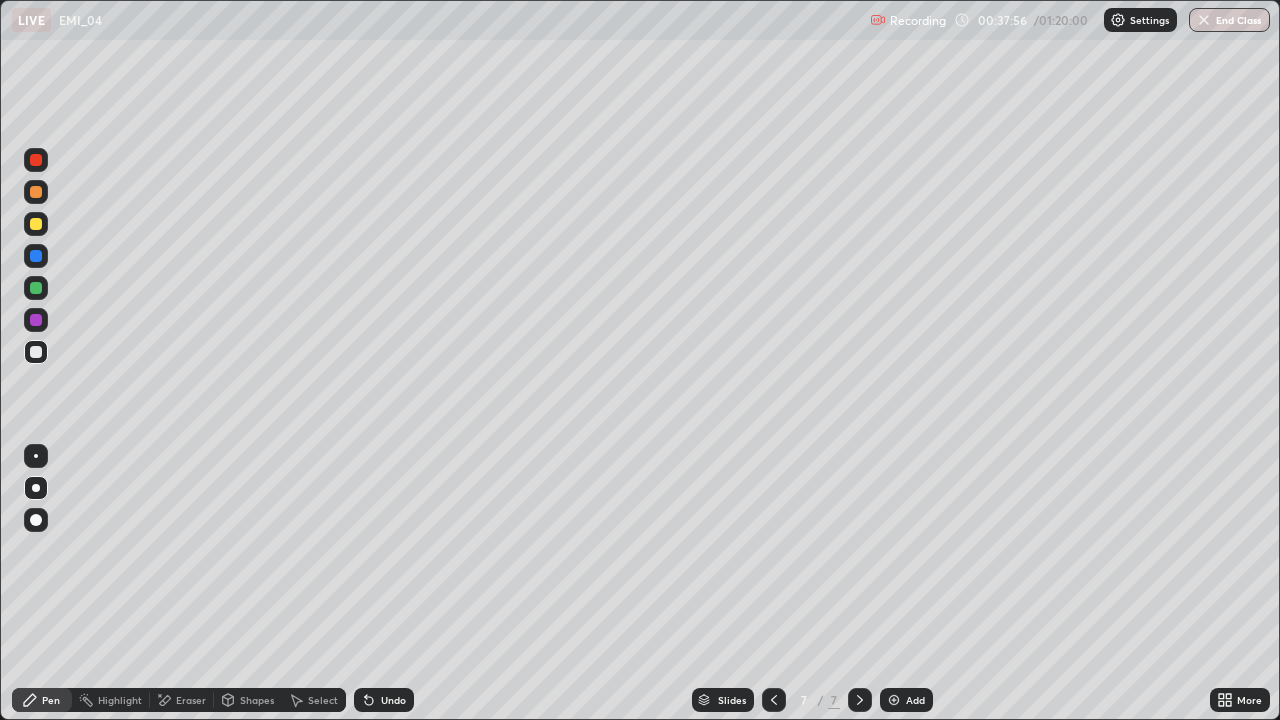 click on "Select" at bounding box center [314, 700] 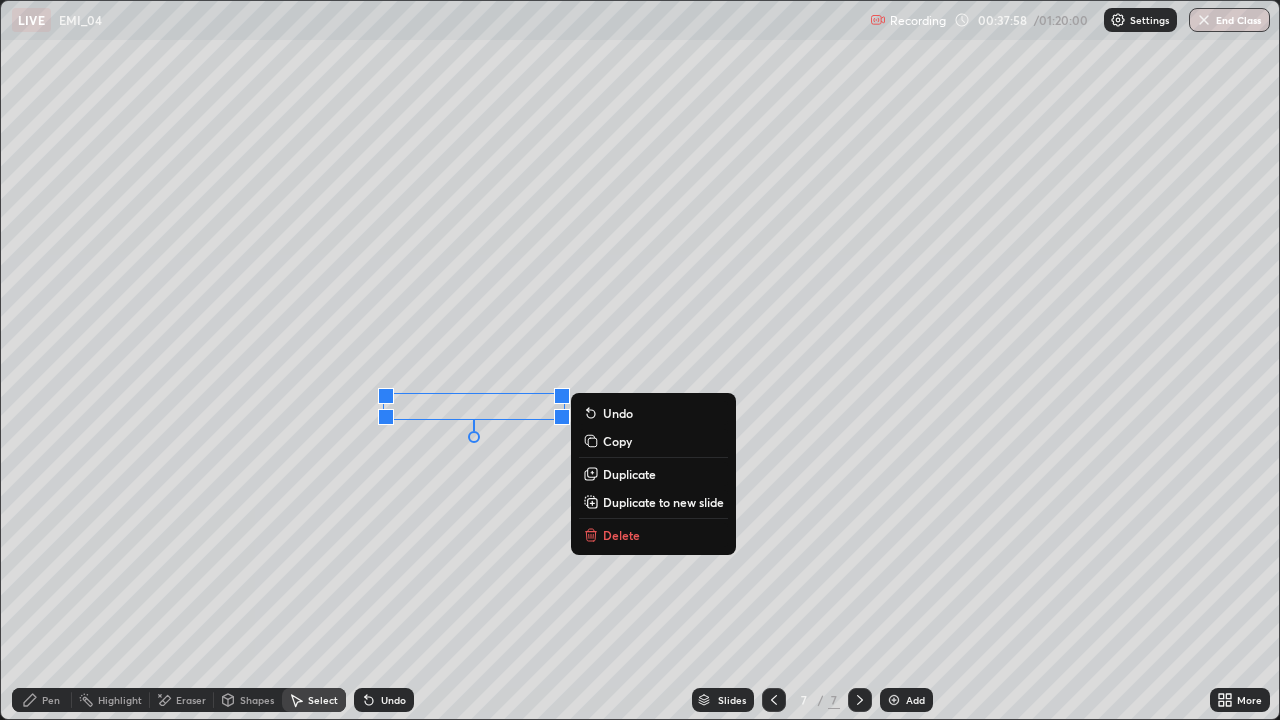 click on "Delete" at bounding box center [621, 535] 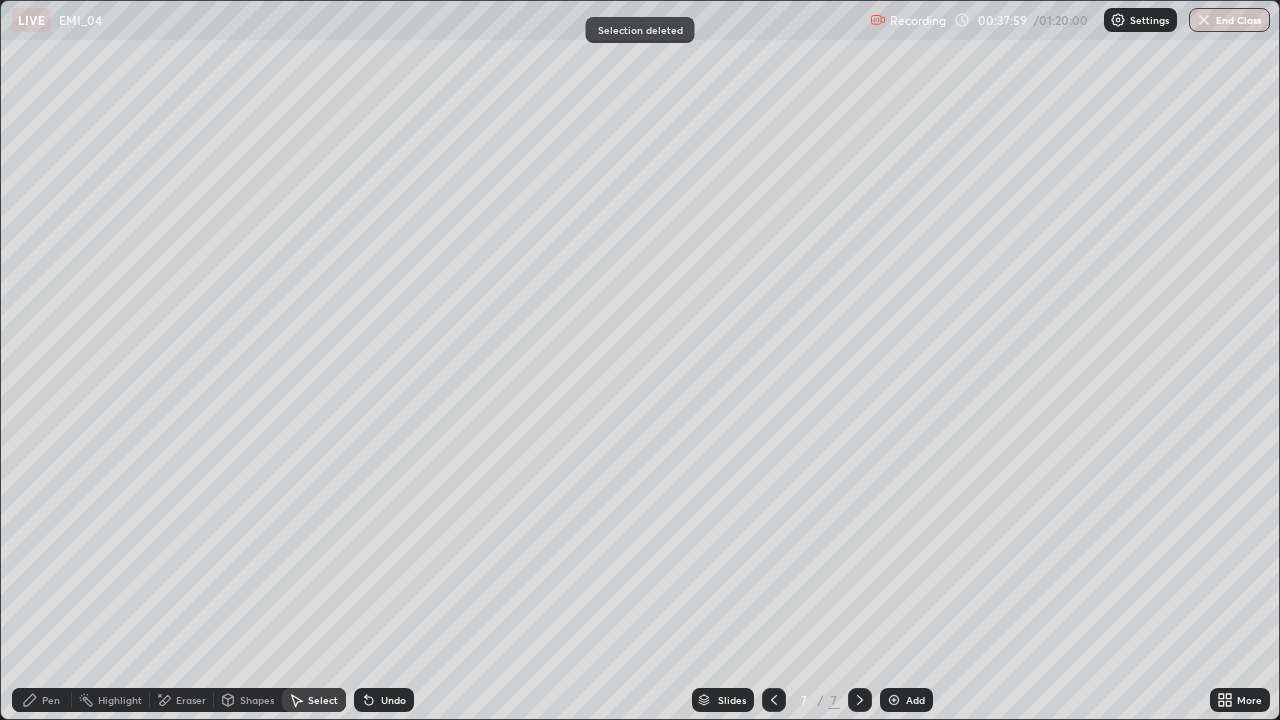 click on "Pen" at bounding box center [51, 700] 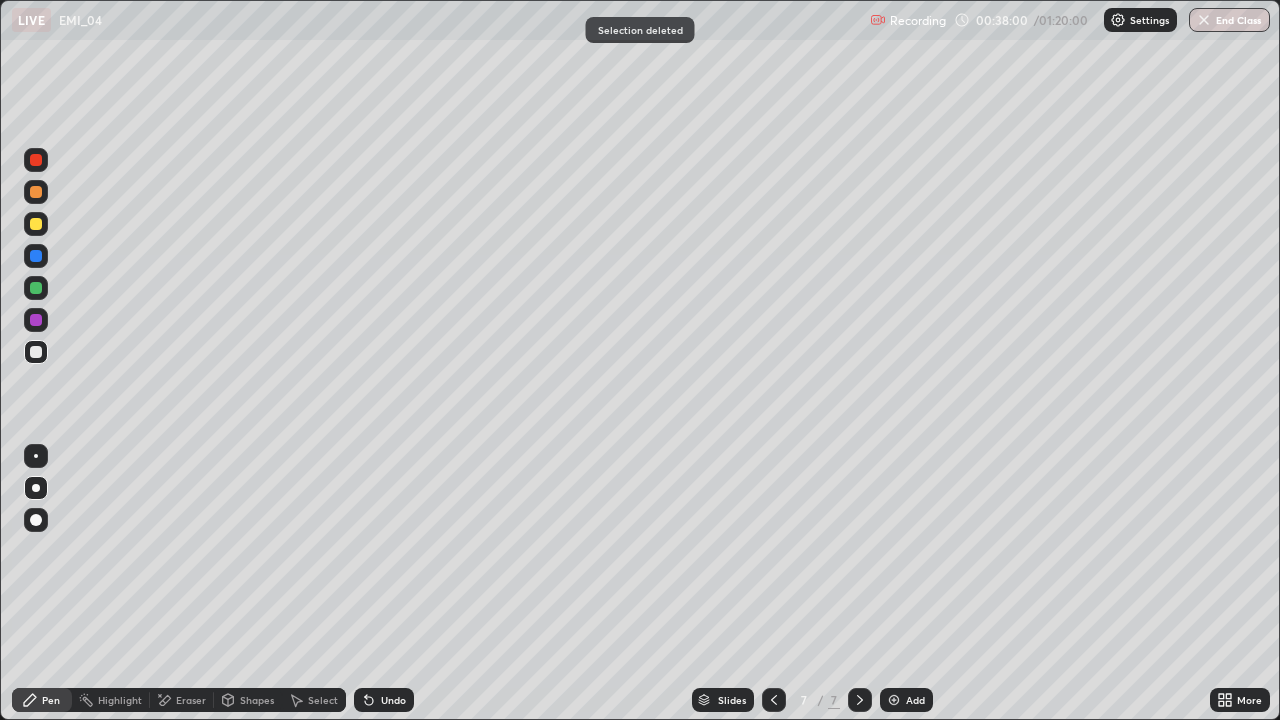 click at bounding box center [36, 288] 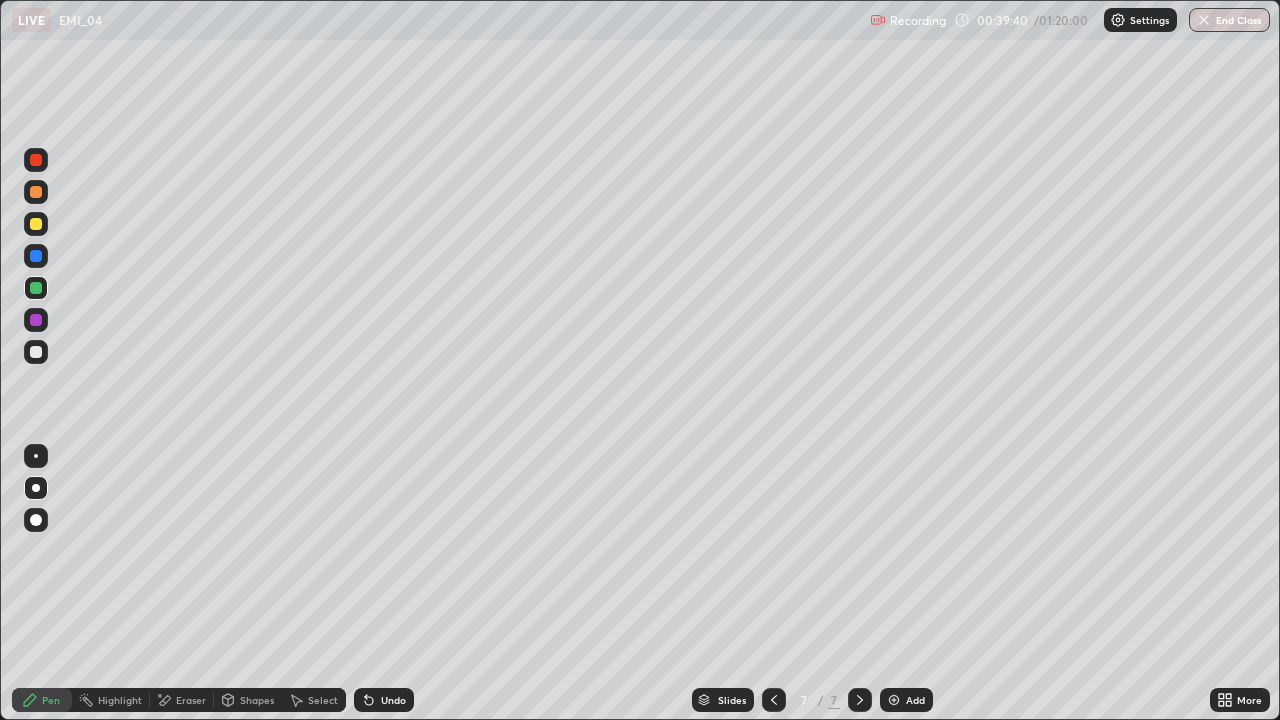 click 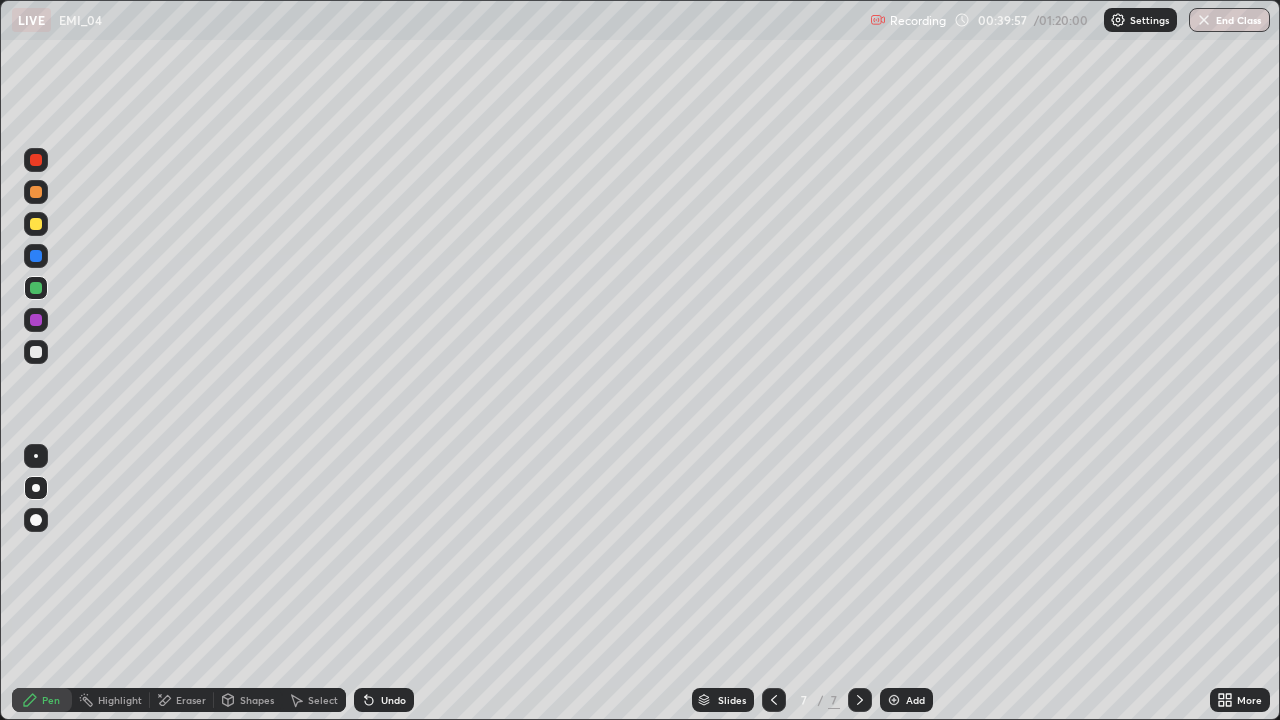click on "Select" at bounding box center (314, 700) 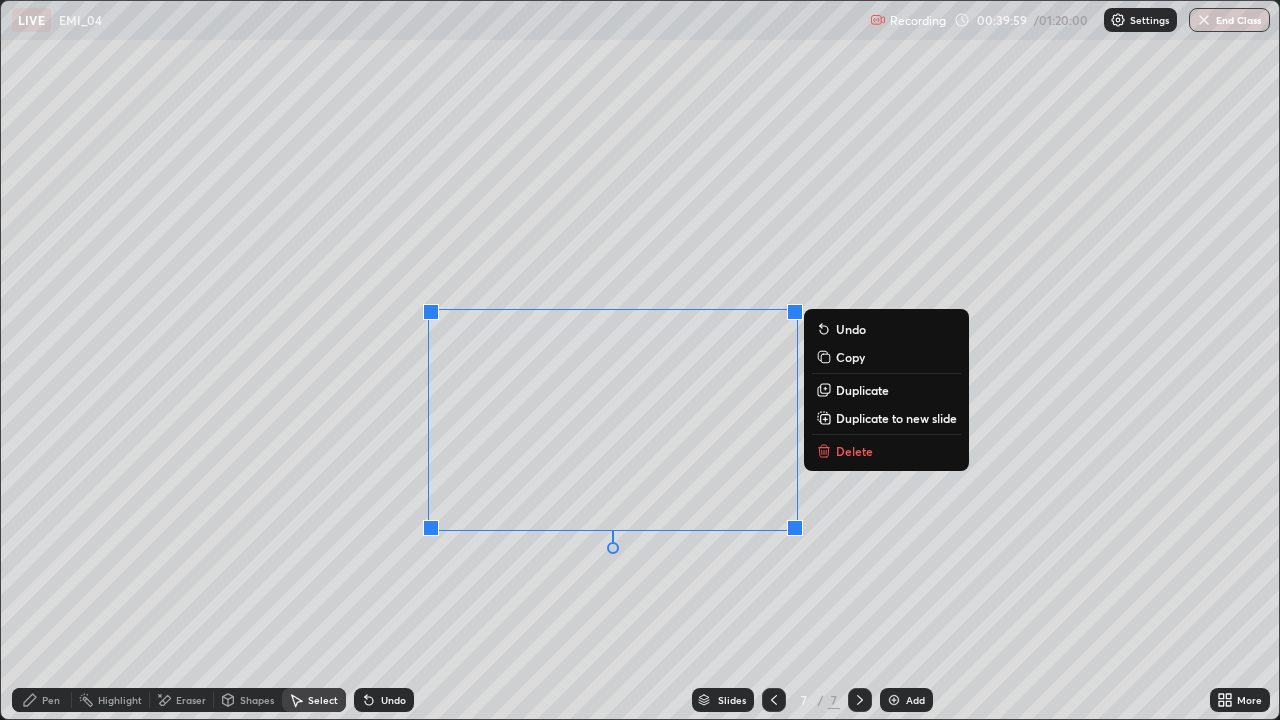 click on "Delete" at bounding box center [854, 451] 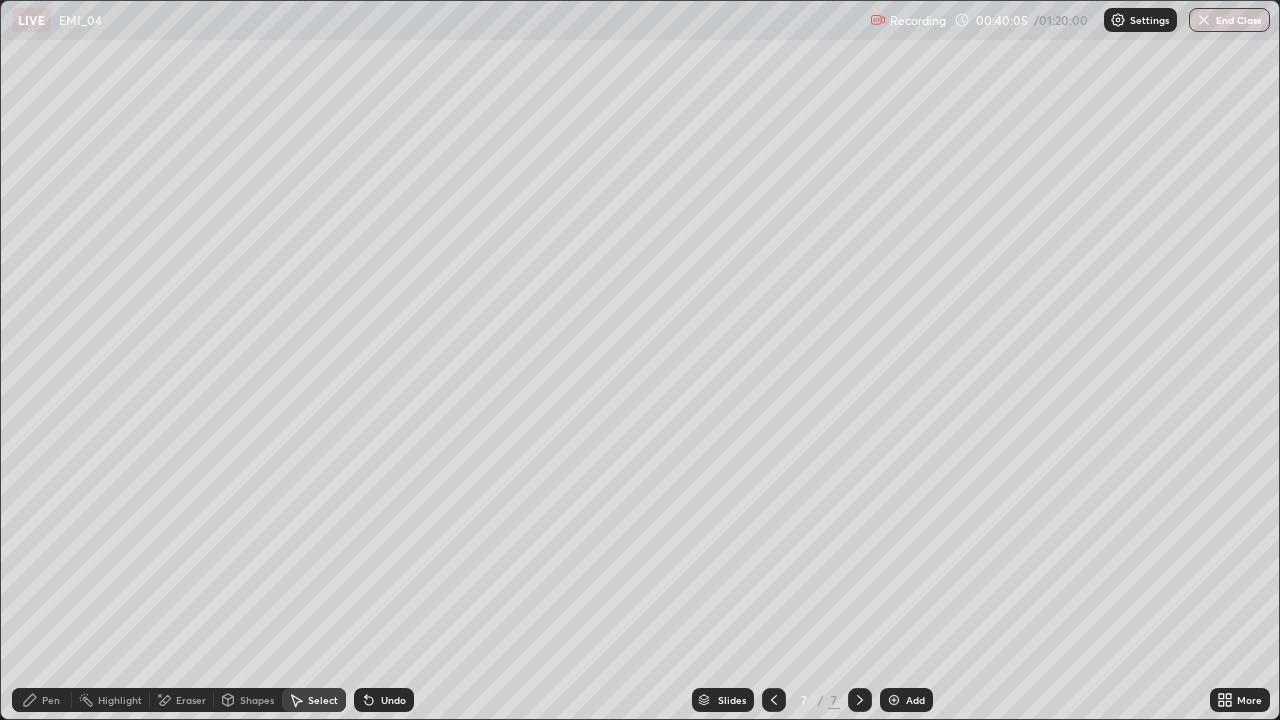 click on "0 ° Undo Copy Duplicate Duplicate to new slide Delete" at bounding box center [640, 360] 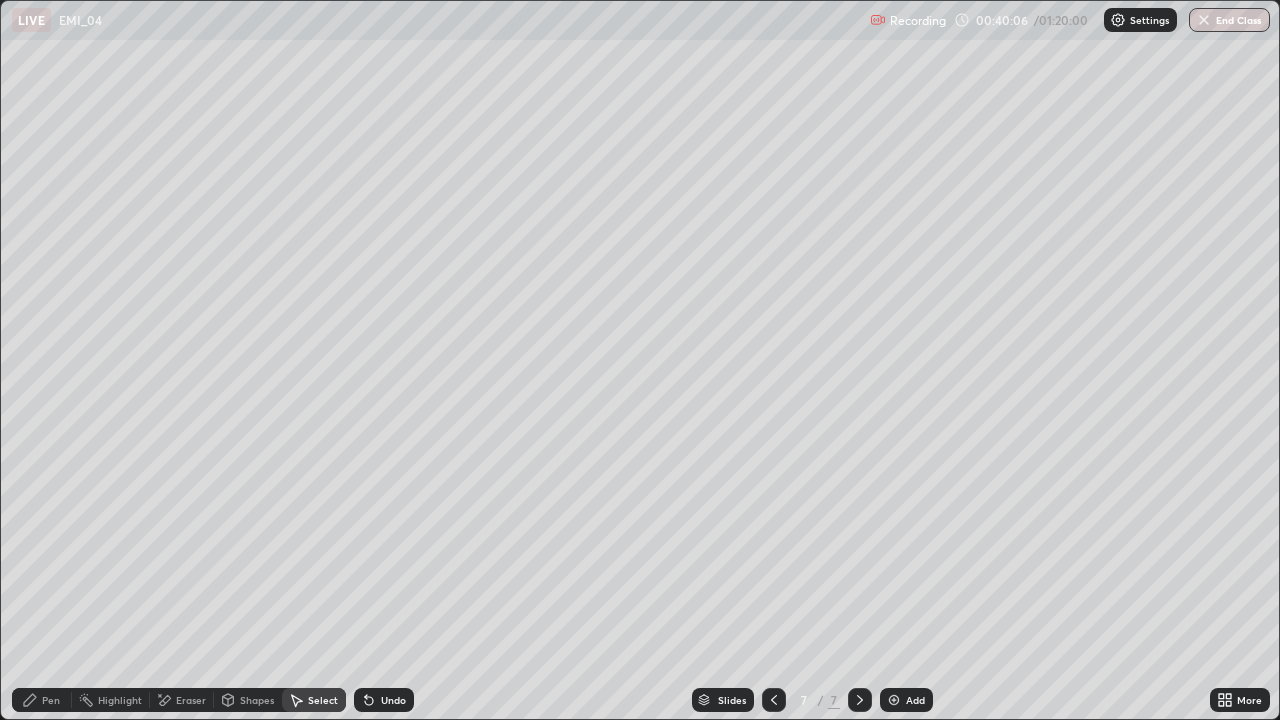 click on "Pen" at bounding box center (51, 700) 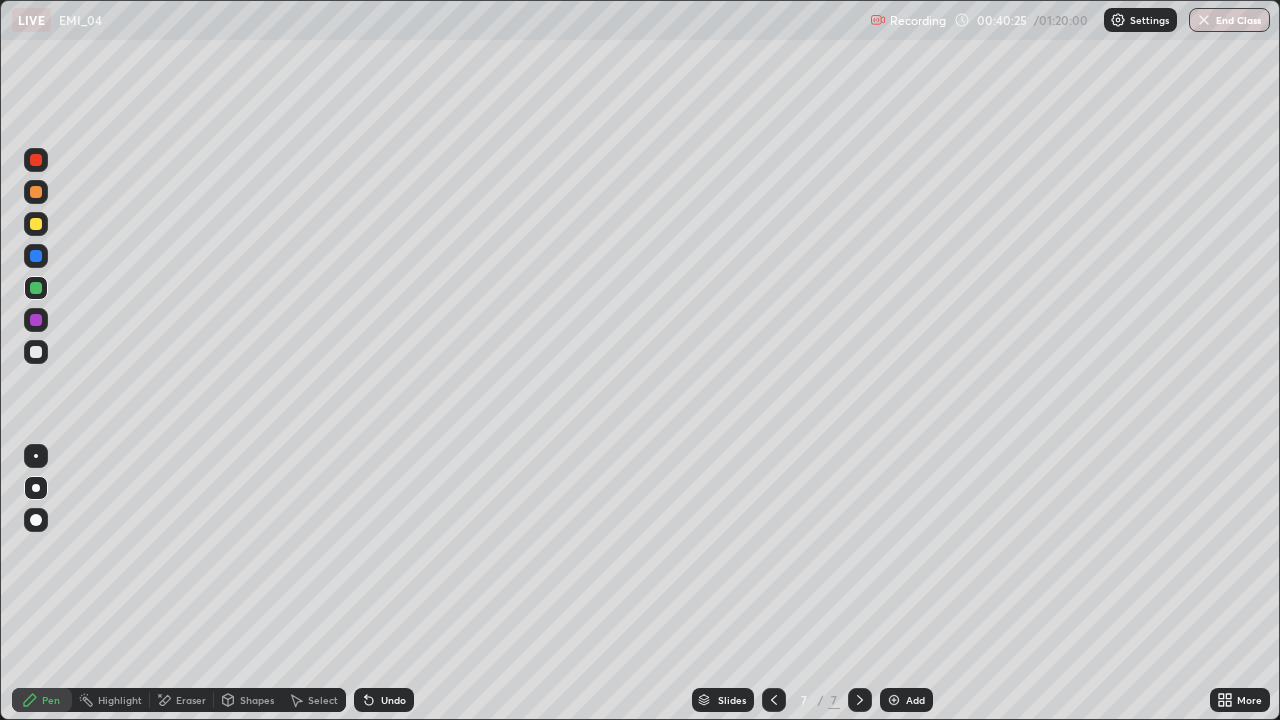click on "Undo" at bounding box center [384, 700] 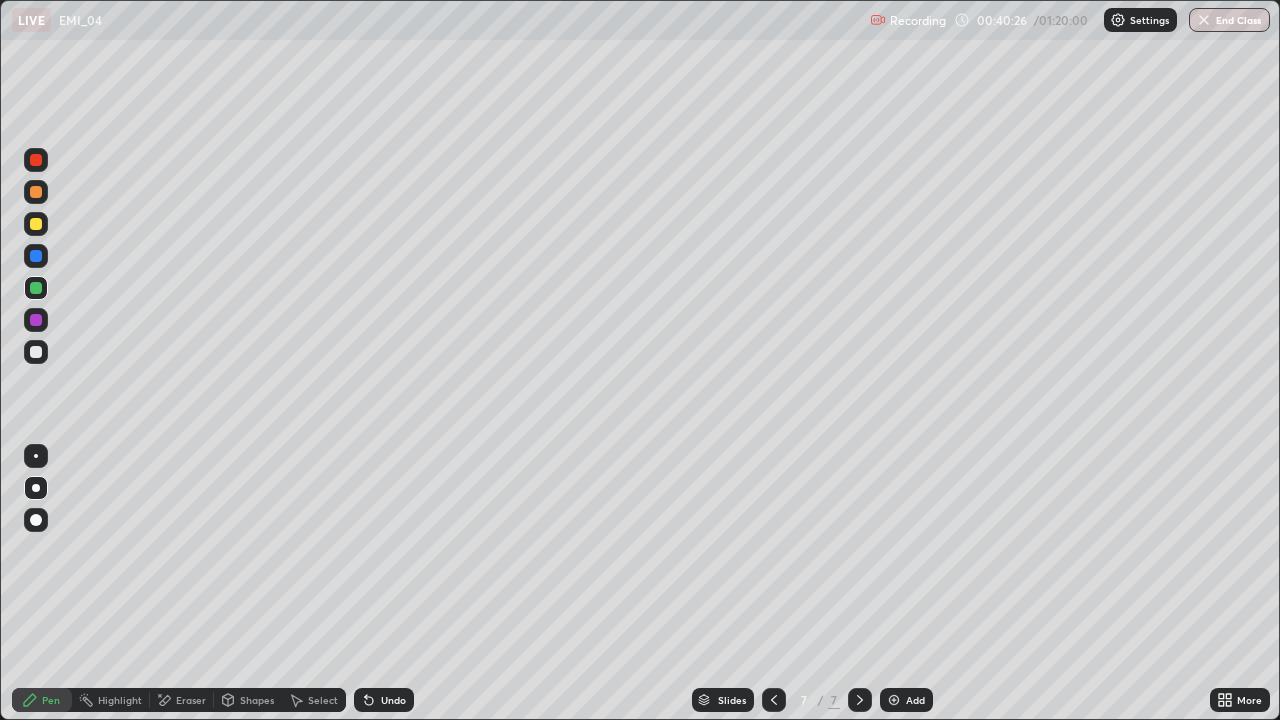 click on "Undo" at bounding box center (384, 700) 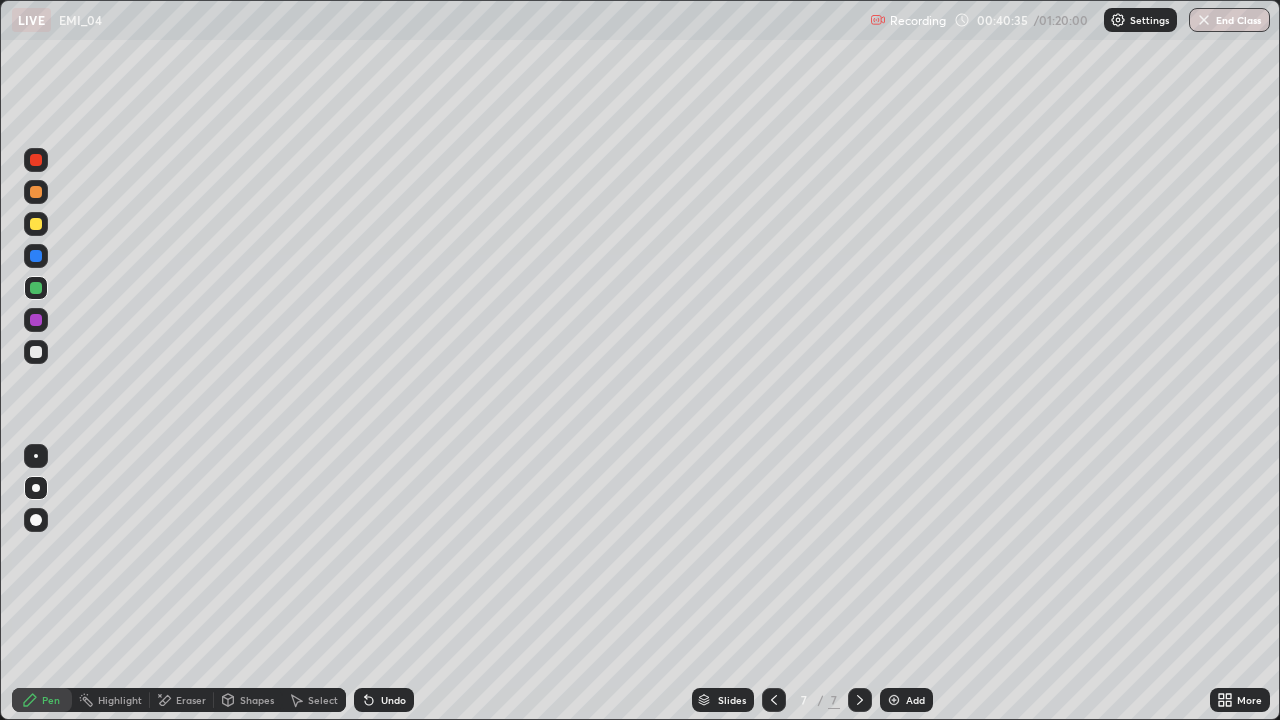 click on "Undo" at bounding box center [393, 700] 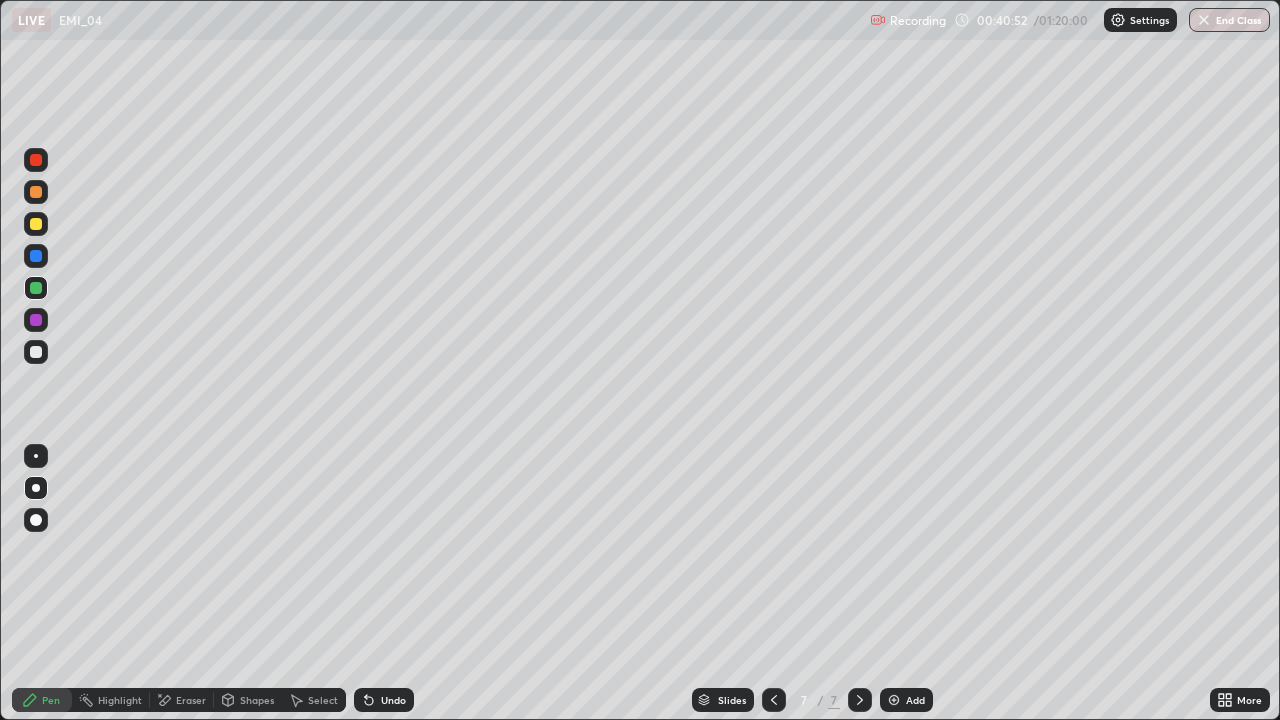 click on "Undo" at bounding box center [393, 700] 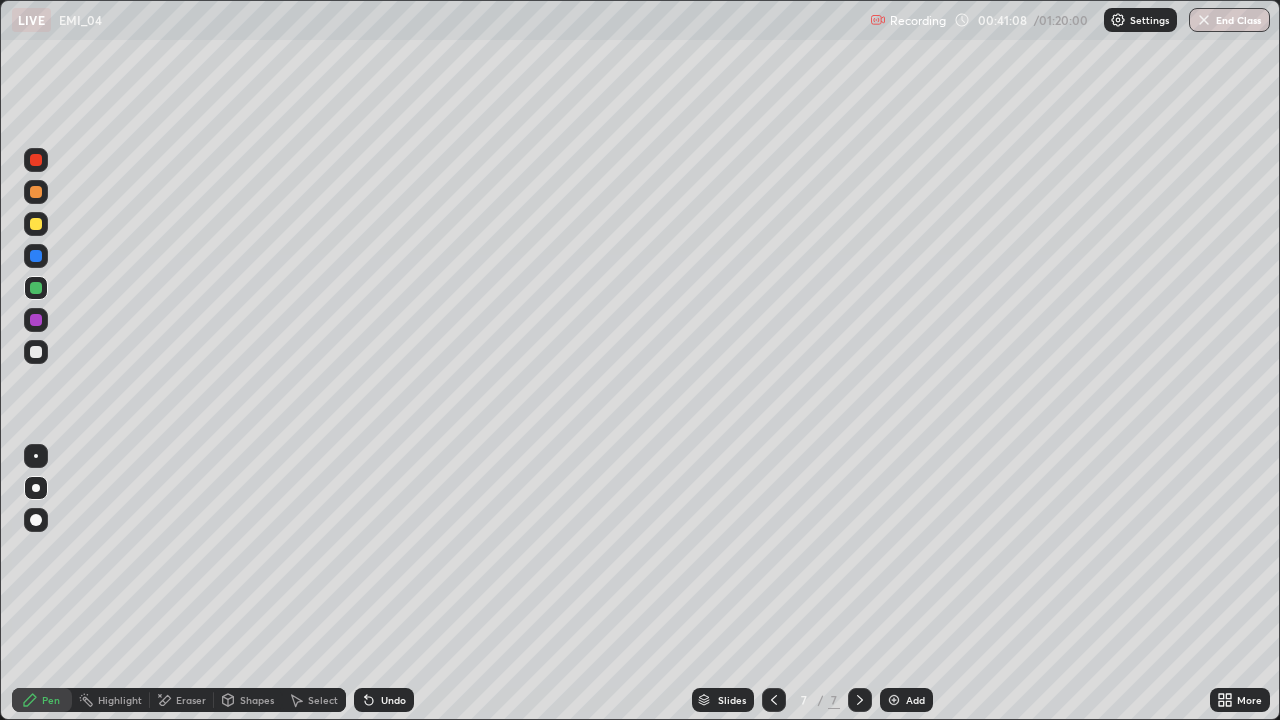click on "Undo" at bounding box center [393, 700] 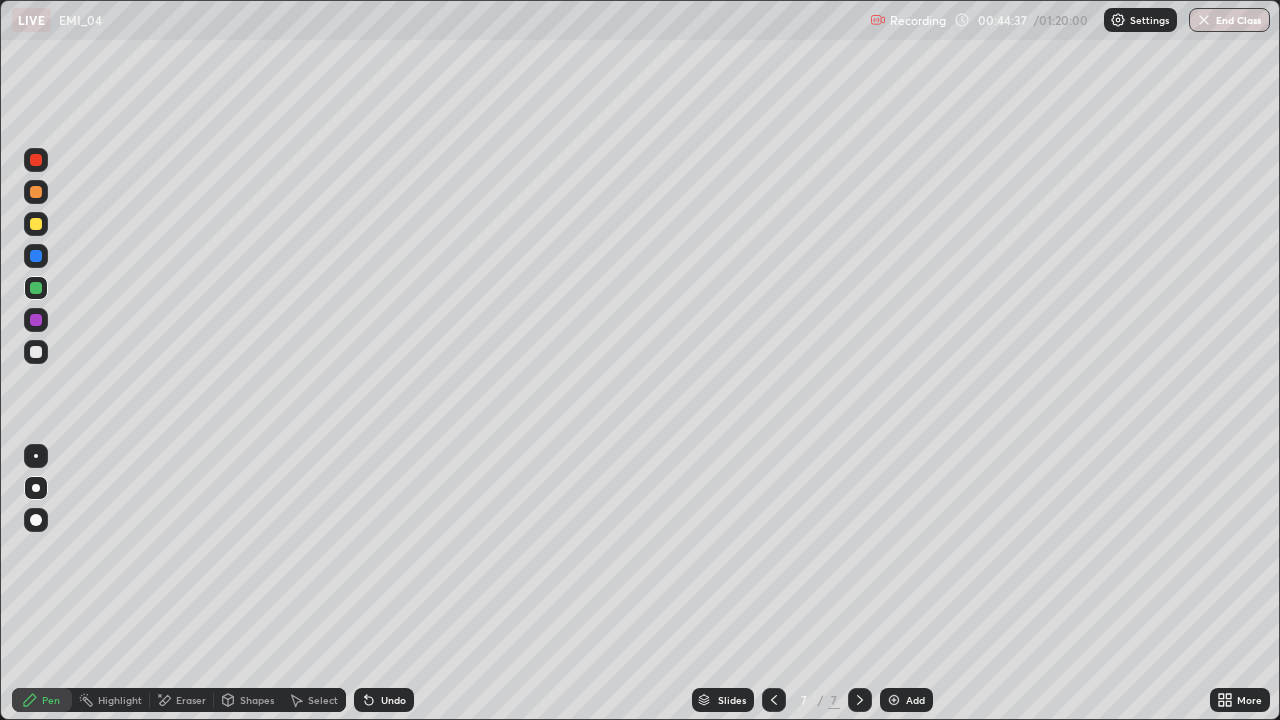 click at bounding box center (860, 700) 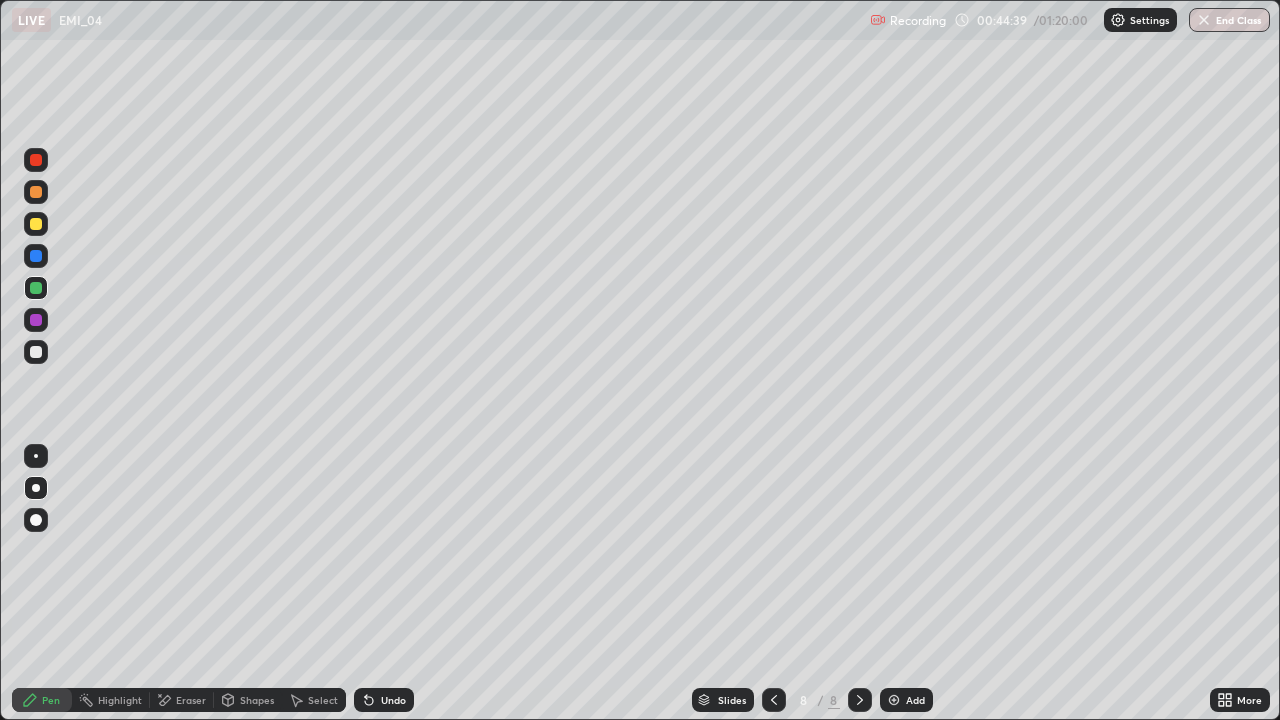 click at bounding box center [36, 488] 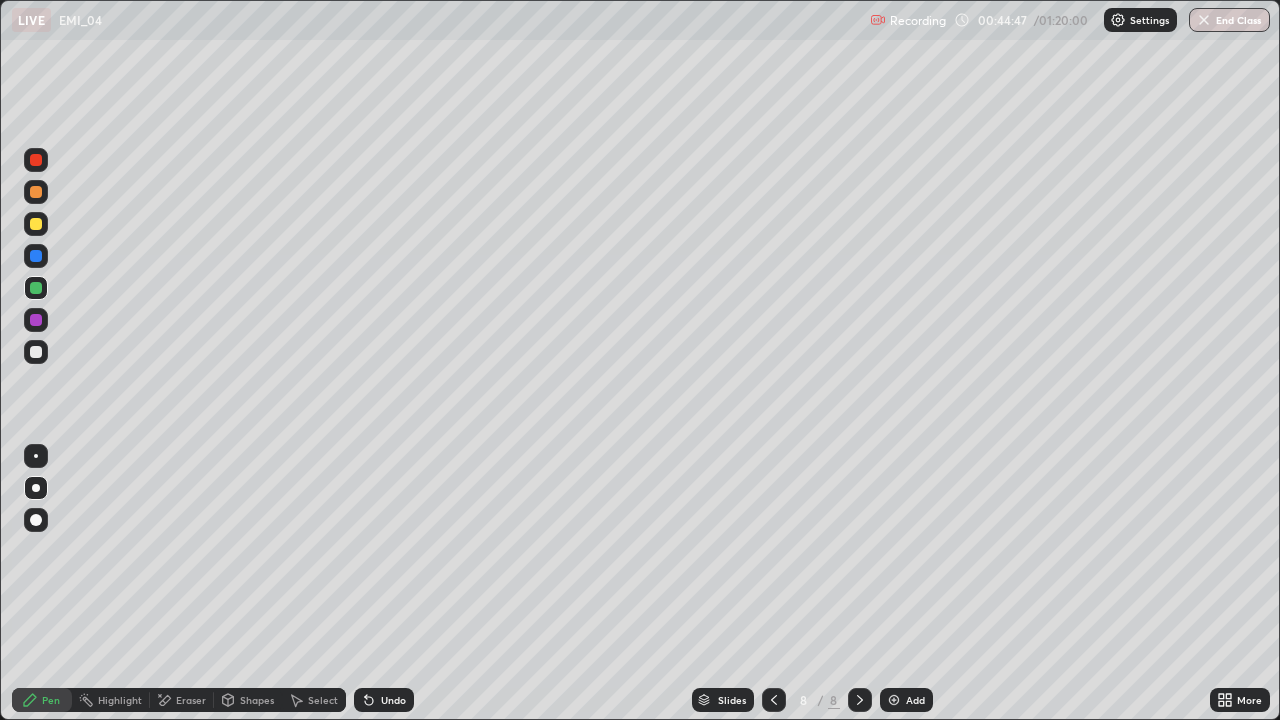 click at bounding box center (36, 352) 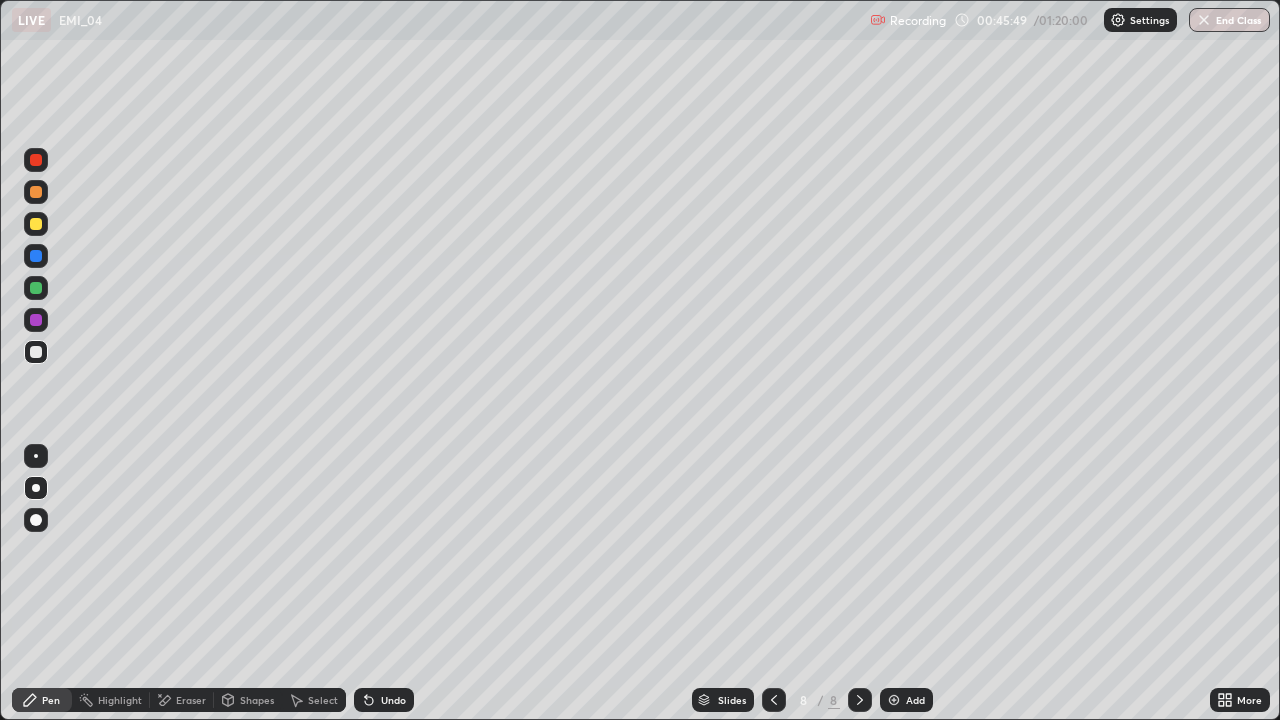 click at bounding box center [36, 288] 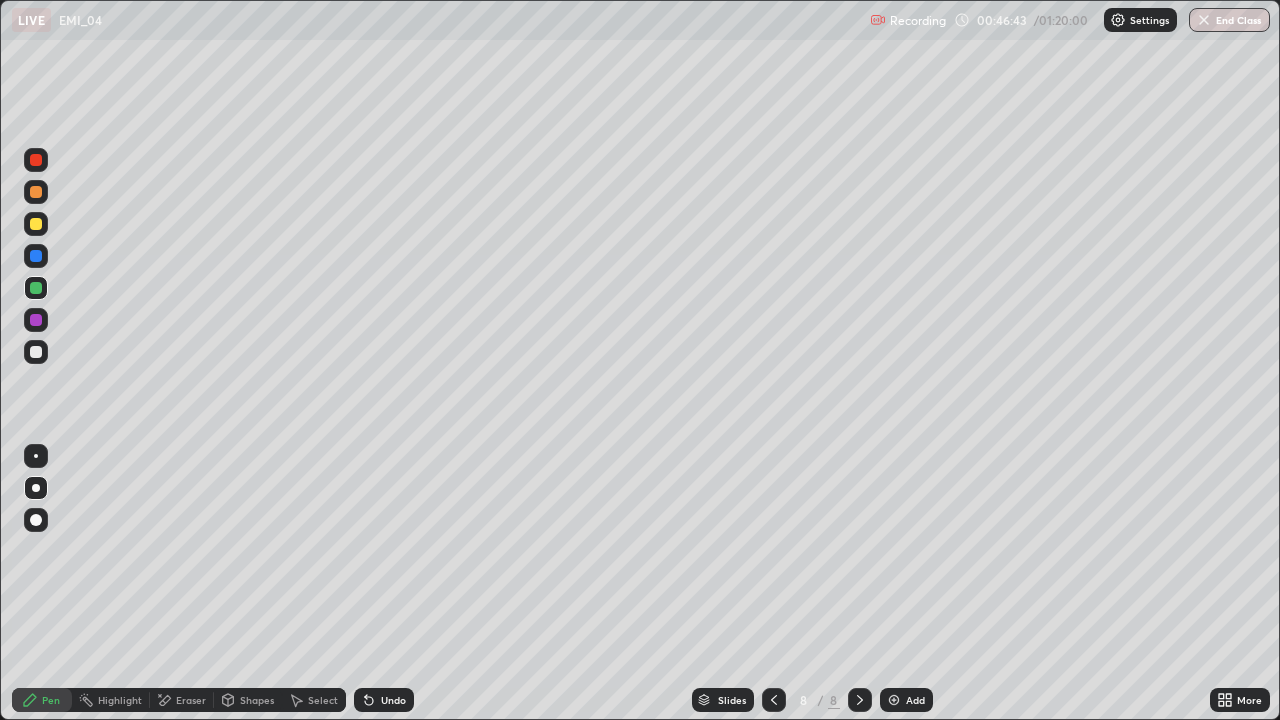 click on "Select" at bounding box center (323, 700) 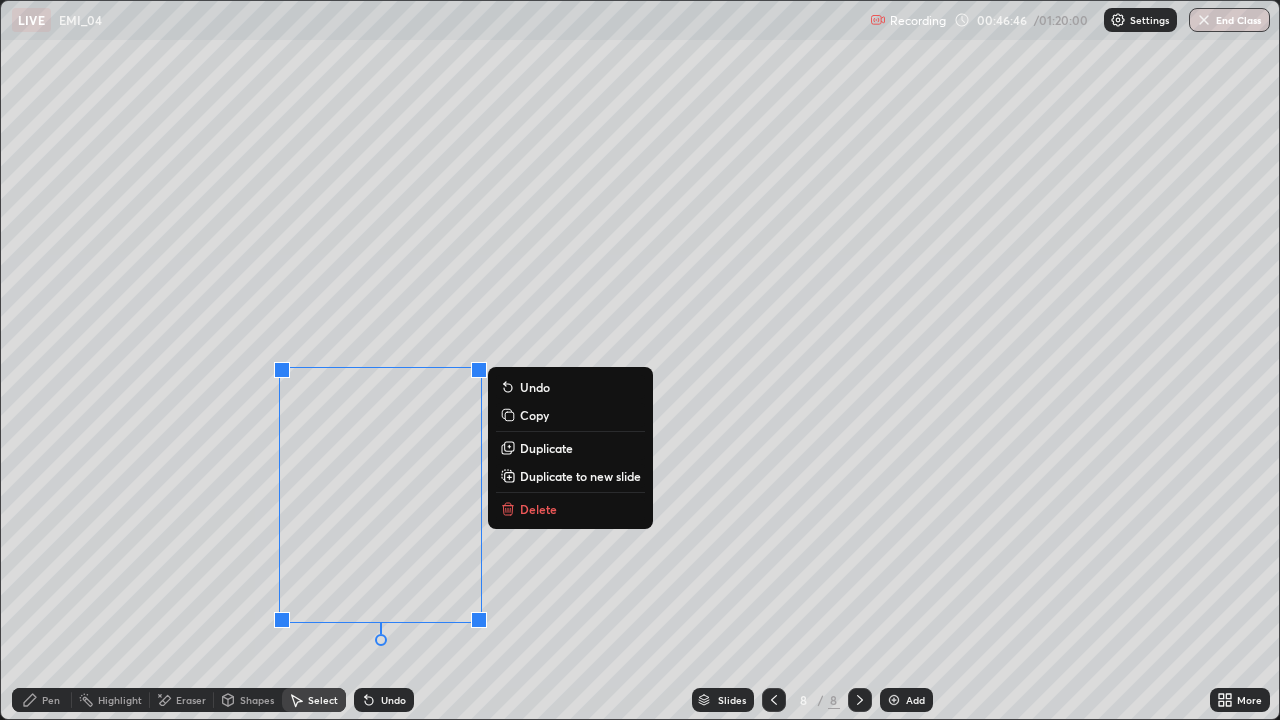 click on "Duplicate" at bounding box center (546, 448) 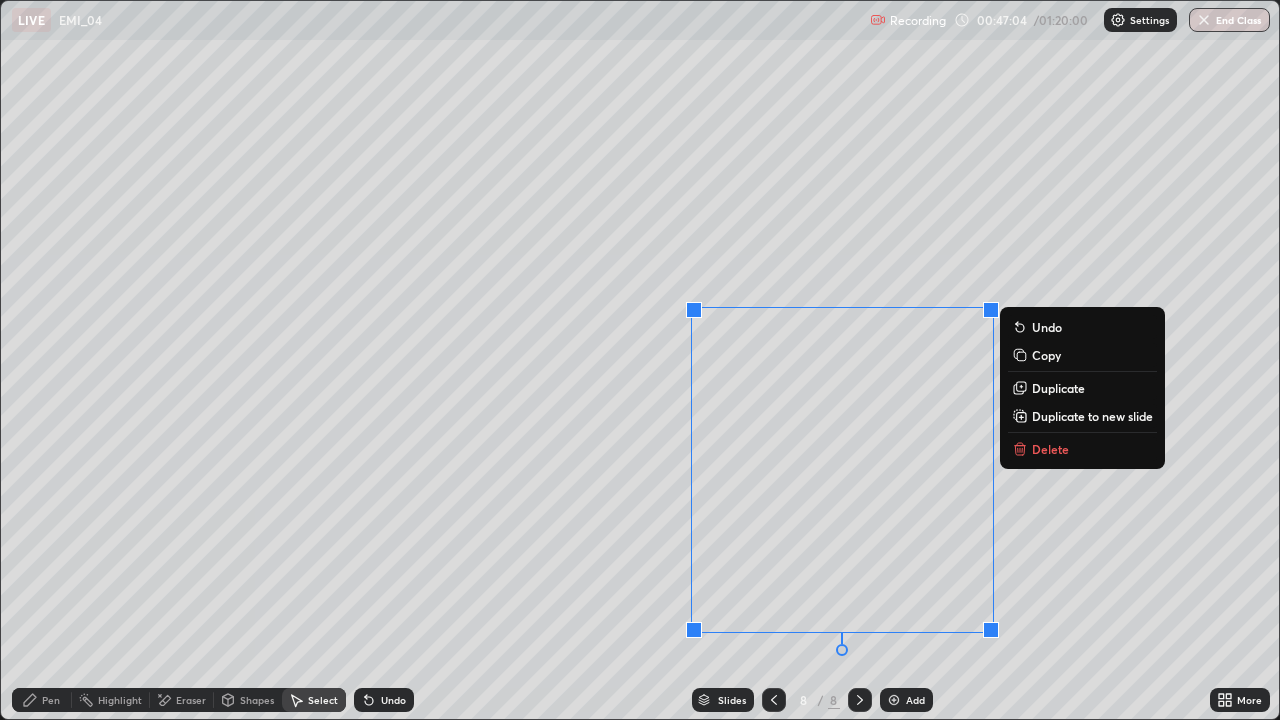 click on "Eraser" at bounding box center (191, 700) 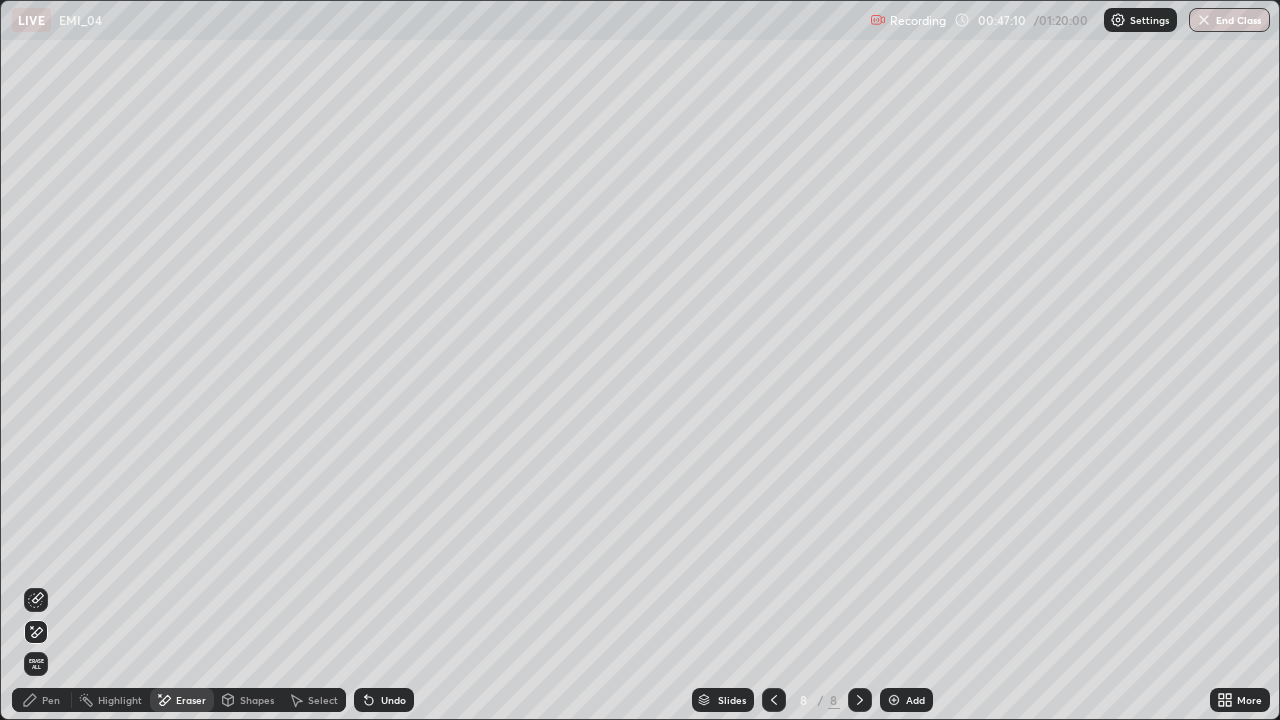 click on "Undo" at bounding box center [384, 700] 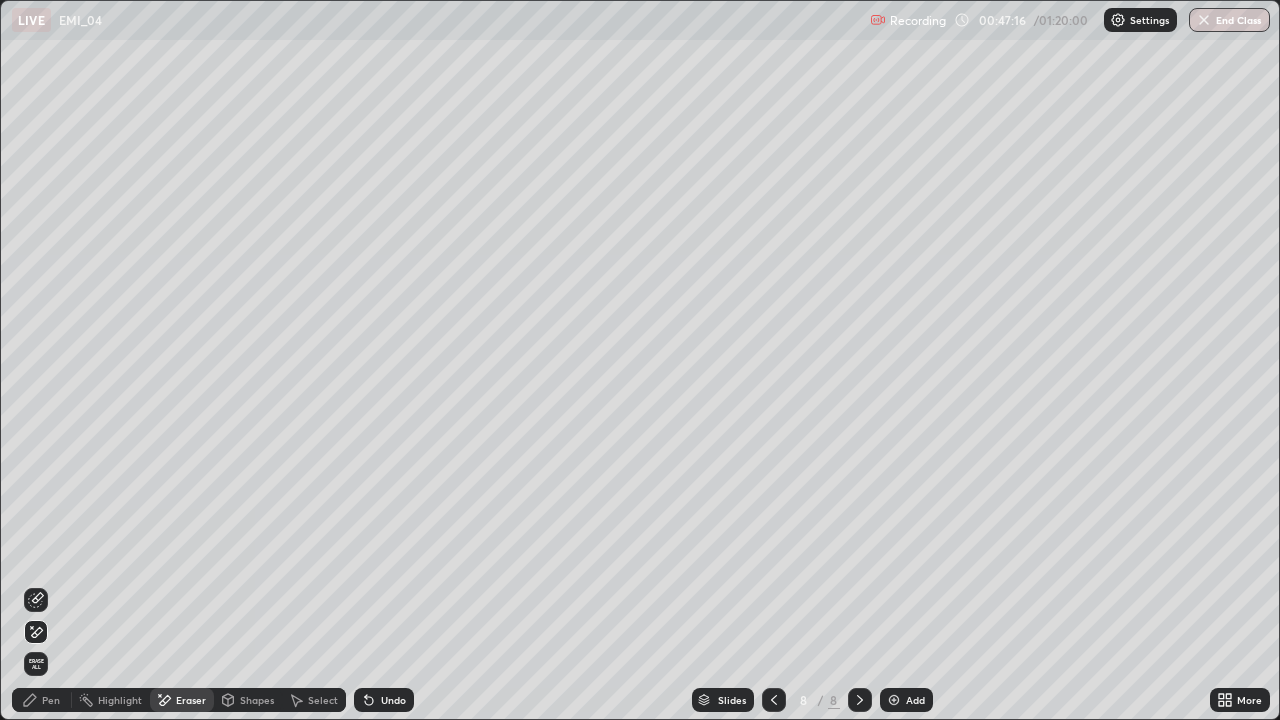 click on "Select" at bounding box center (323, 700) 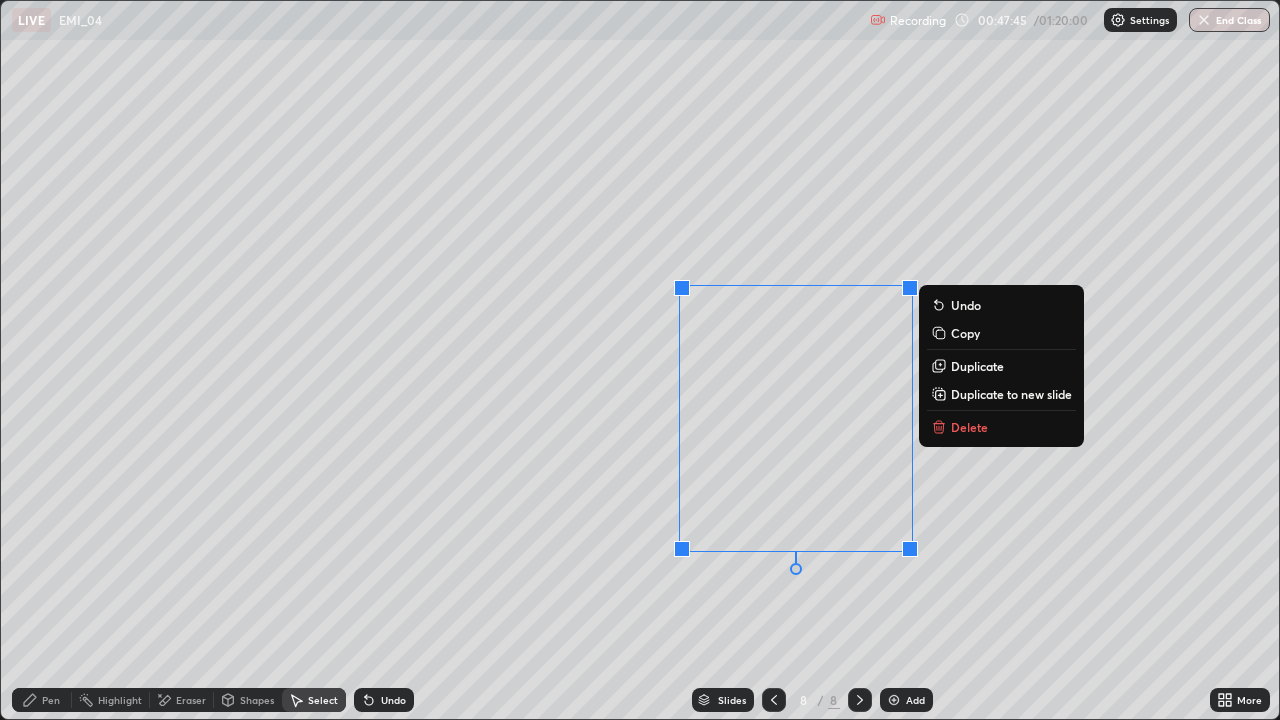 click on "Duplicate" at bounding box center [977, 366] 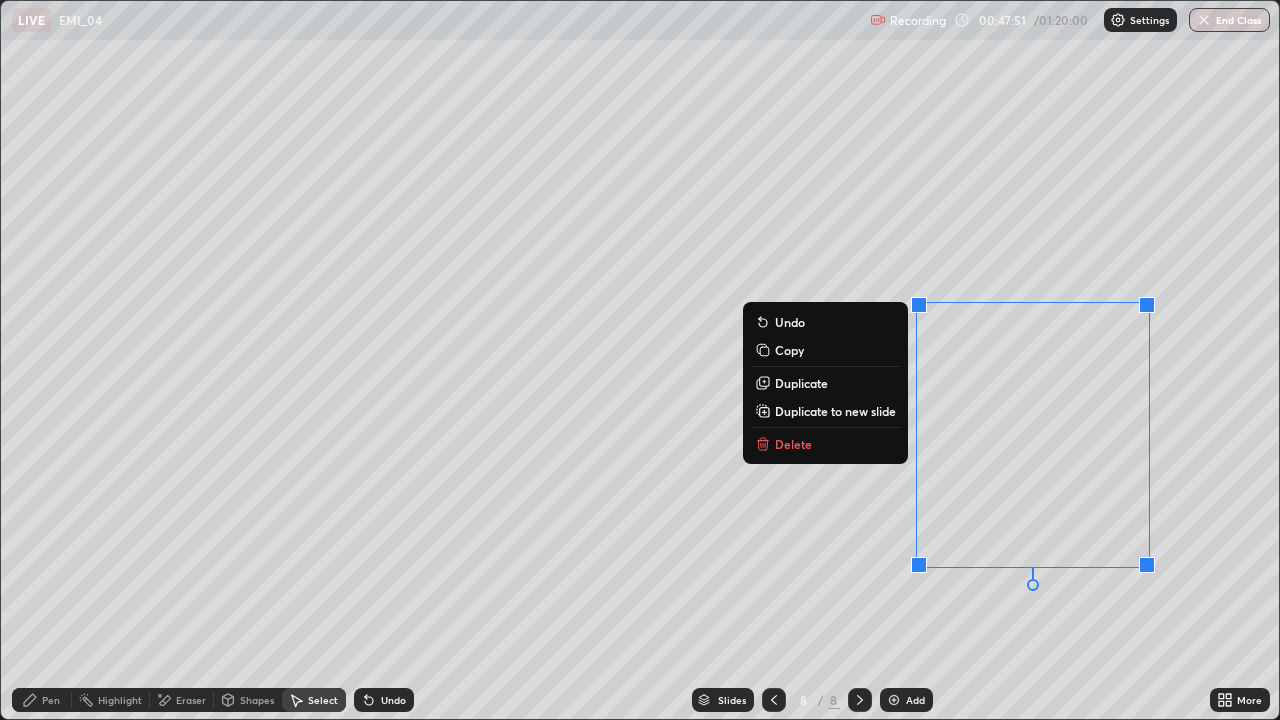click on "0 ° Undo Copy Duplicate Duplicate to new slide Delete" at bounding box center [640, 360] 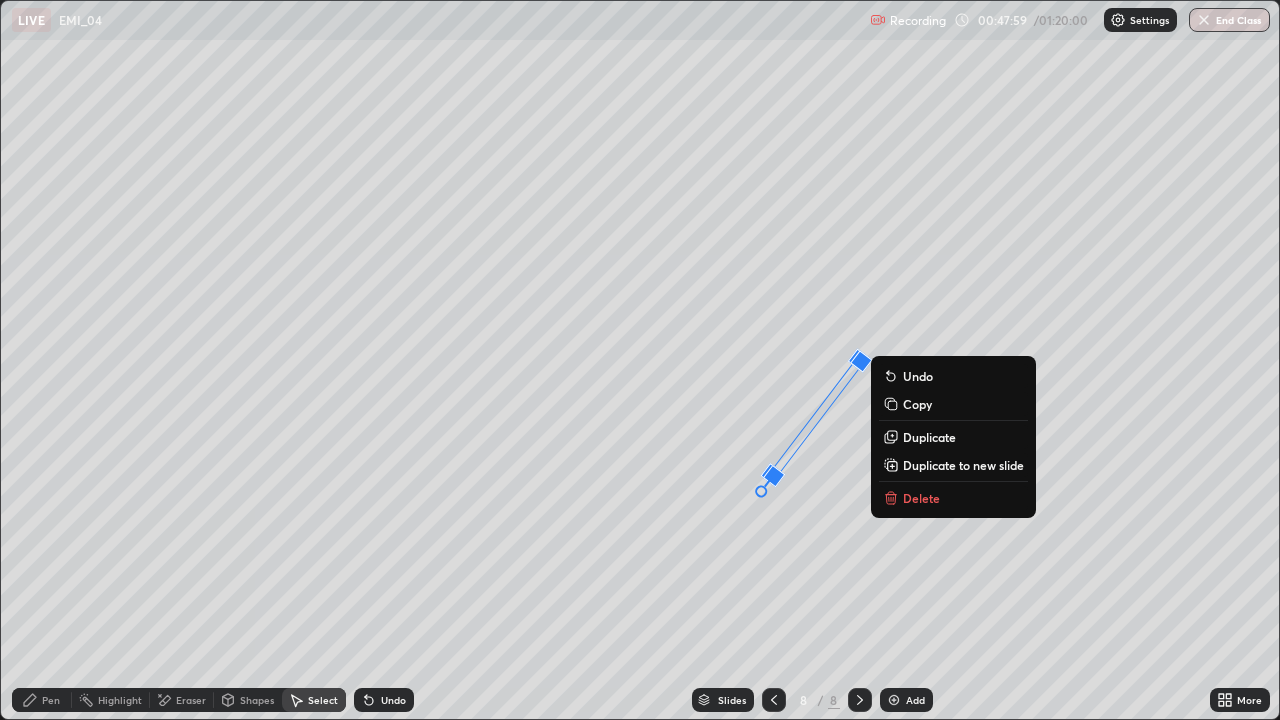 click on "37 ° Undo Copy Duplicate Duplicate to new slide Delete" at bounding box center (640, 360) 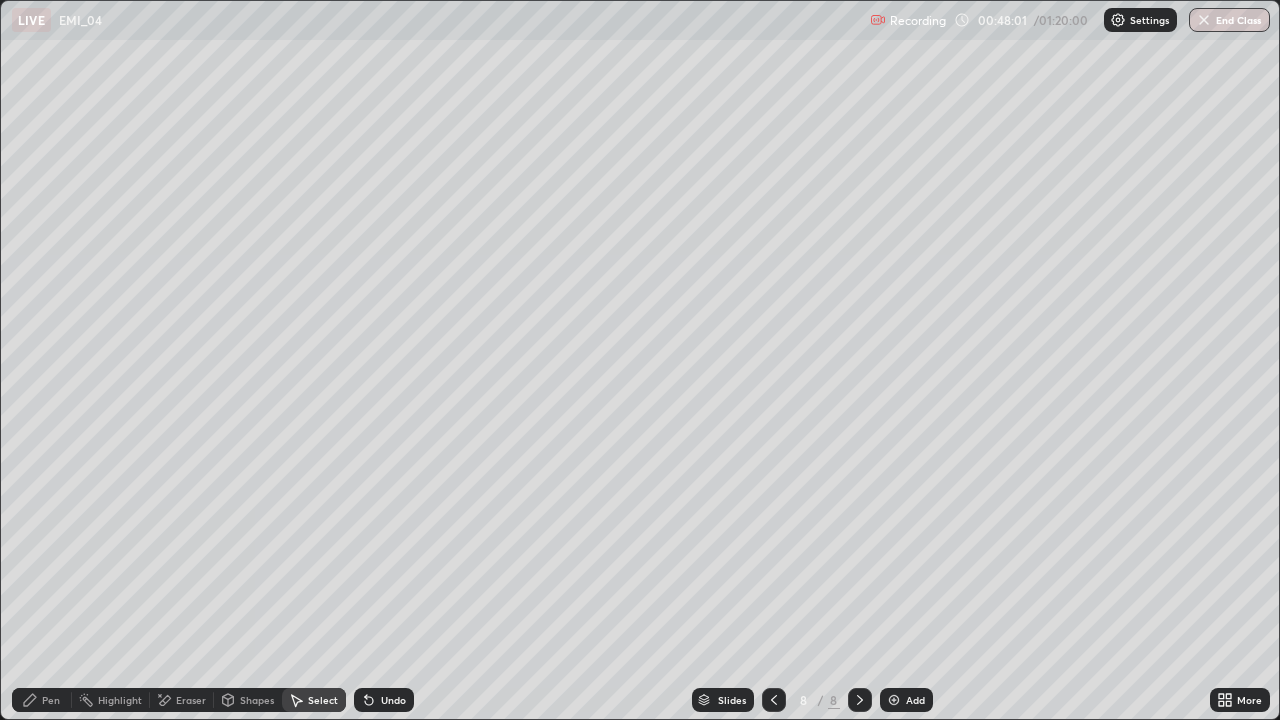 click on "Pen" at bounding box center (51, 700) 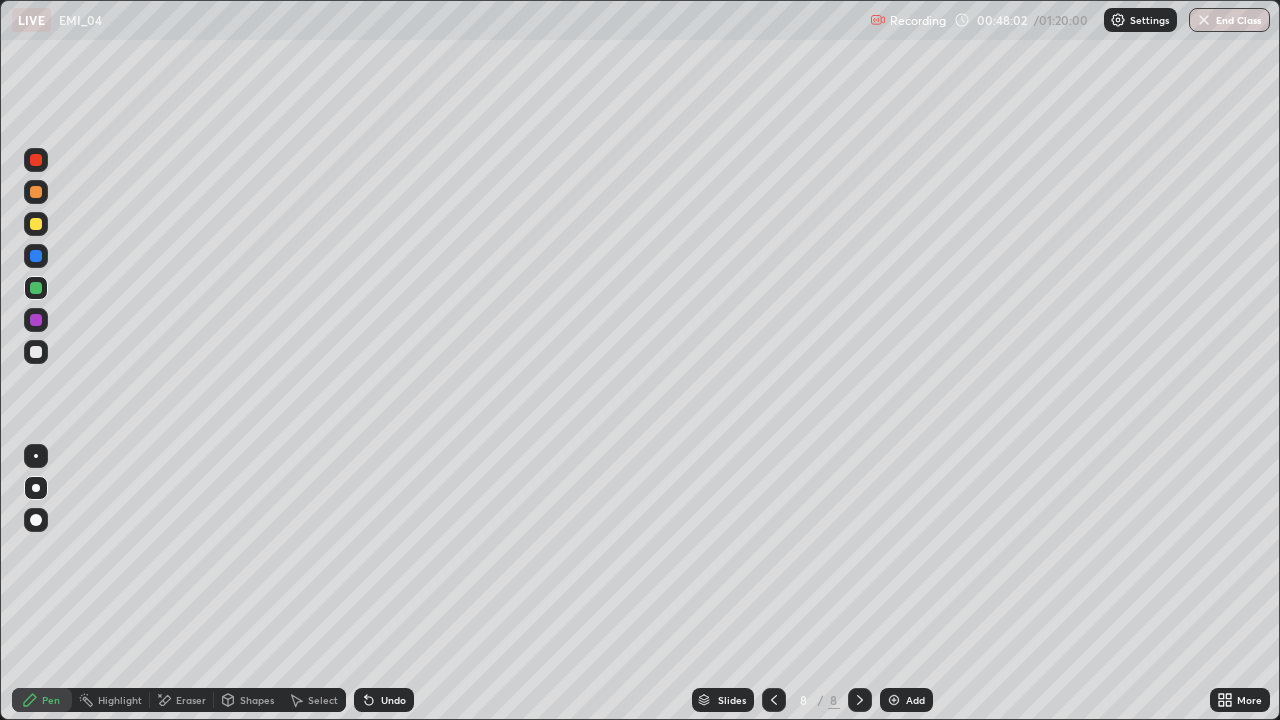 click at bounding box center (36, 224) 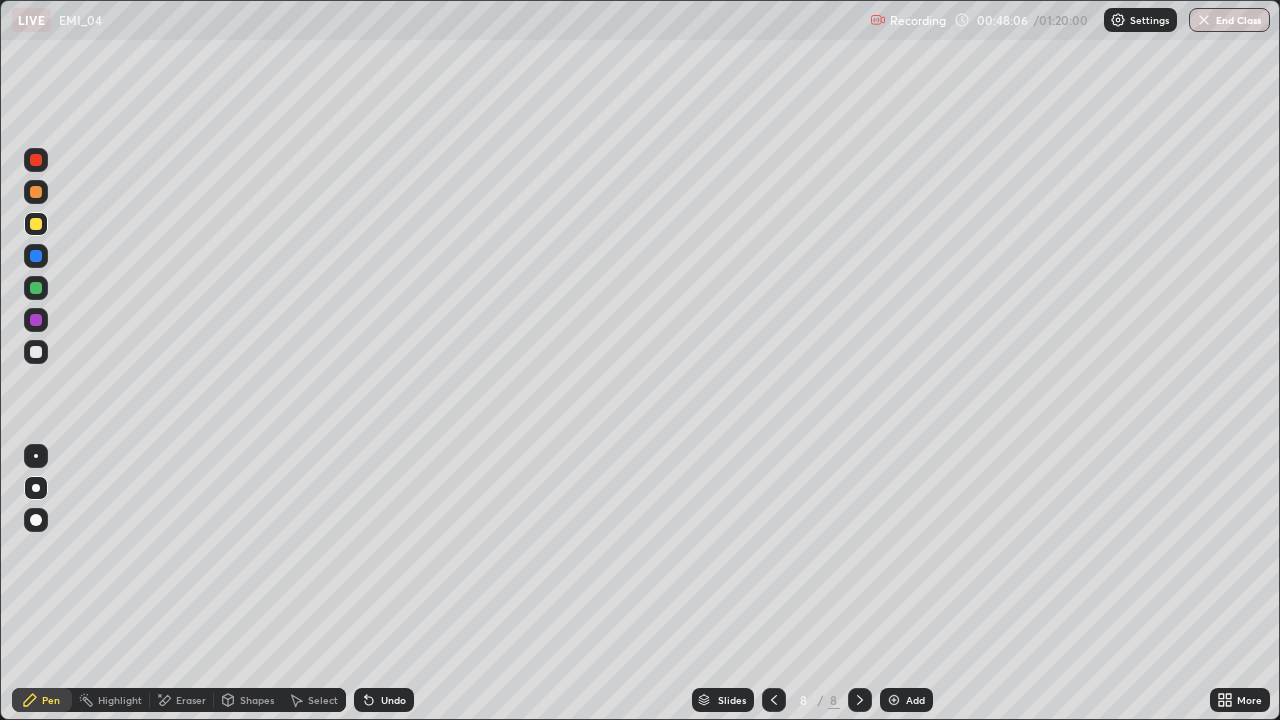 click on "Undo" at bounding box center (393, 700) 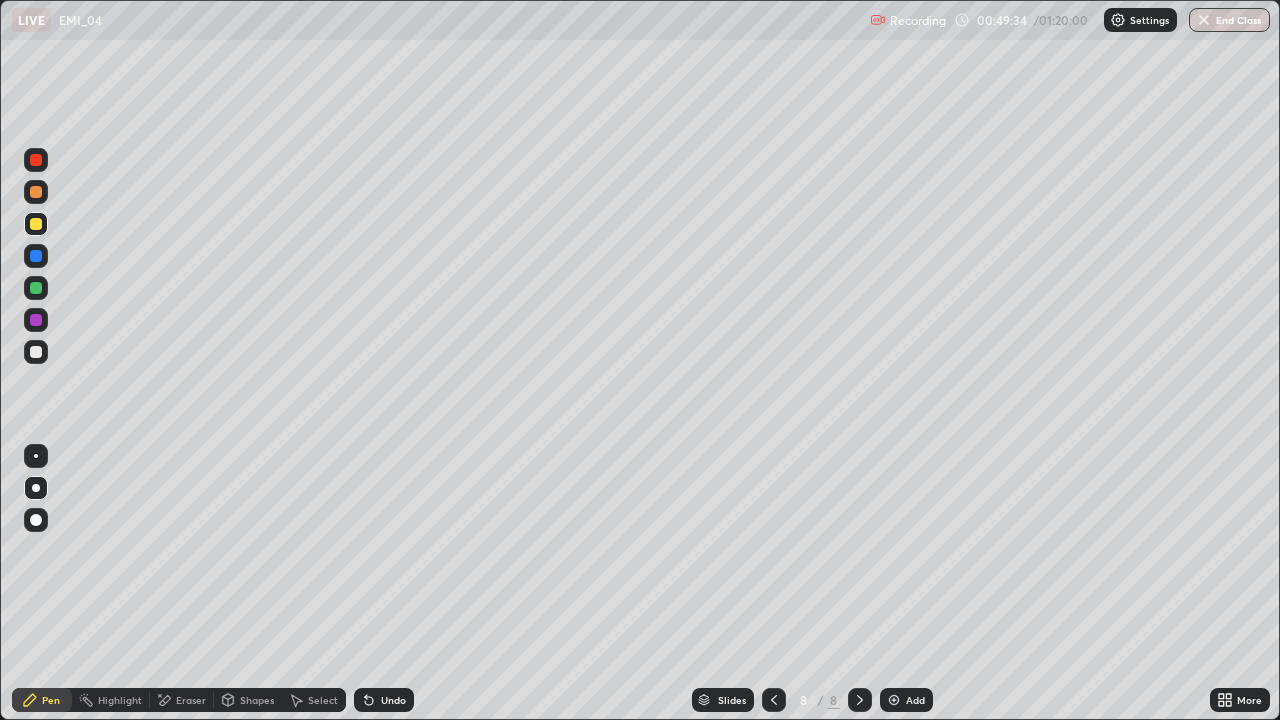 click at bounding box center (36, 288) 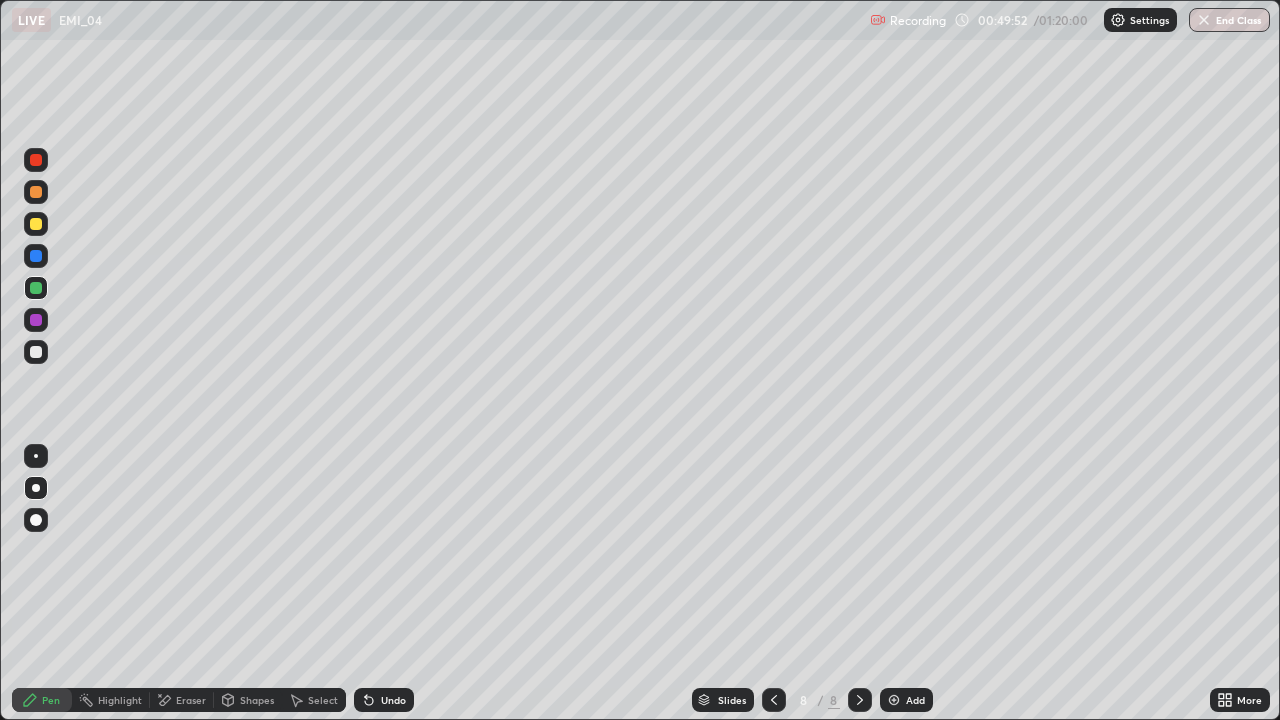 click on "Undo" at bounding box center (384, 700) 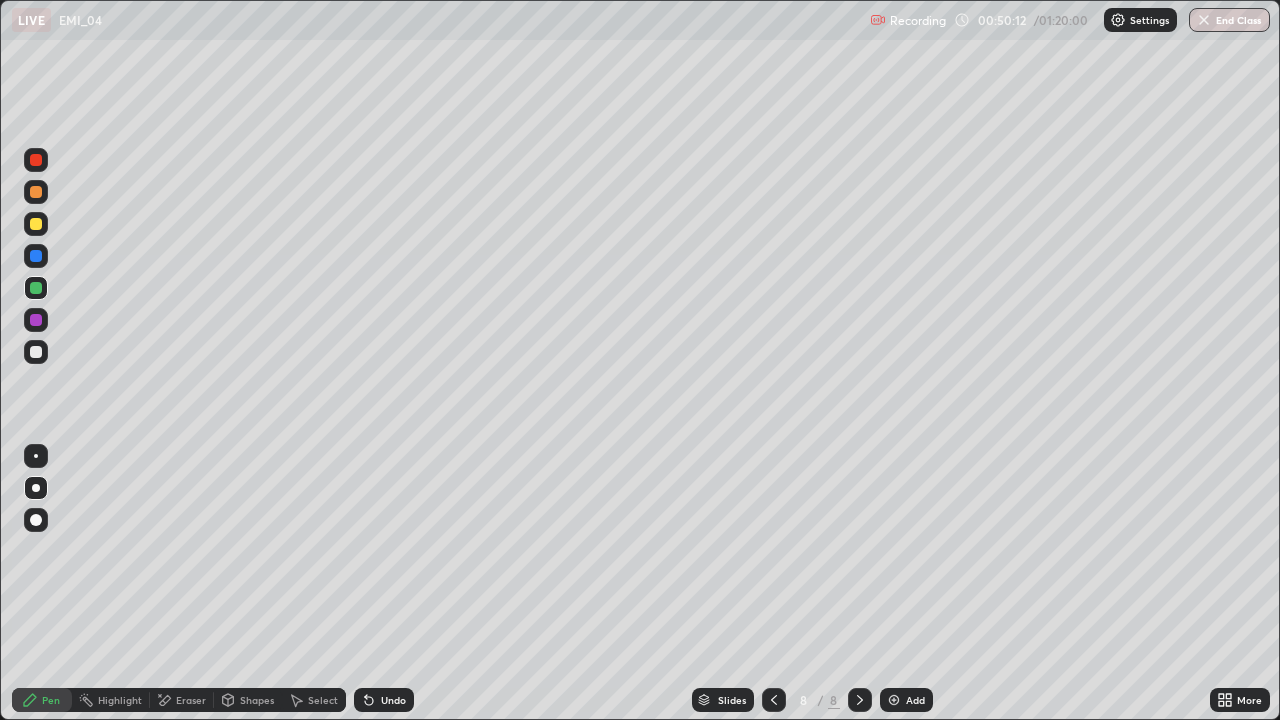 click at bounding box center (36, 352) 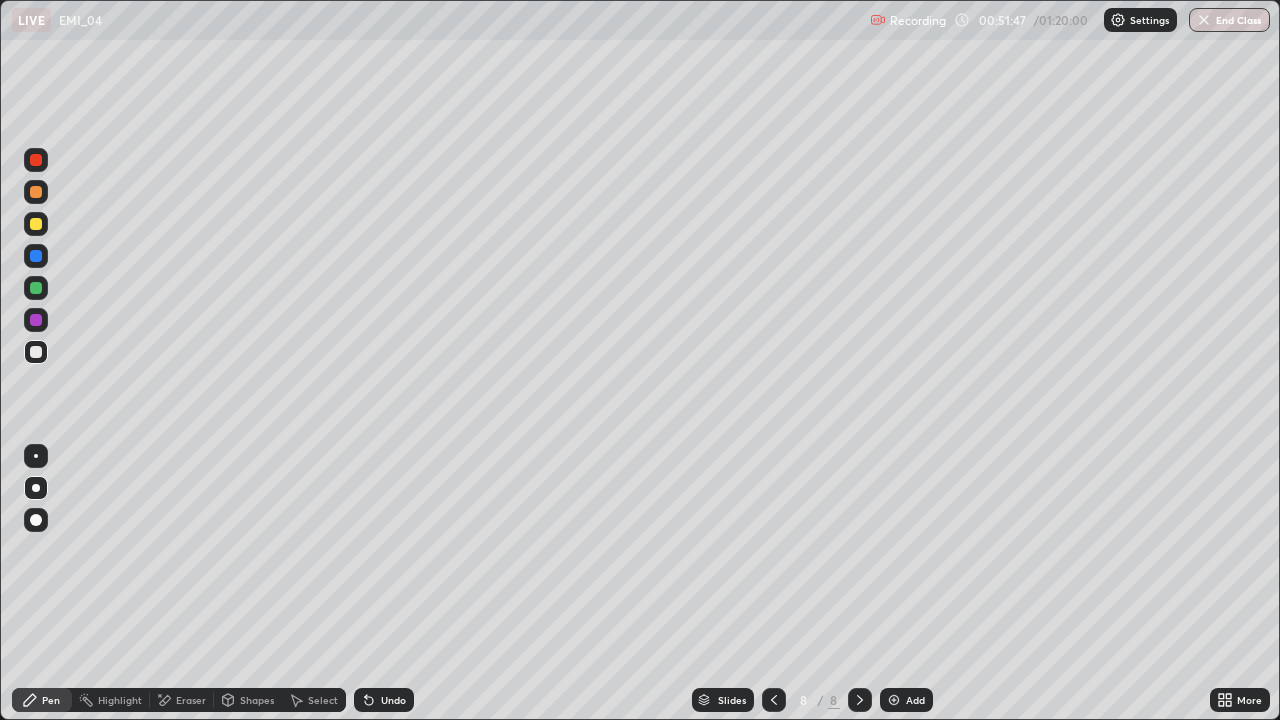 click at bounding box center (860, 700) 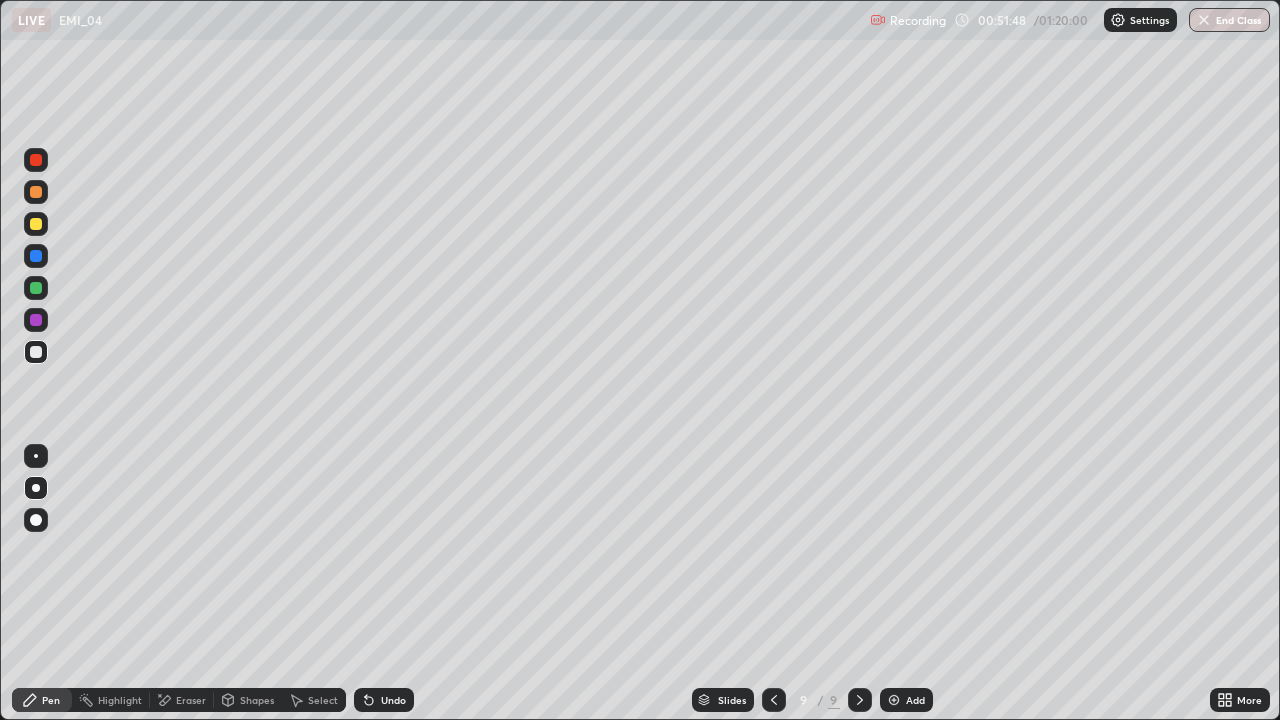 click at bounding box center [36, 288] 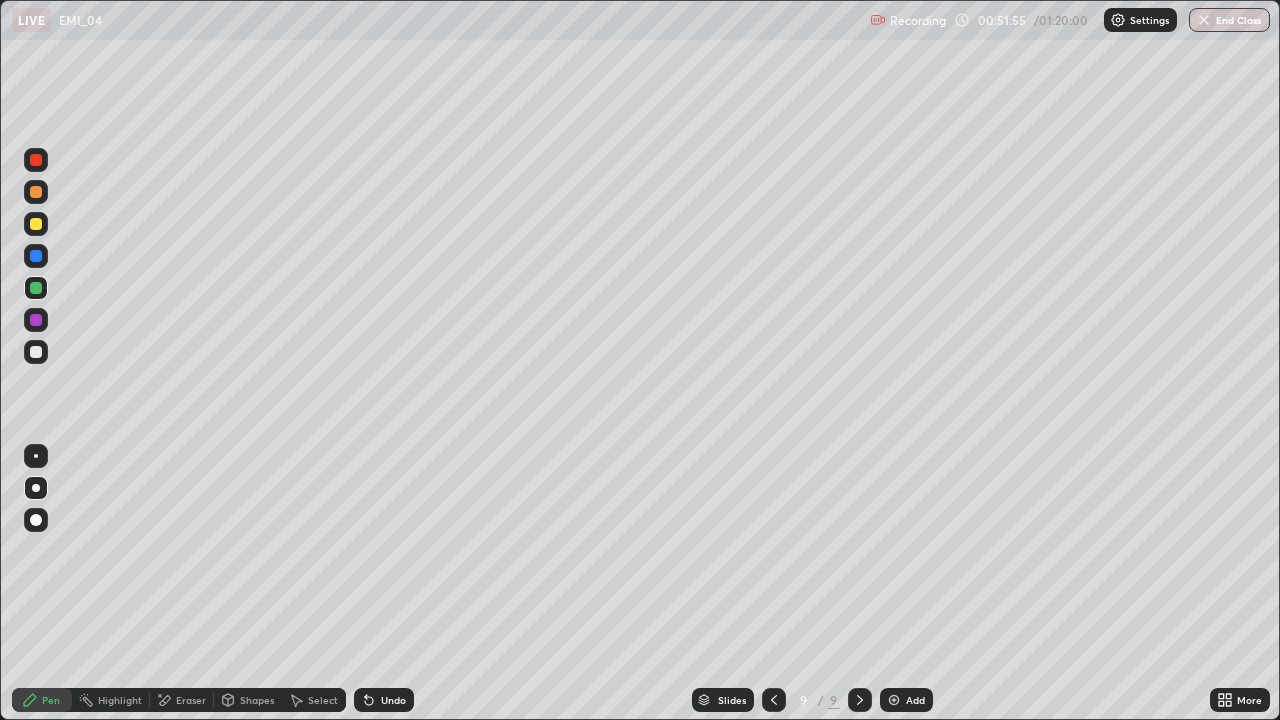click on "Undo" at bounding box center (384, 700) 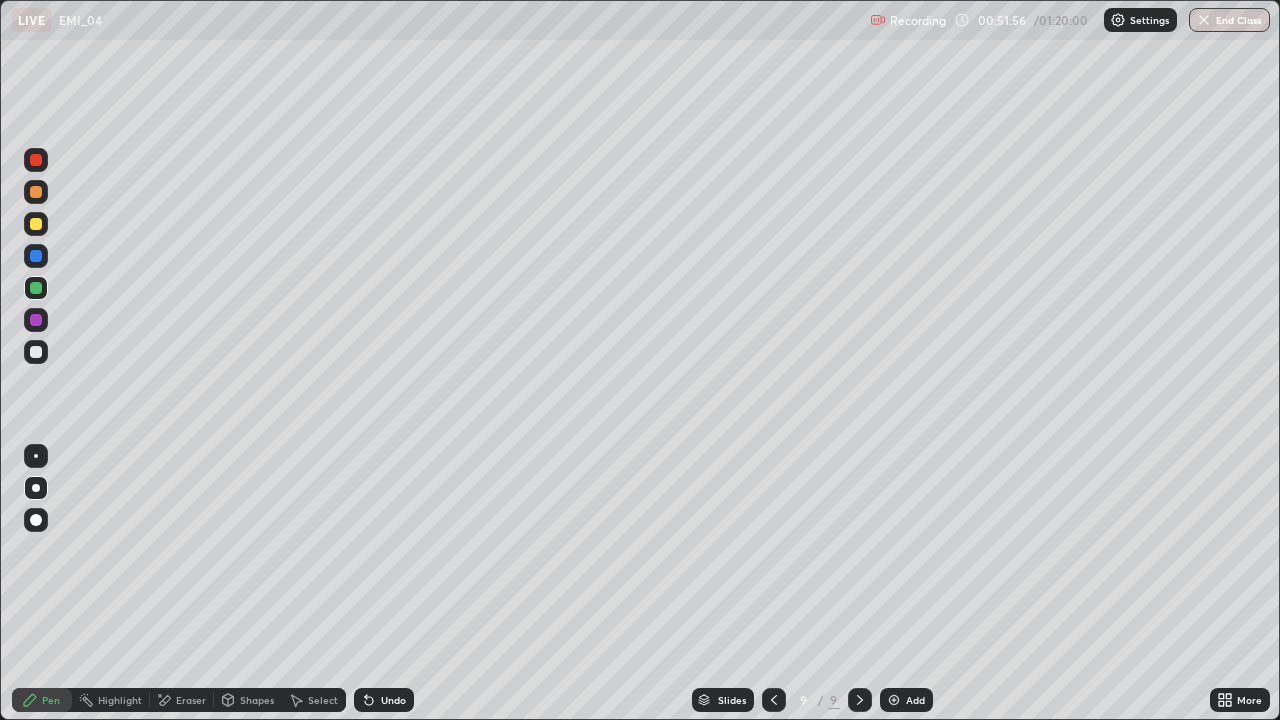 click on "Undo" at bounding box center [384, 700] 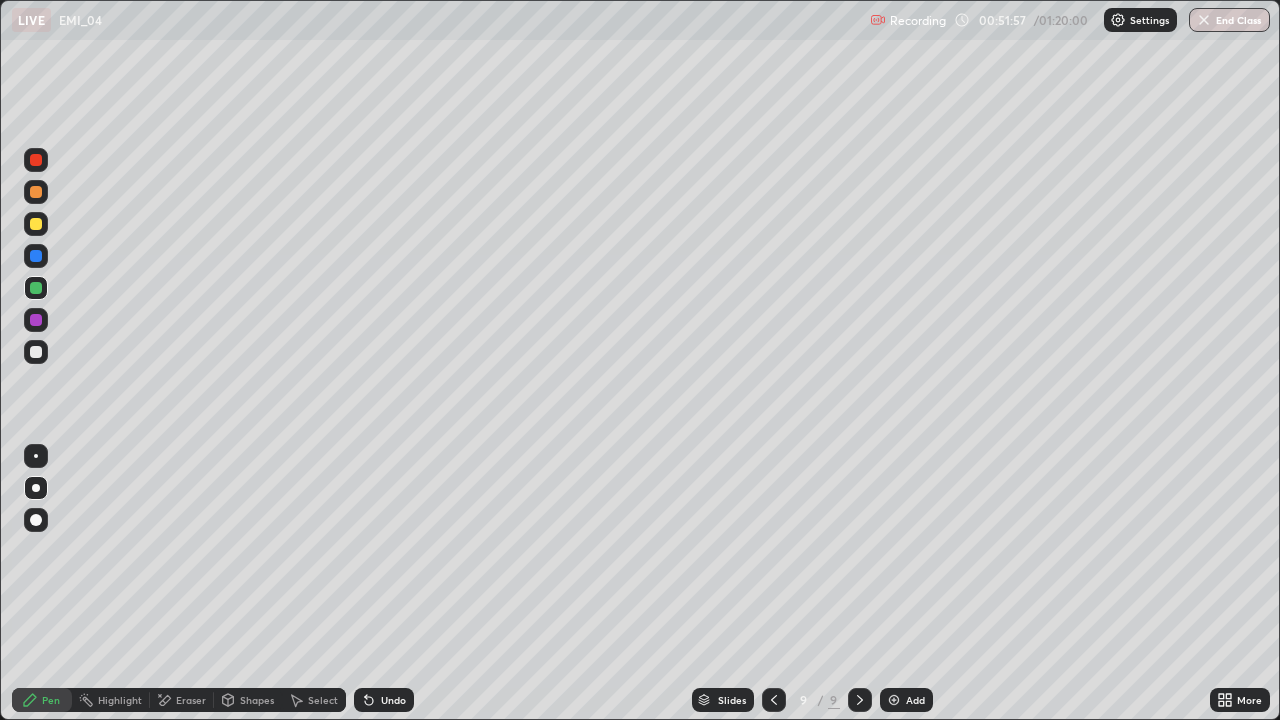 click on "Undo" at bounding box center [393, 700] 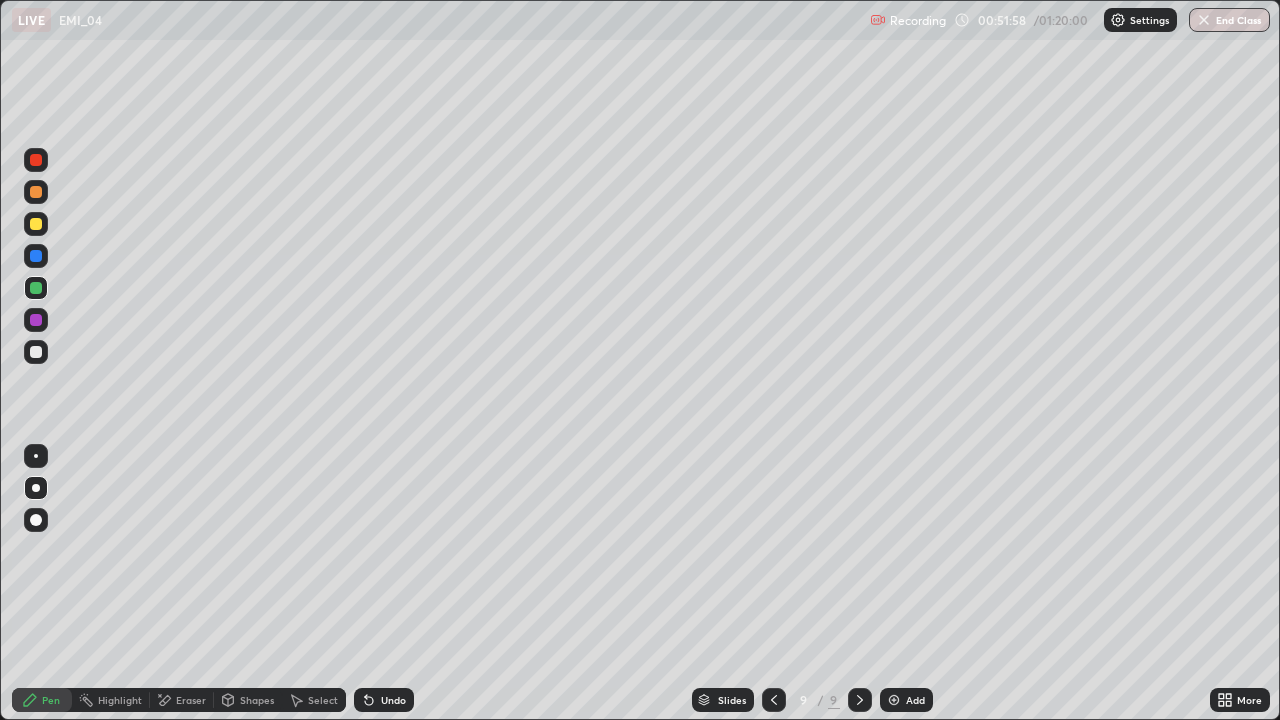 click 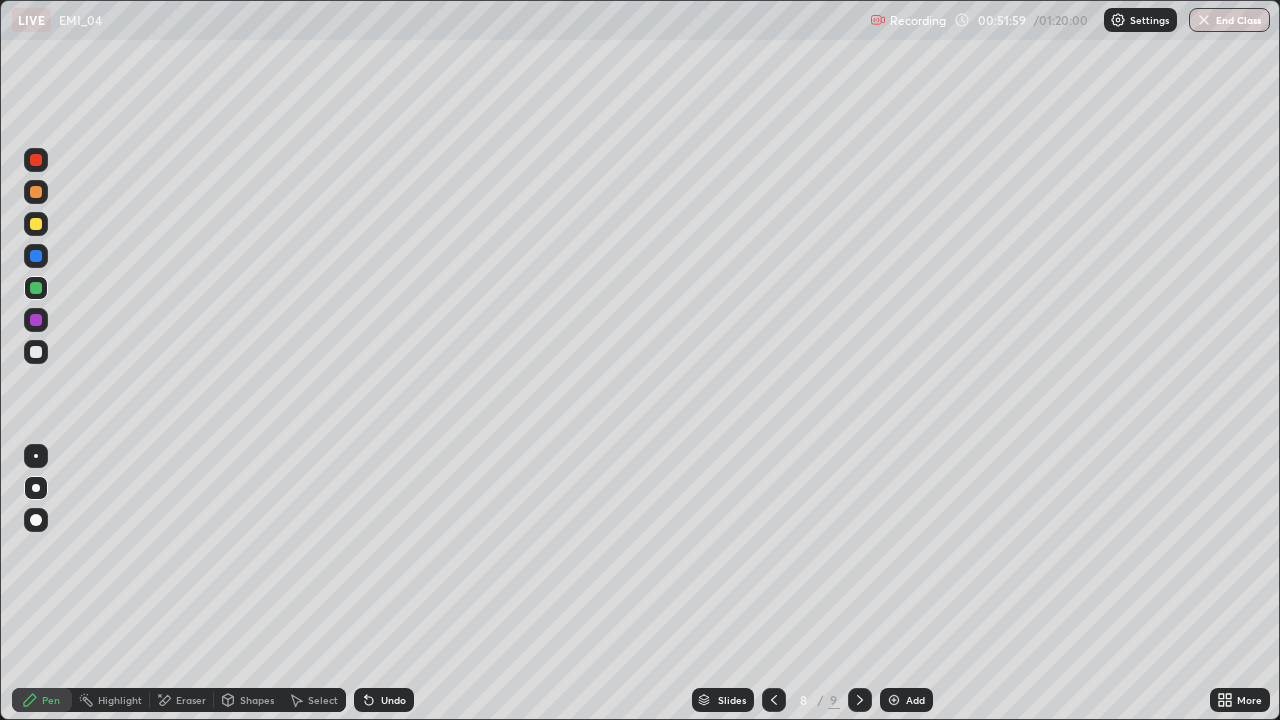click on "Select" at bounding box center (323, 700) 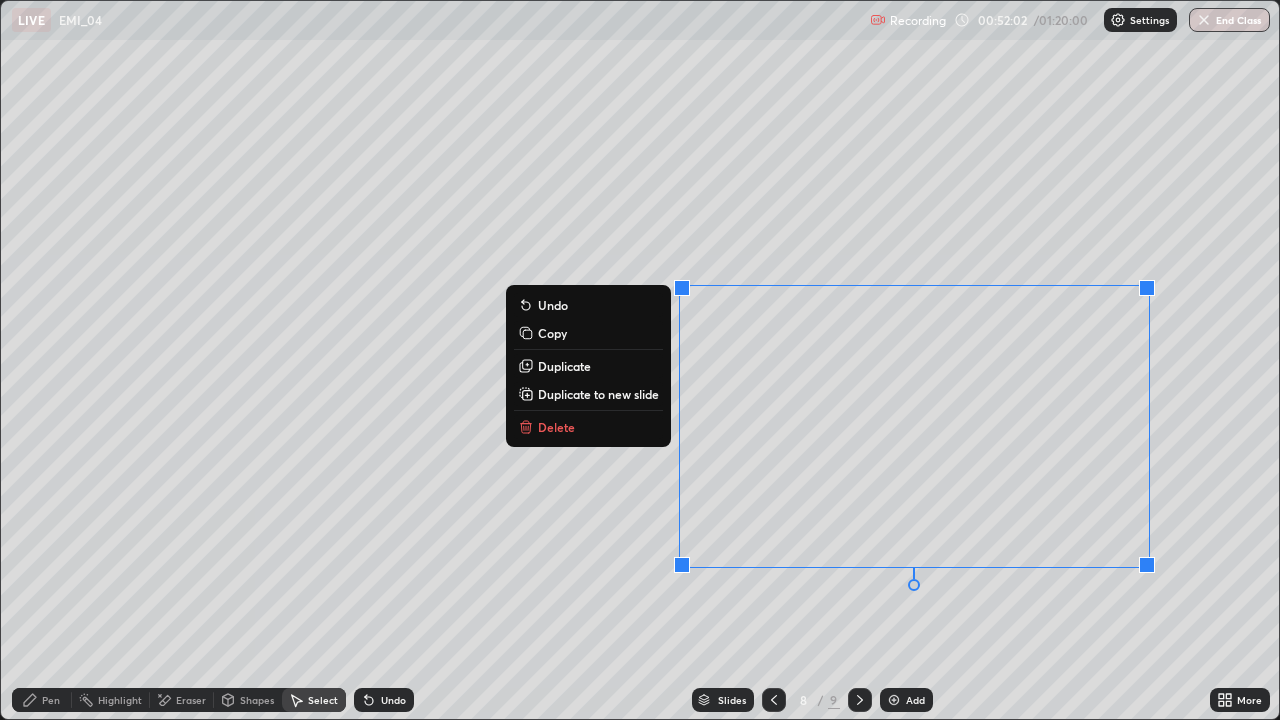 click on "Duplicate to new slide" at bounding box center [598, 394] 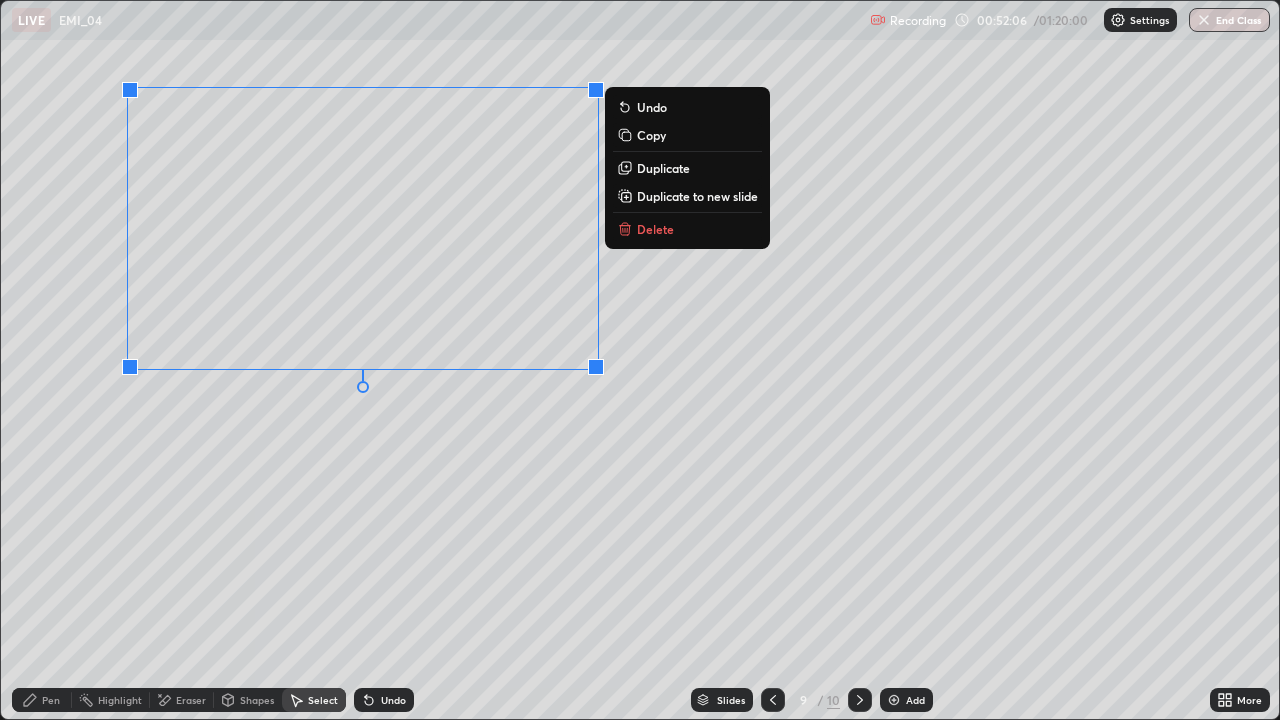 click on "0 ° Undo Copy Duplicate Duplicate to new slide Delete" at bounding box center (640, 360) 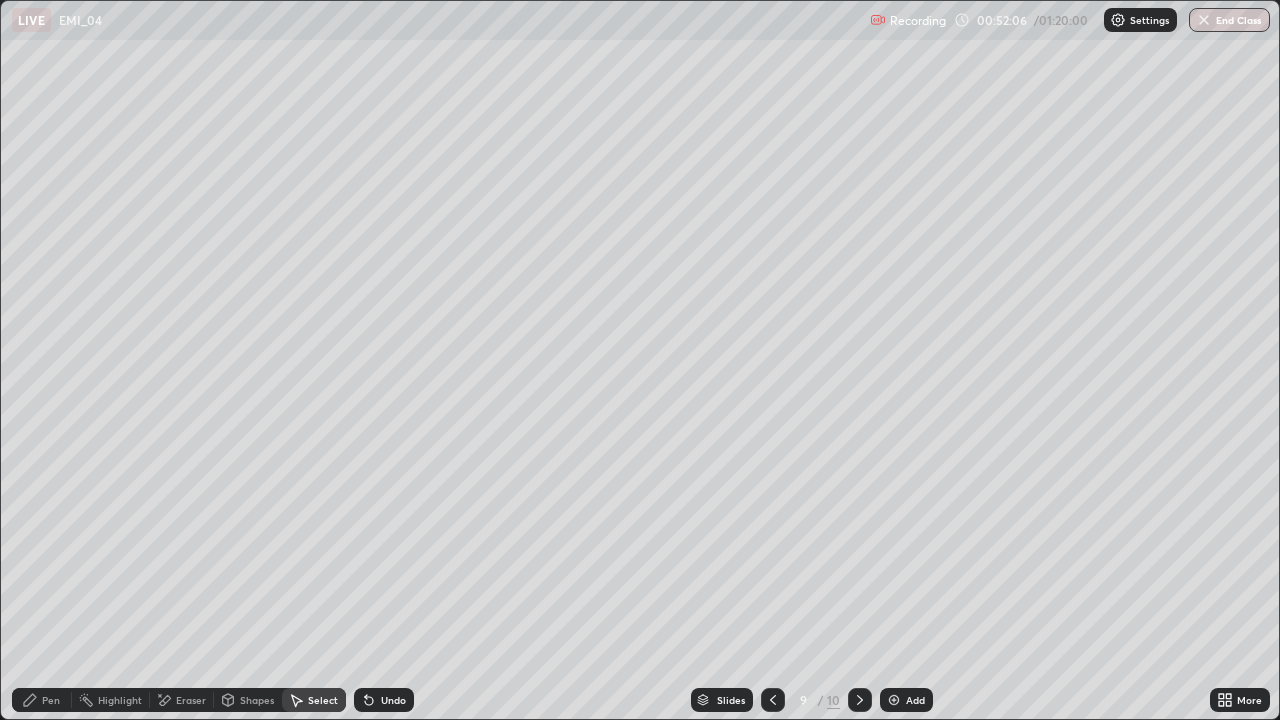 click on "Eraser" at bounding box center [182, 700] 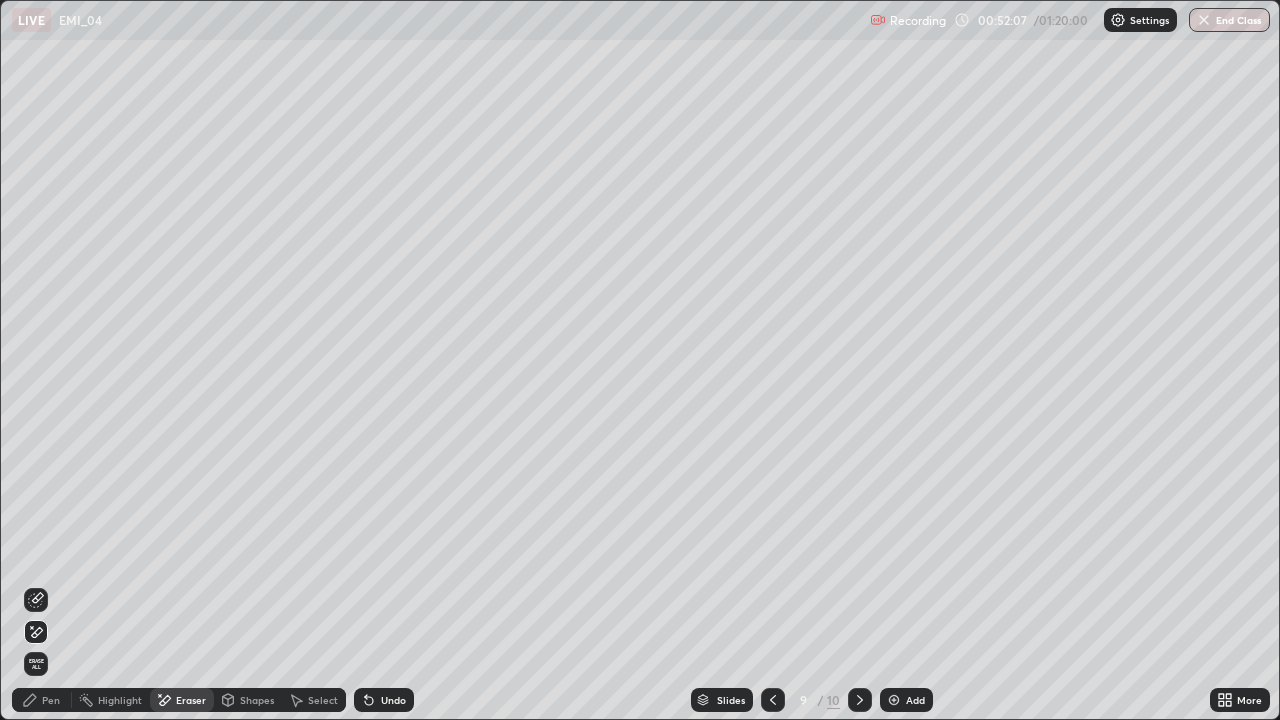 click 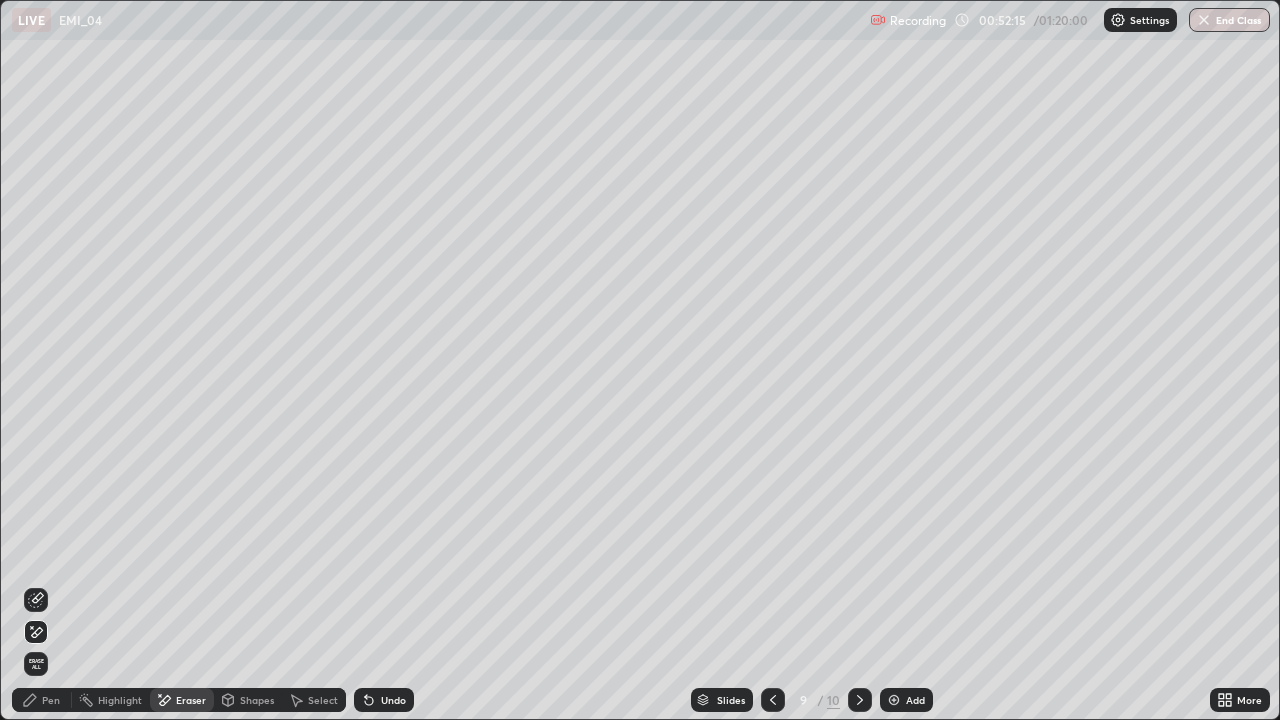click on "Pen" at bounding box center (51, 700) 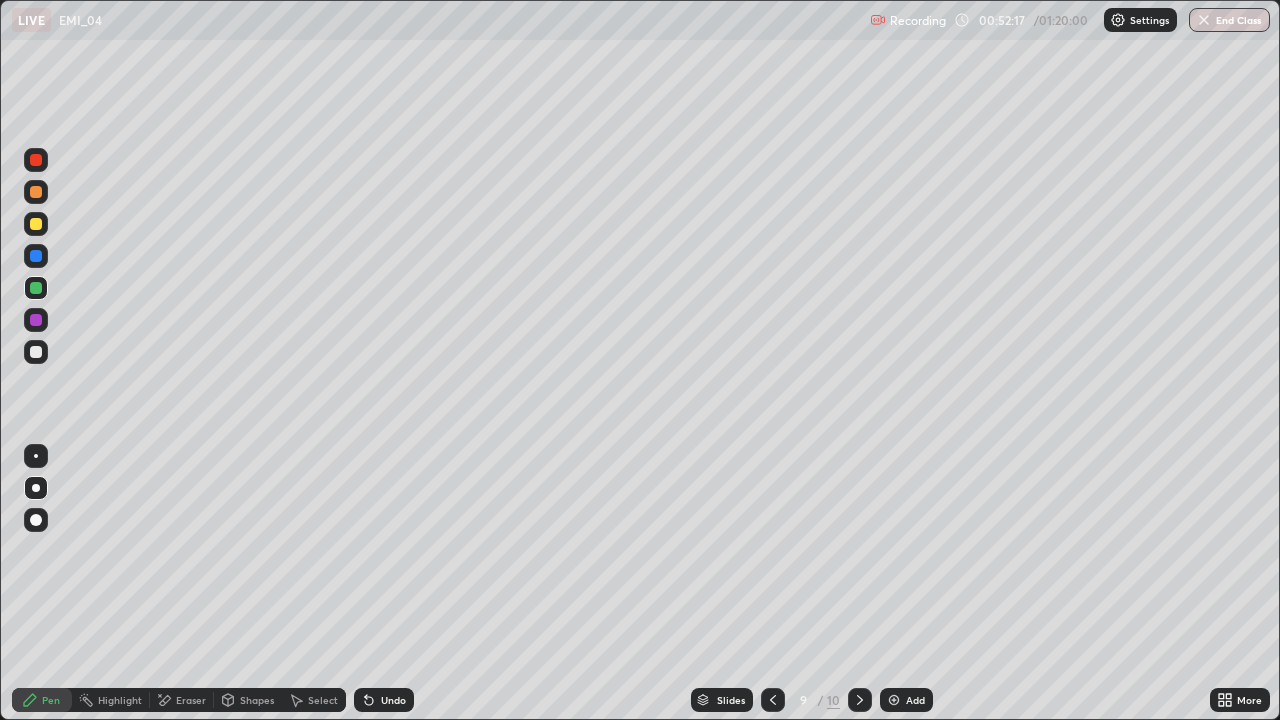 click at bounding box center (36, 352) 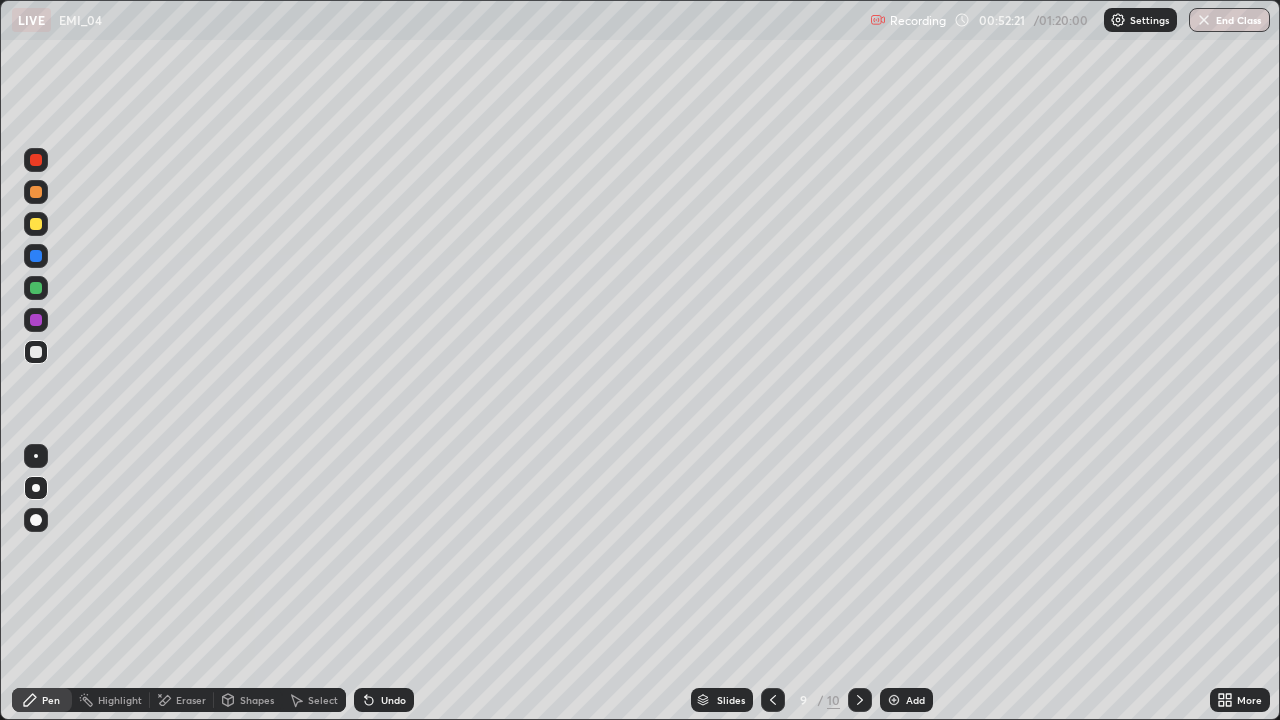 click at bounding box center [36, 288] 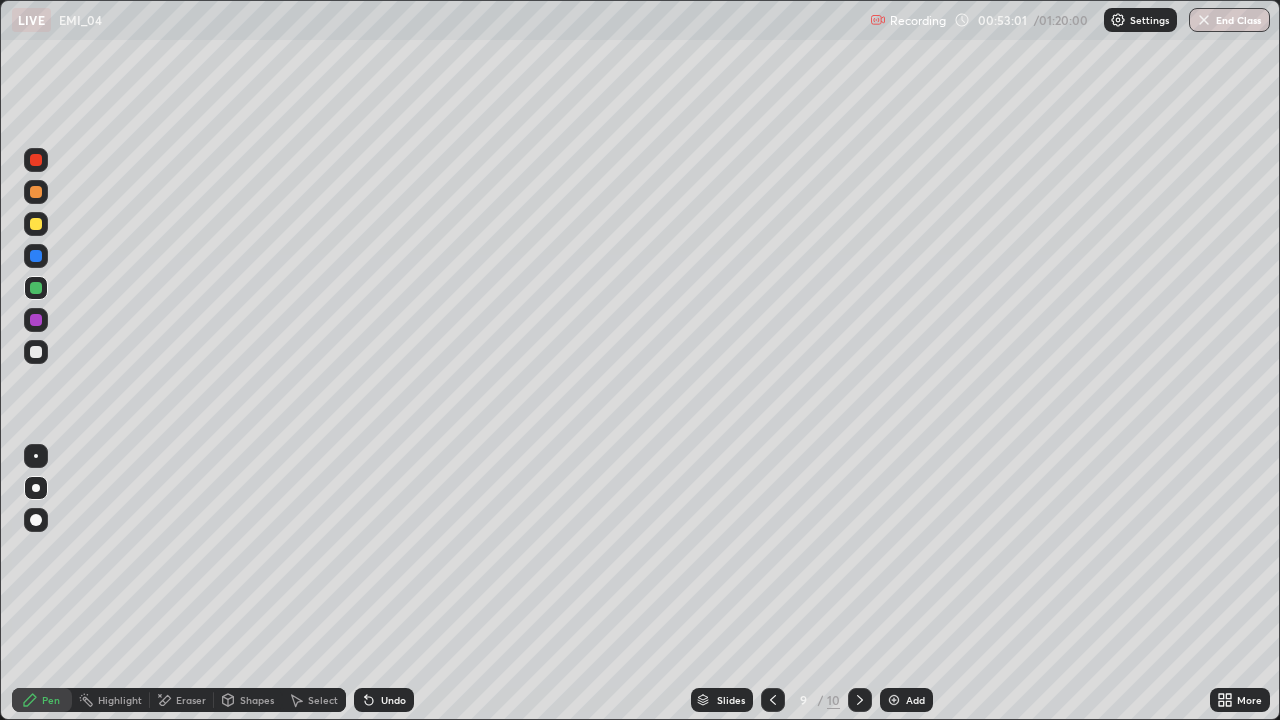 click 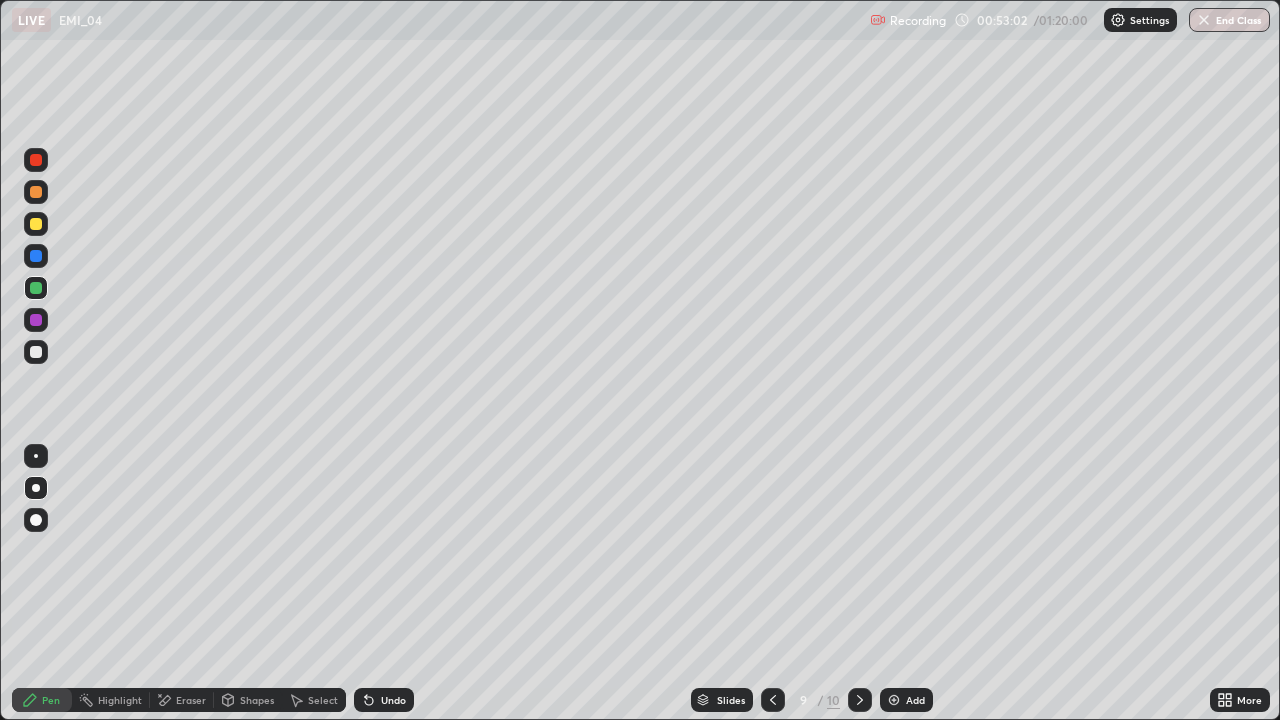 click on "Undo" at bounding box center (380, 700) 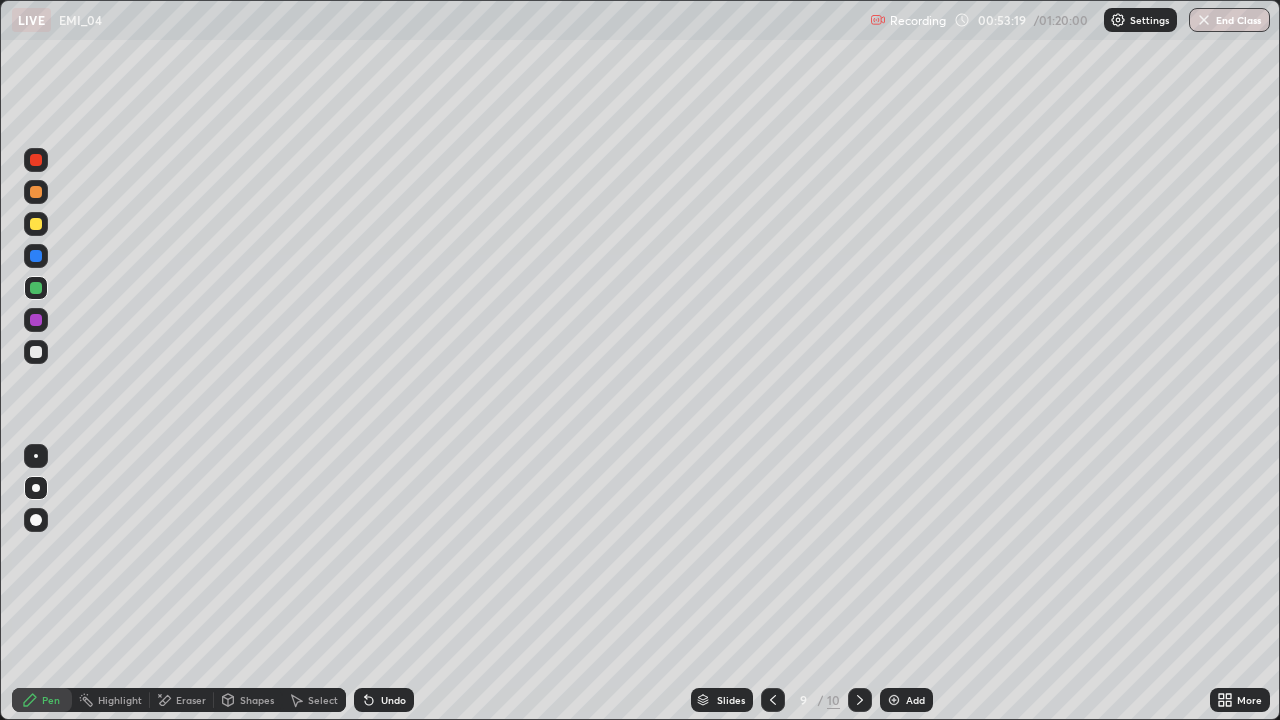 click on "Undo" at bounding box center (393, 700) 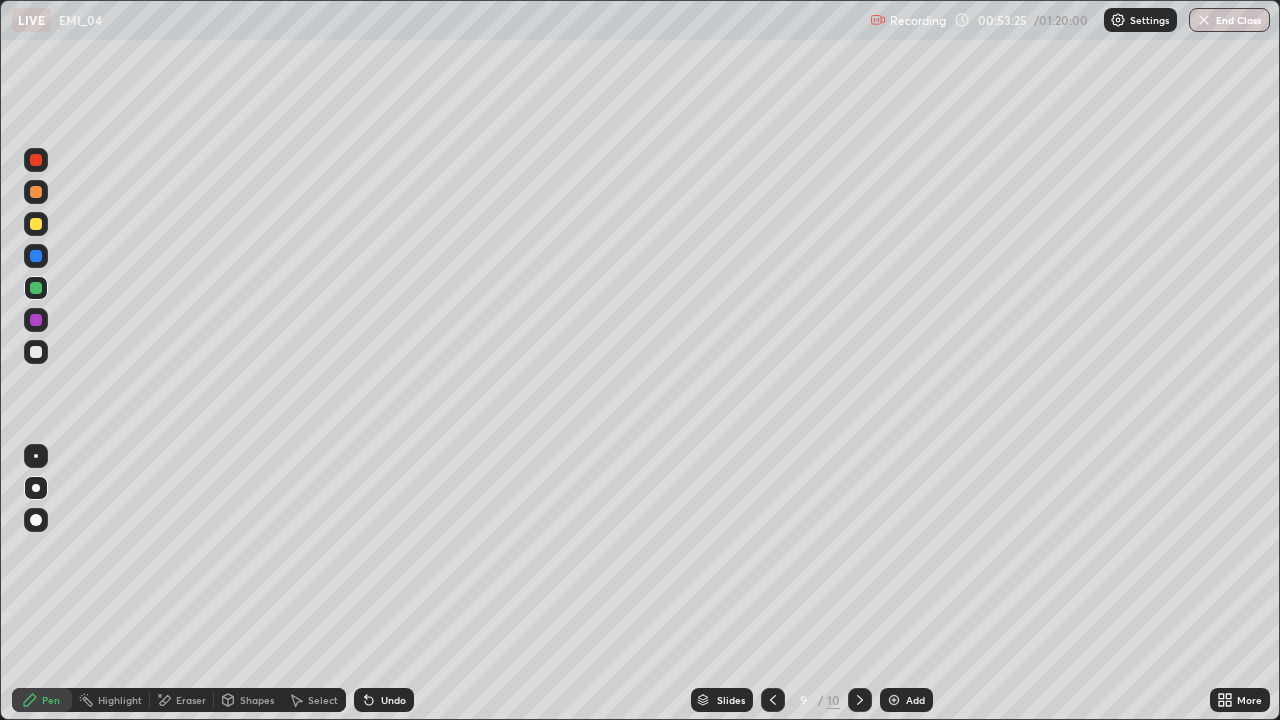 click on "Undo" at bounding box center (393, 700) 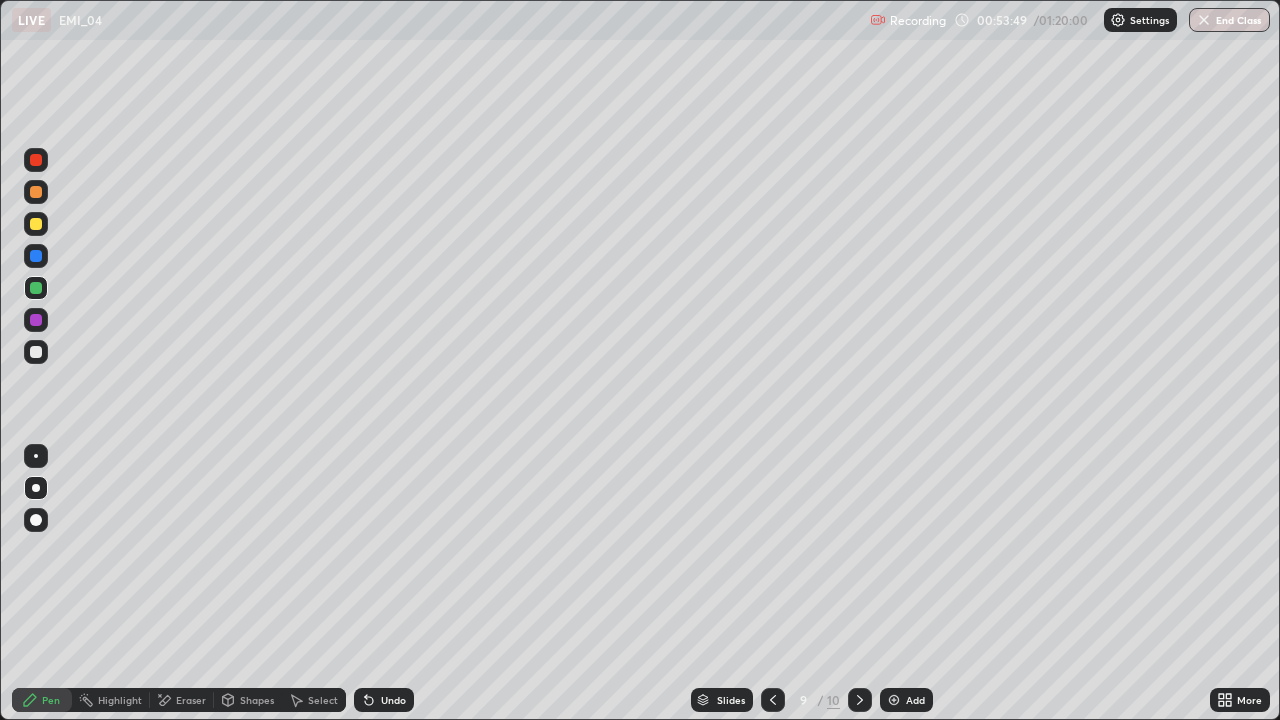 click at bounding box center [36, 352] 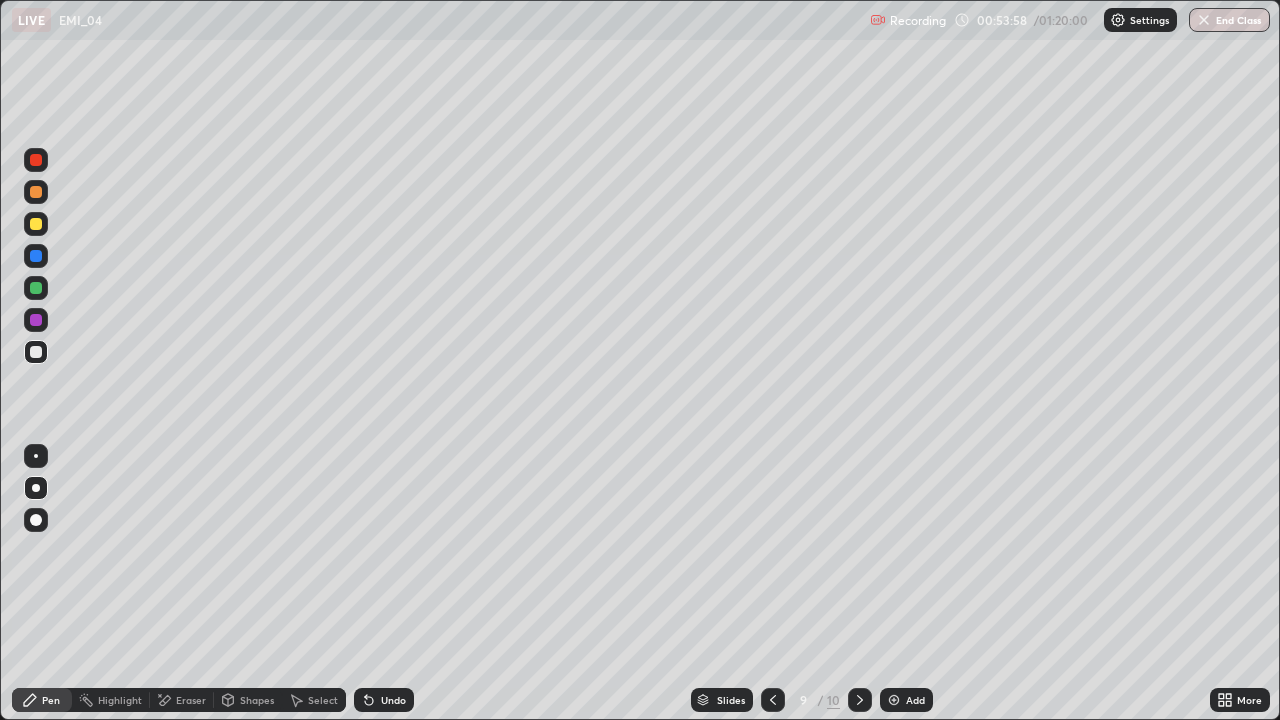 click at bounding box center [36, 224] 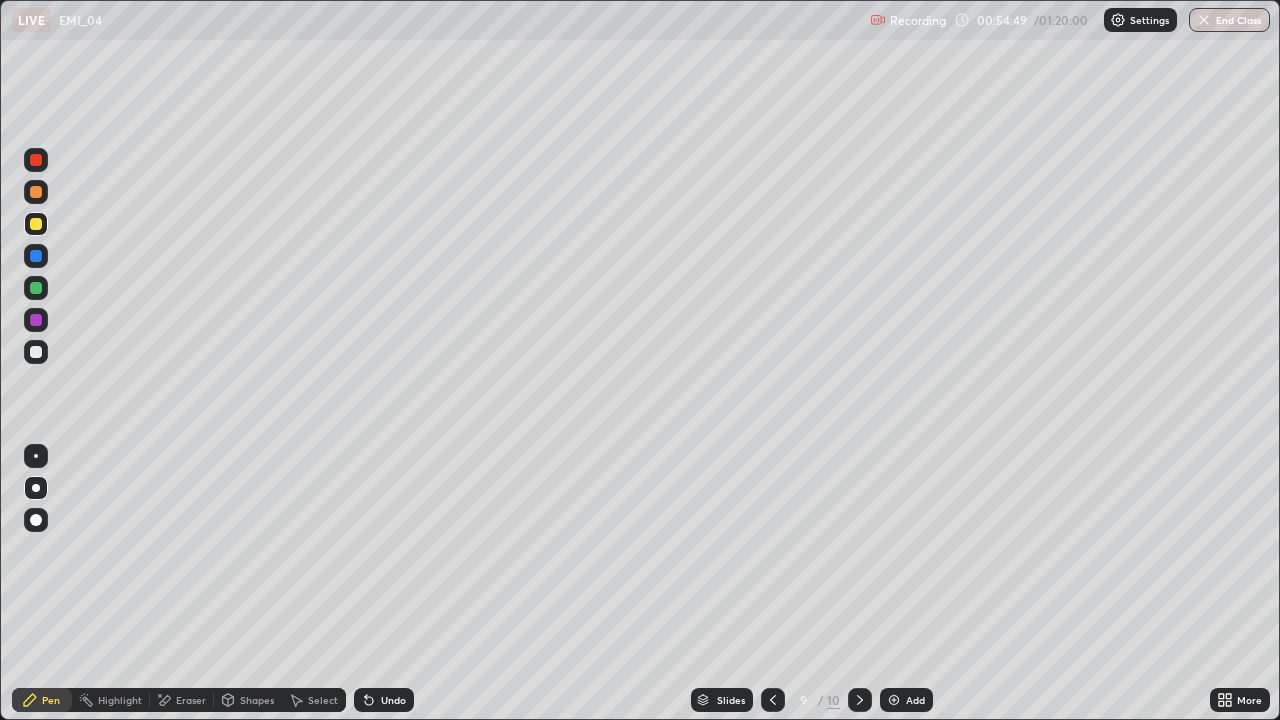 click on "Undo" at bounding box center [384, 700] 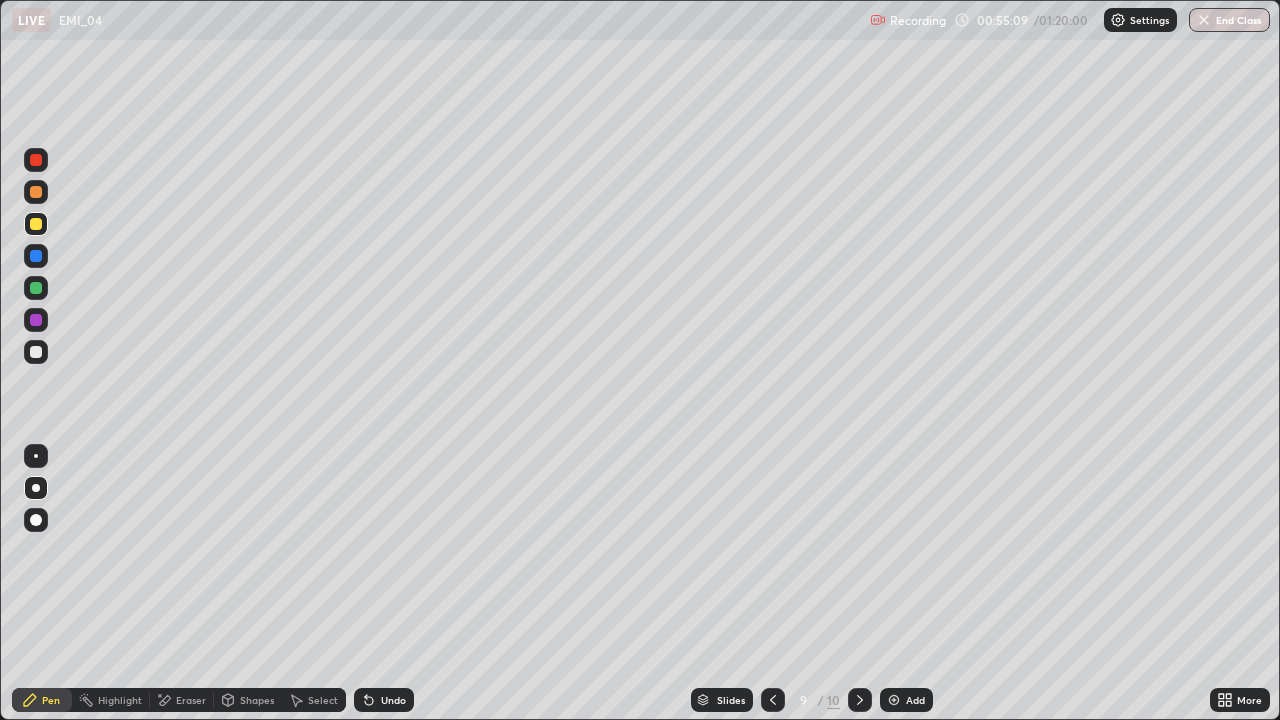 click on "Undo" at bounding box center (393, 700) 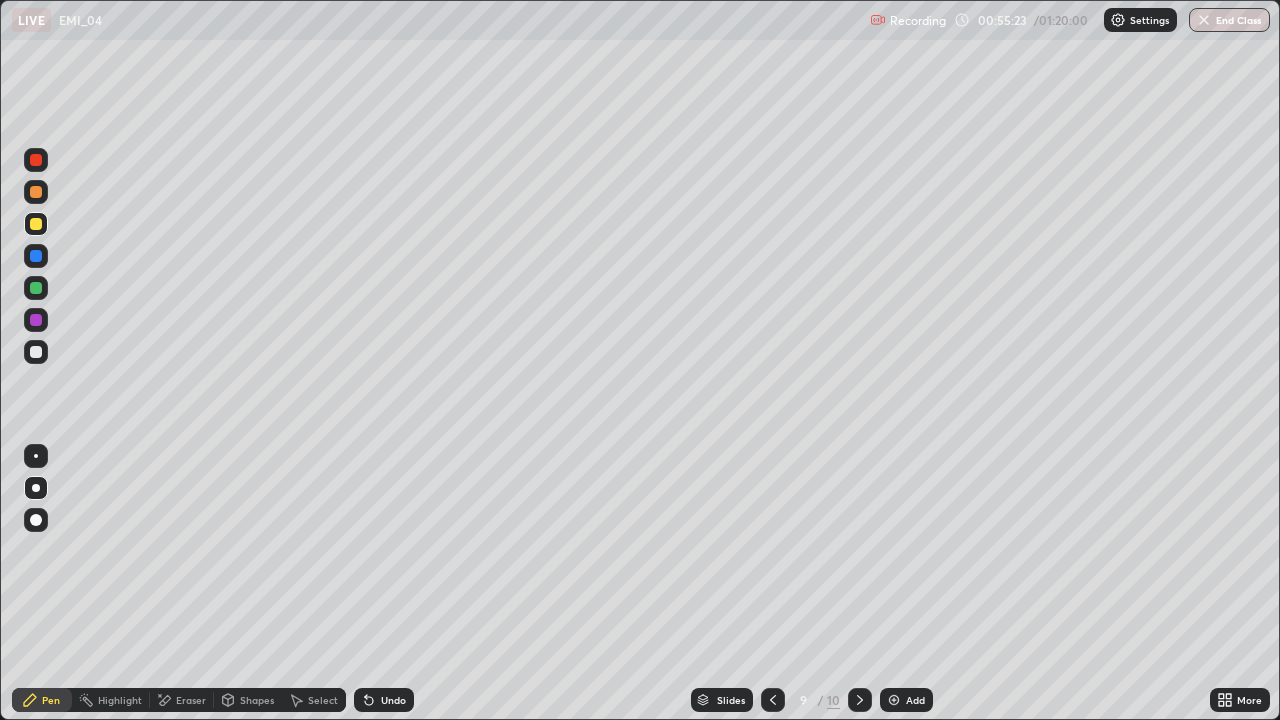 click on "Undo" at bounding box center [393, 700] 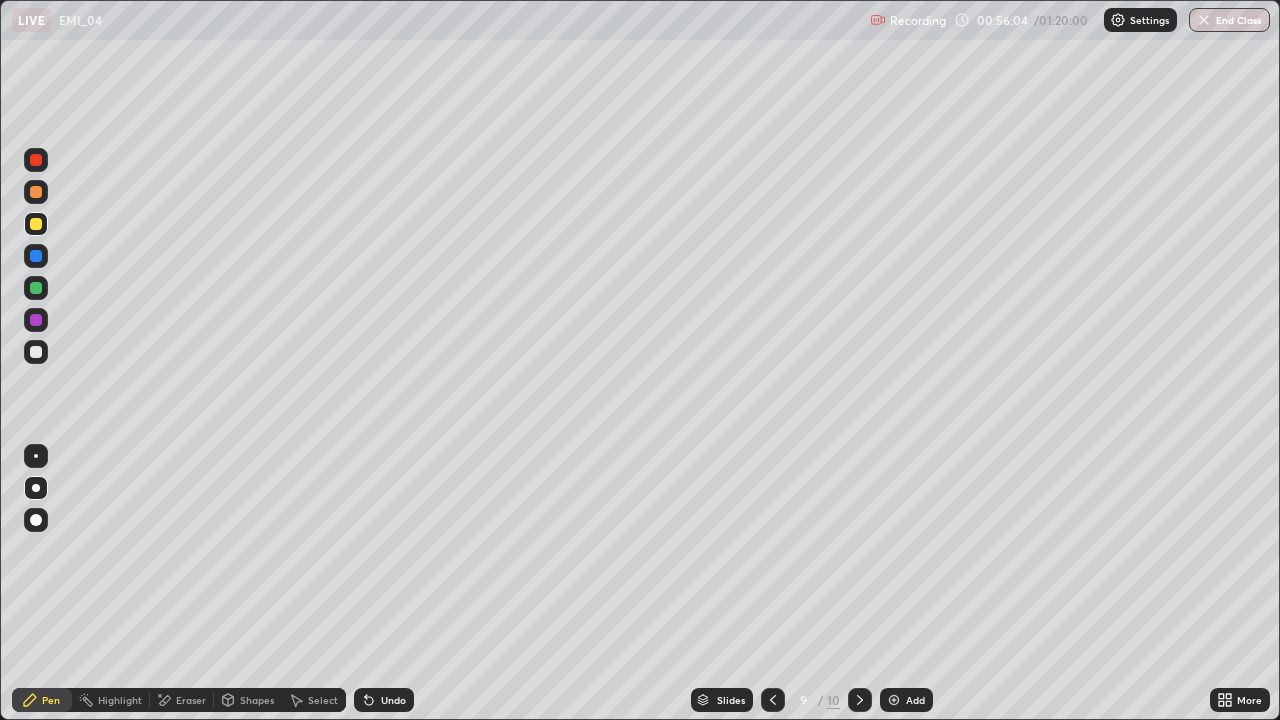 click on "Undo" at bounding box center [393, 700] 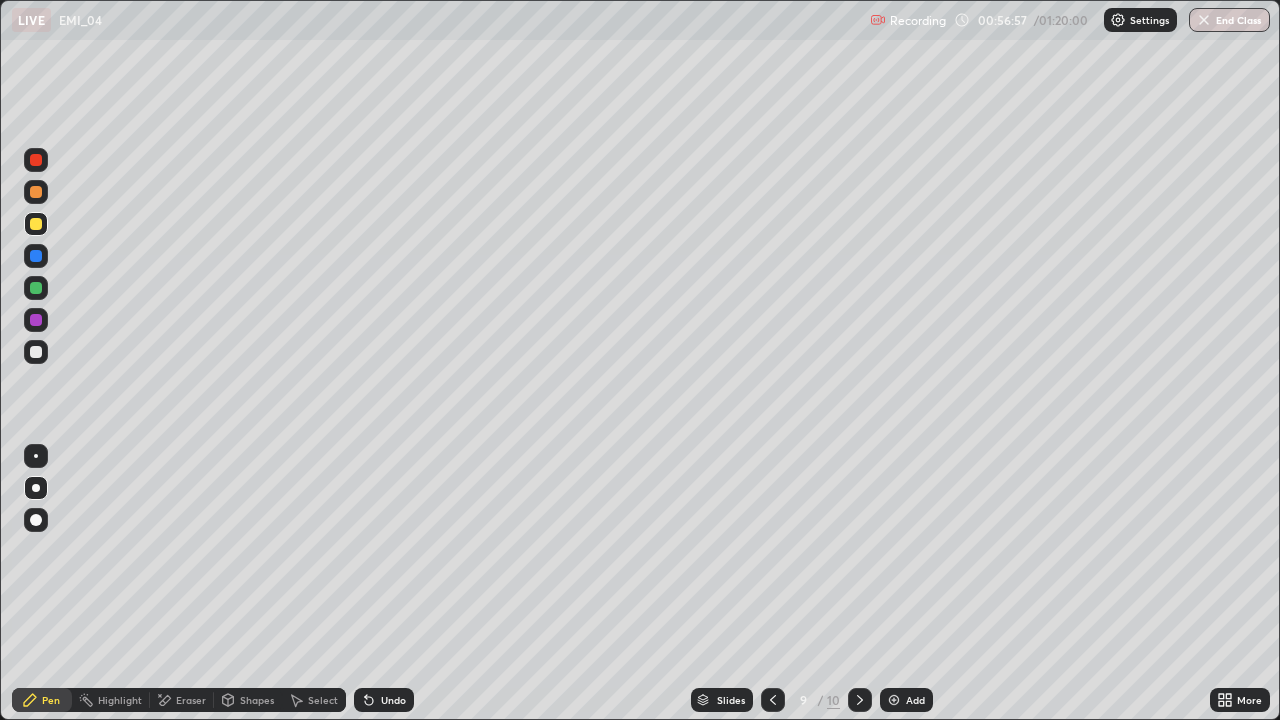 click on "Select" at bounding box center (323, 700) 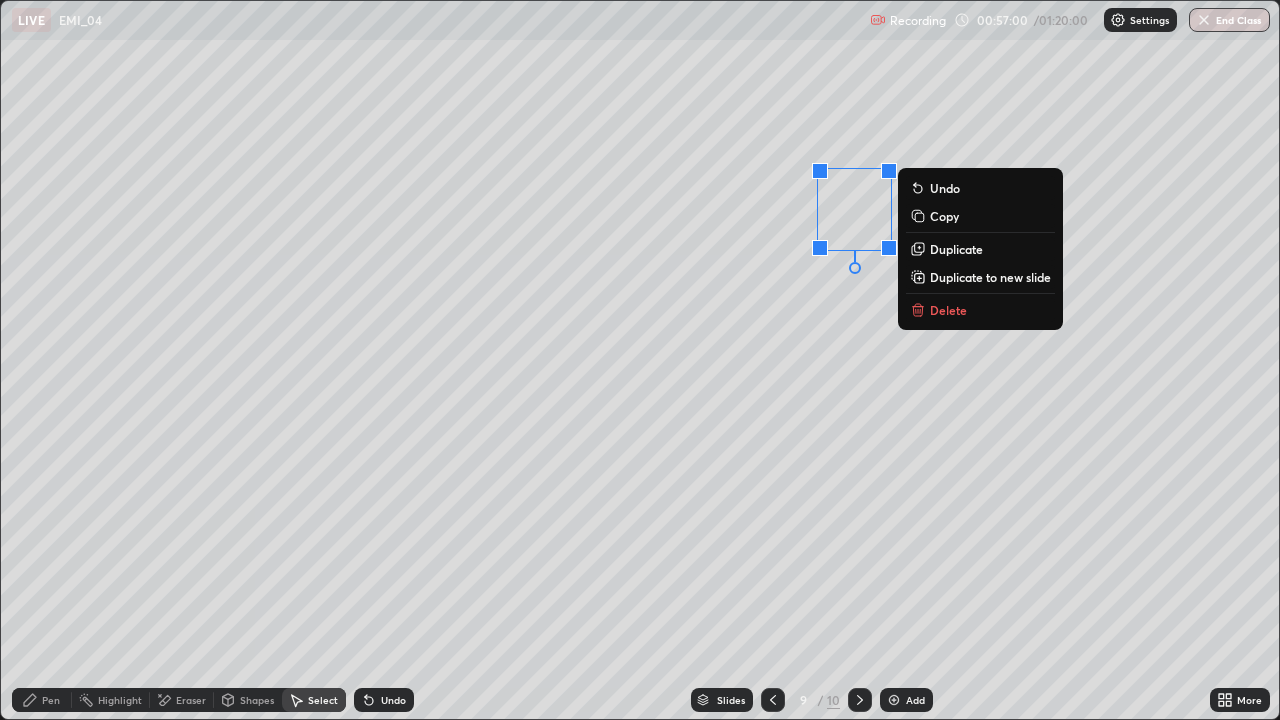 click on "Duplicate" at bounding box center (956, 249) 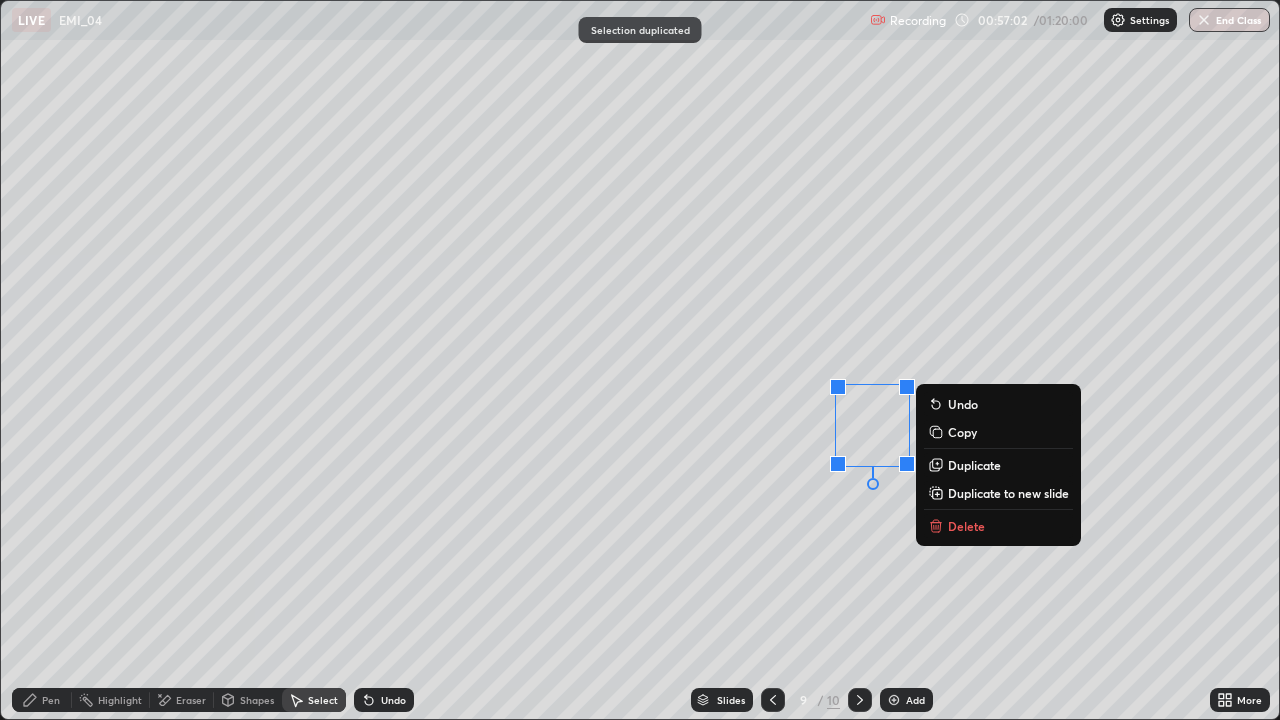 click on "0 ° Undo Copy Duplicate Duplicate to new slide Delete" at bounding box center (640, 360) 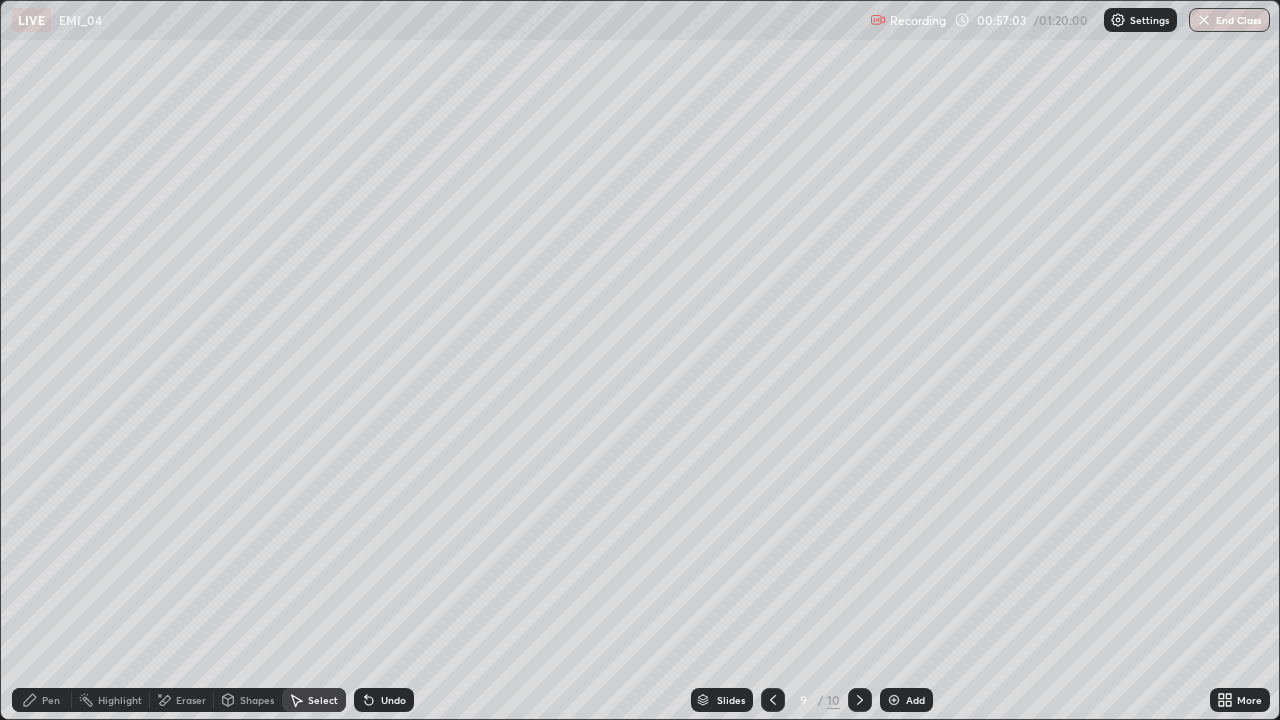 click on "Pen" at bounding box center (51, 700) 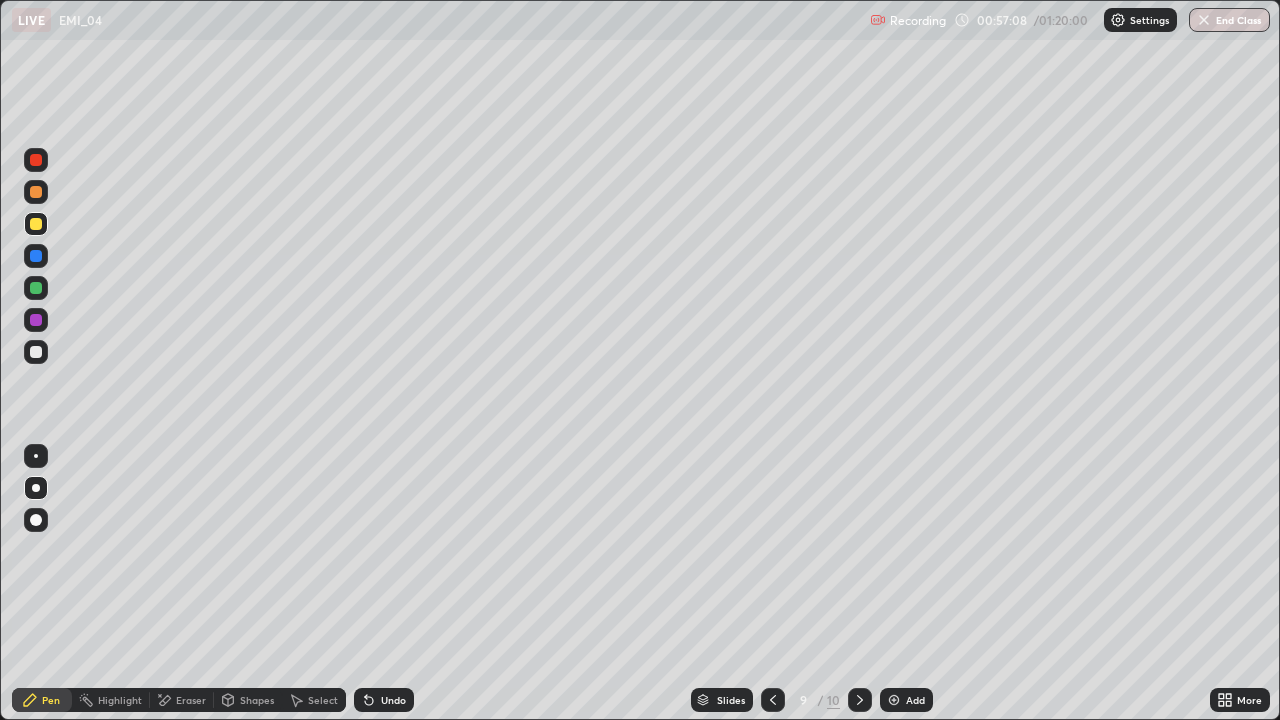 click on "Undo" at bounding box center [393, 700] 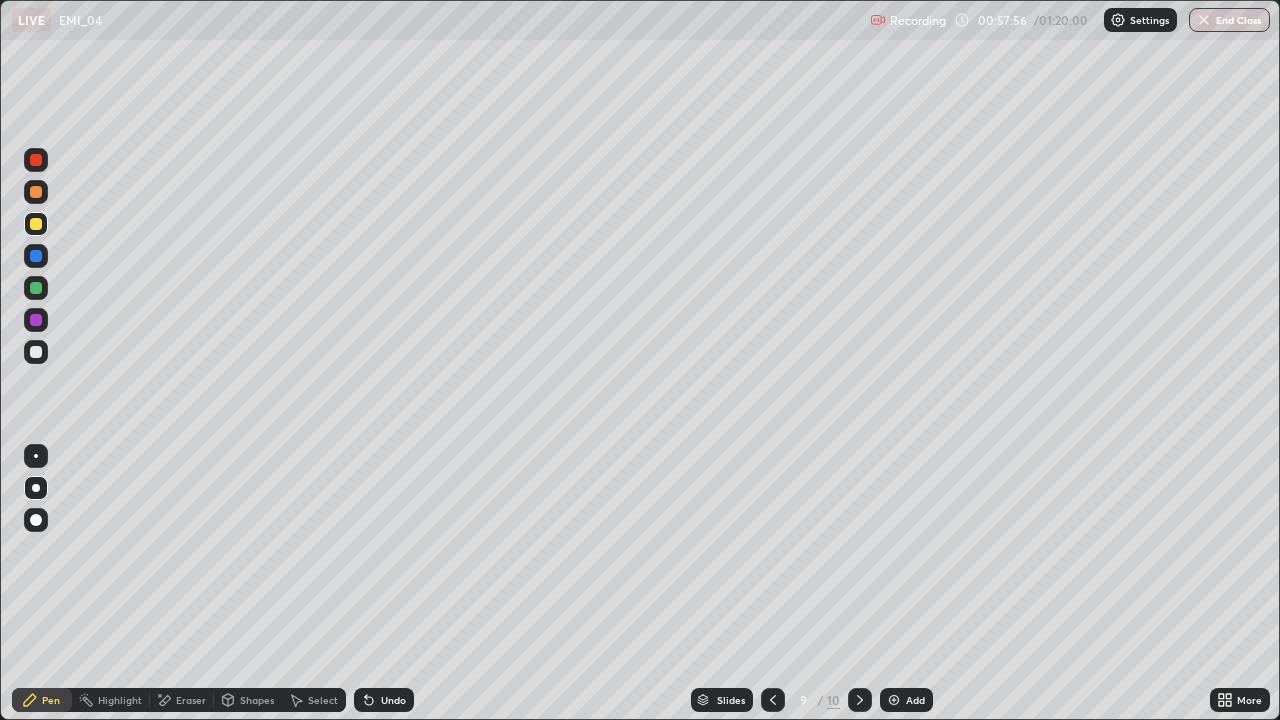 click 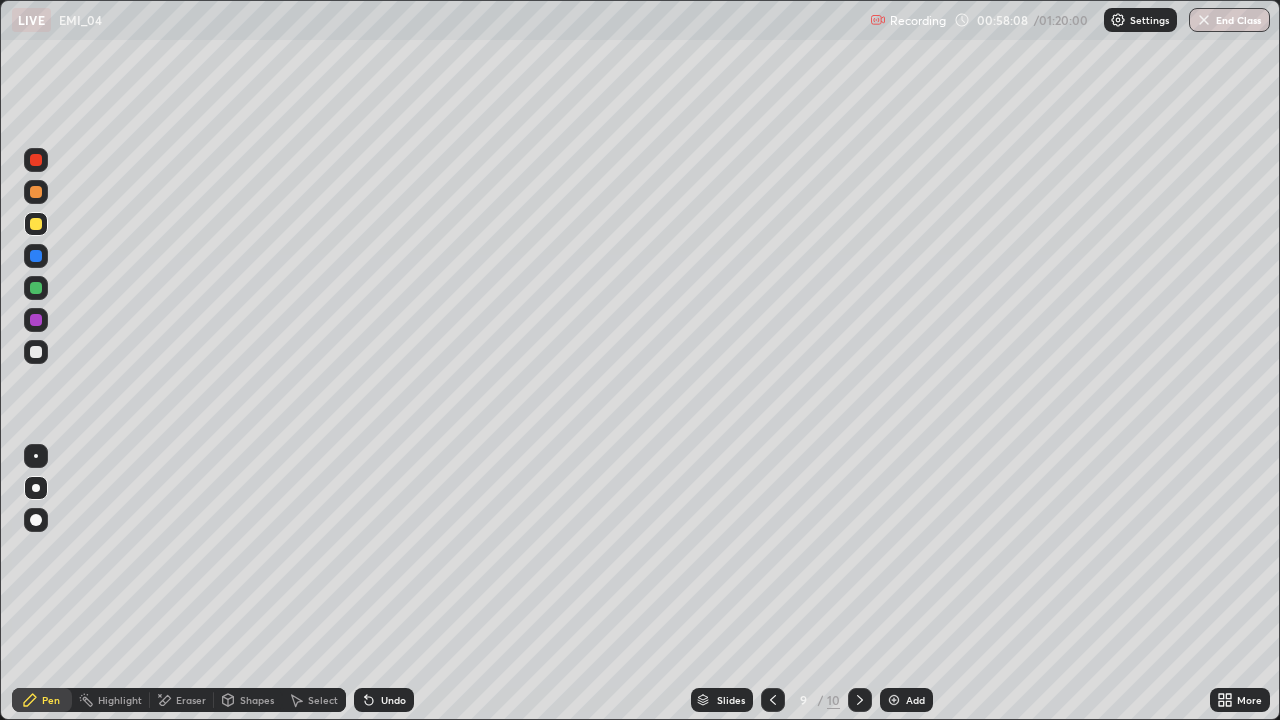 click 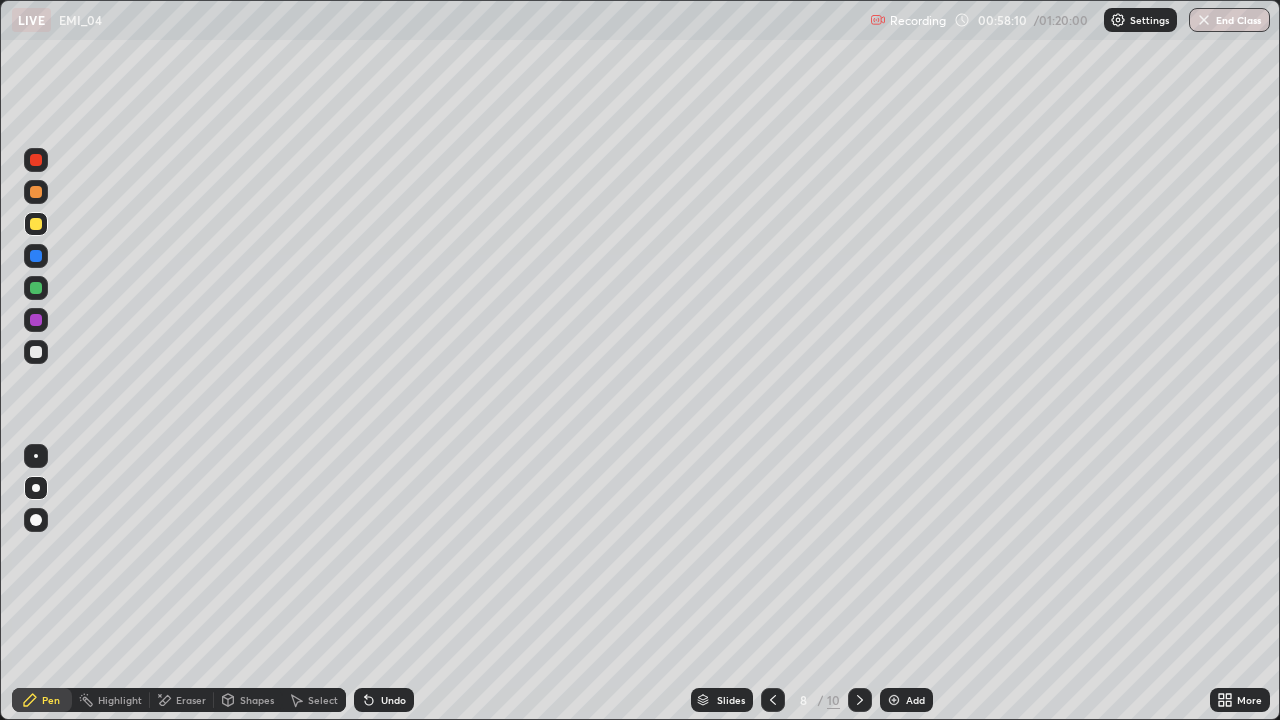 click on "Eraser" at bounding box center [191, 700] 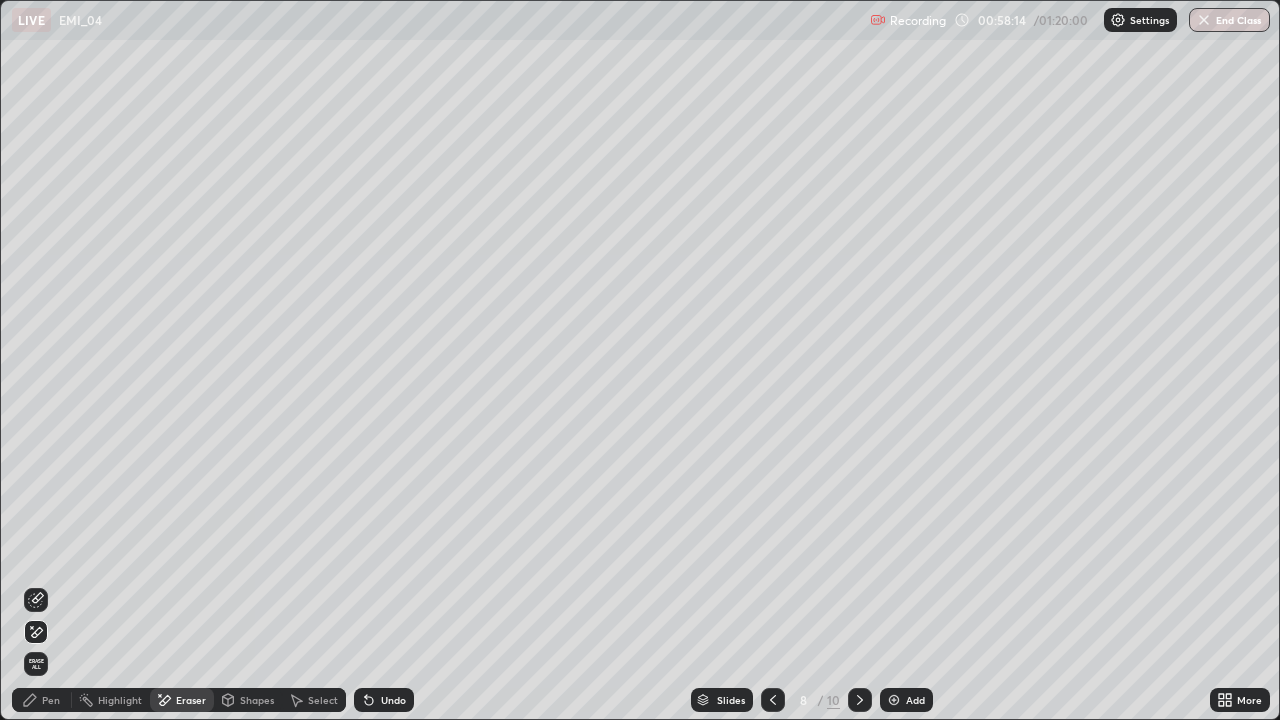 click on "Undo" at bounding box center [393, 700] 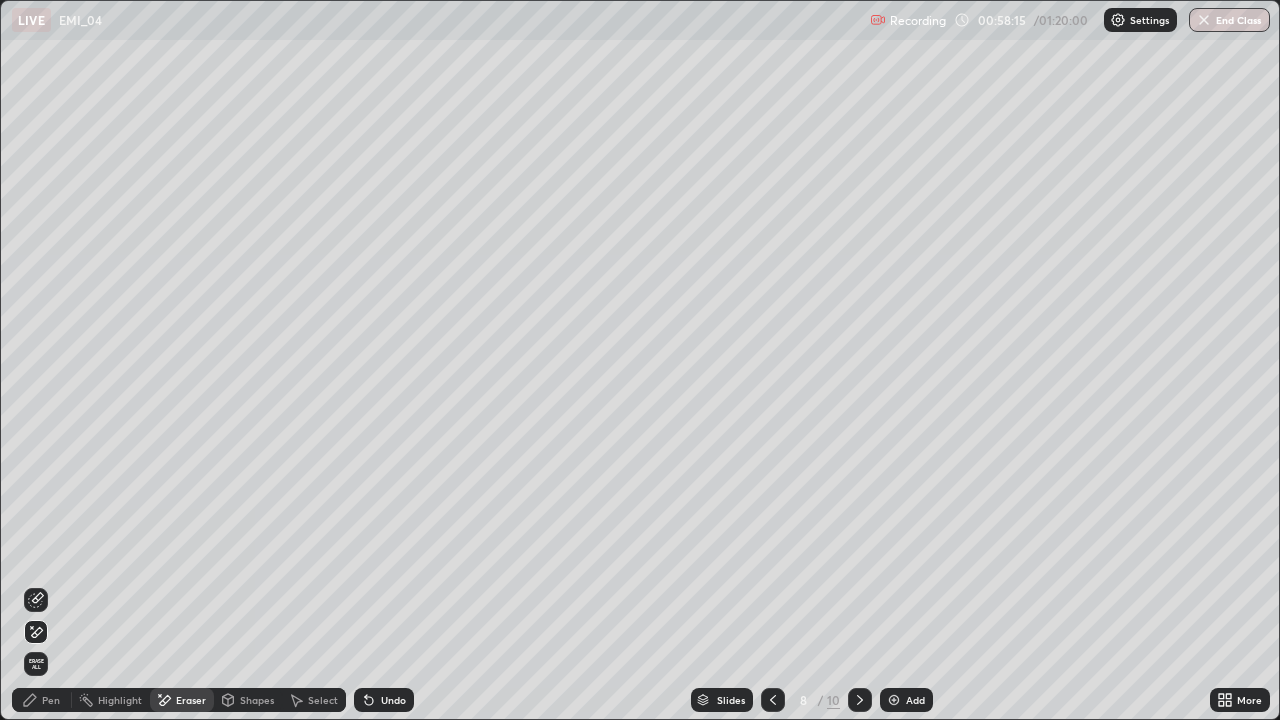 click on "Undo" at bounding box center (393, 700) 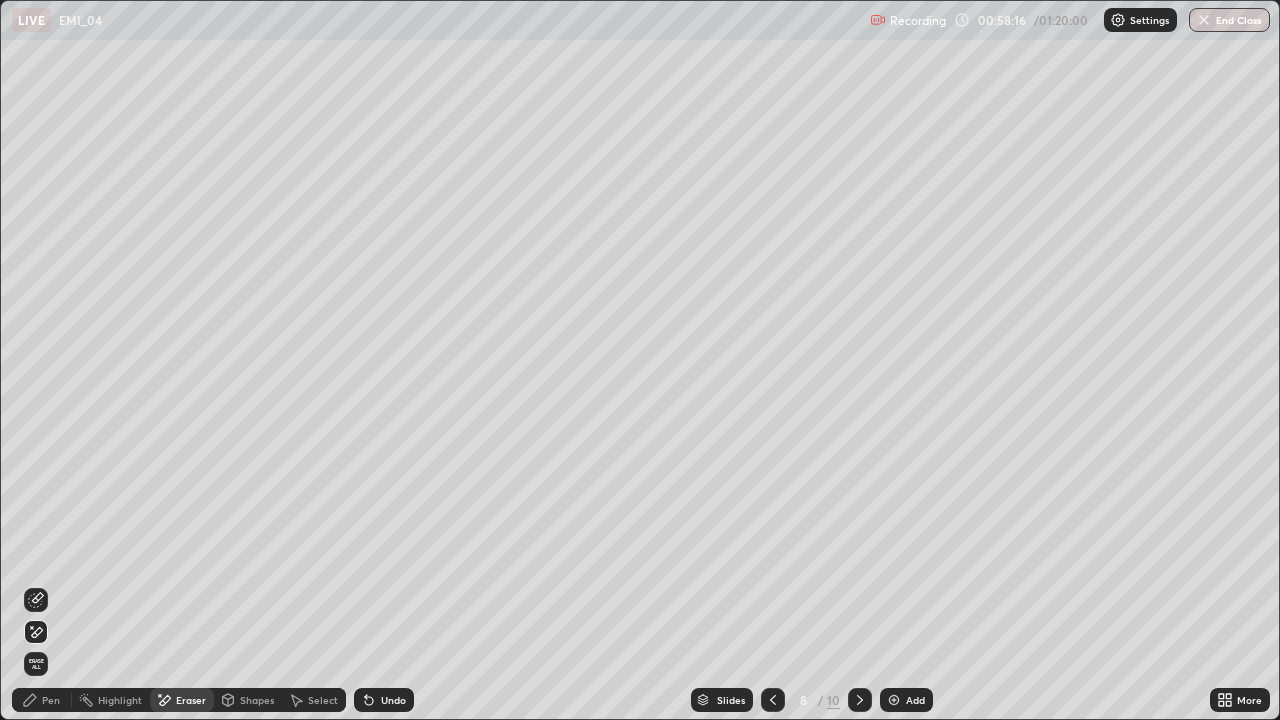 click on "Undo" at bounding box center (393, 700) 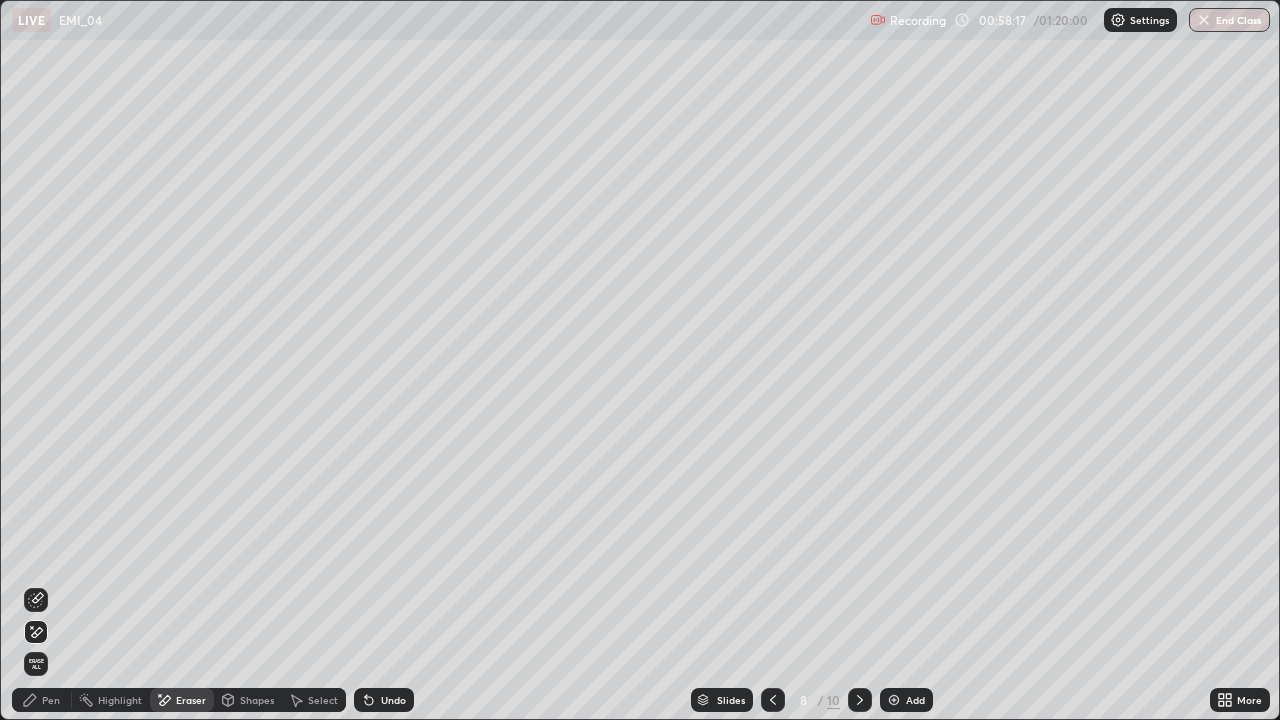 click 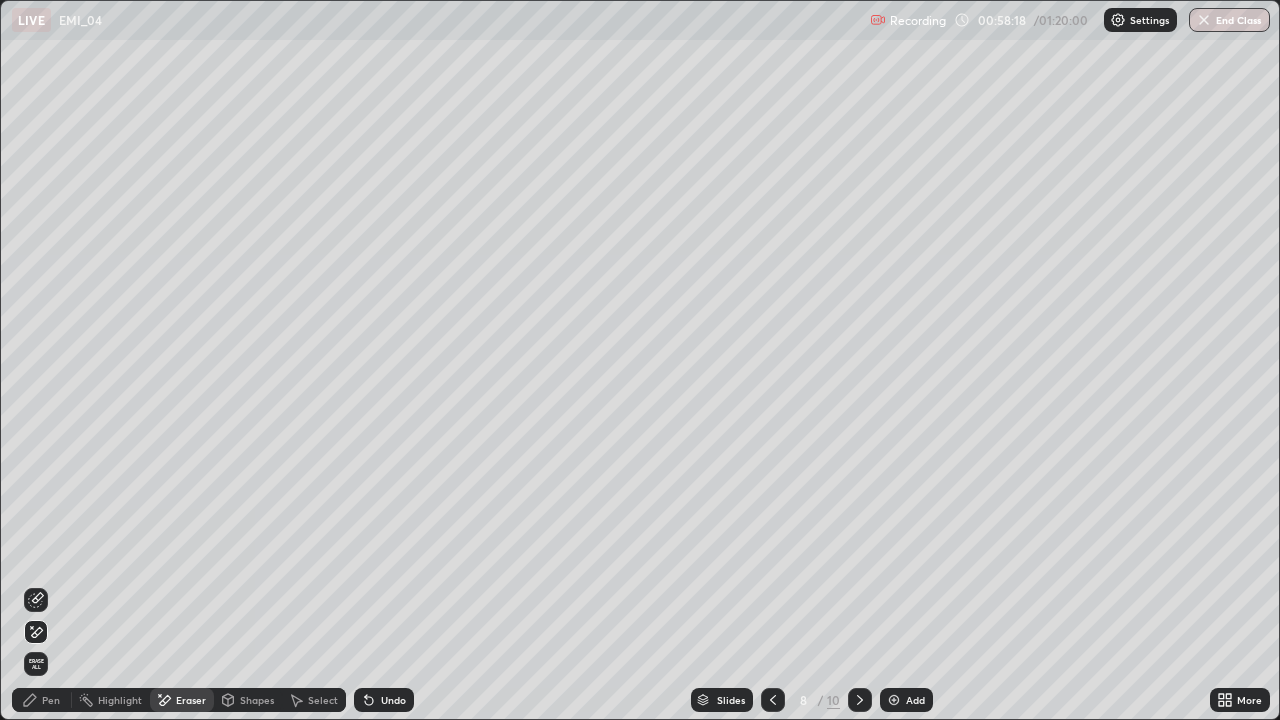 click on "Undo" at bounding box center (384, 700) 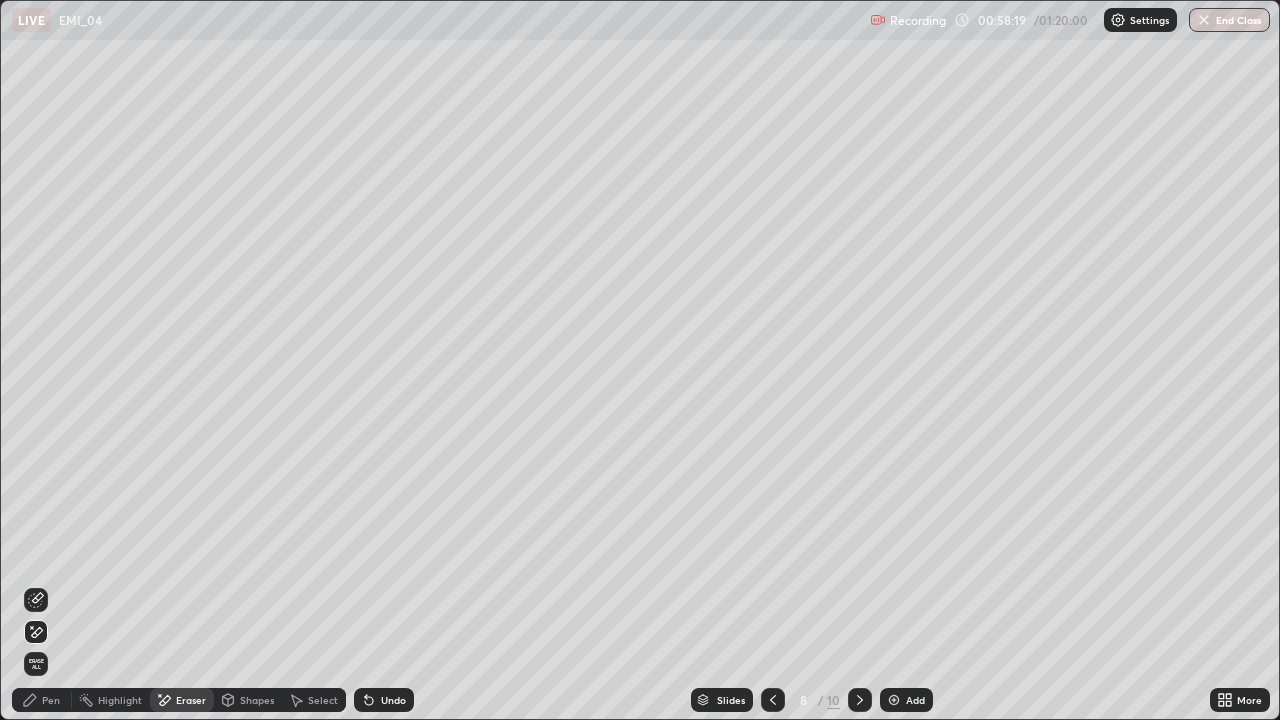 click 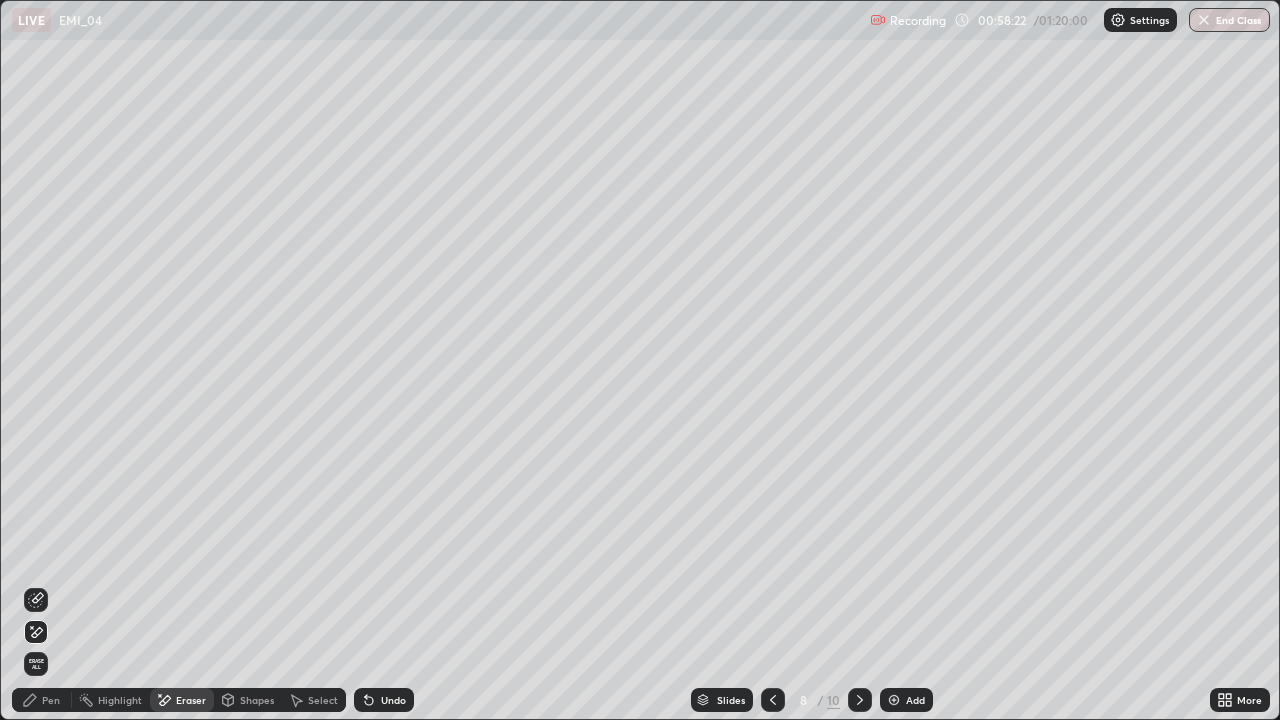 click 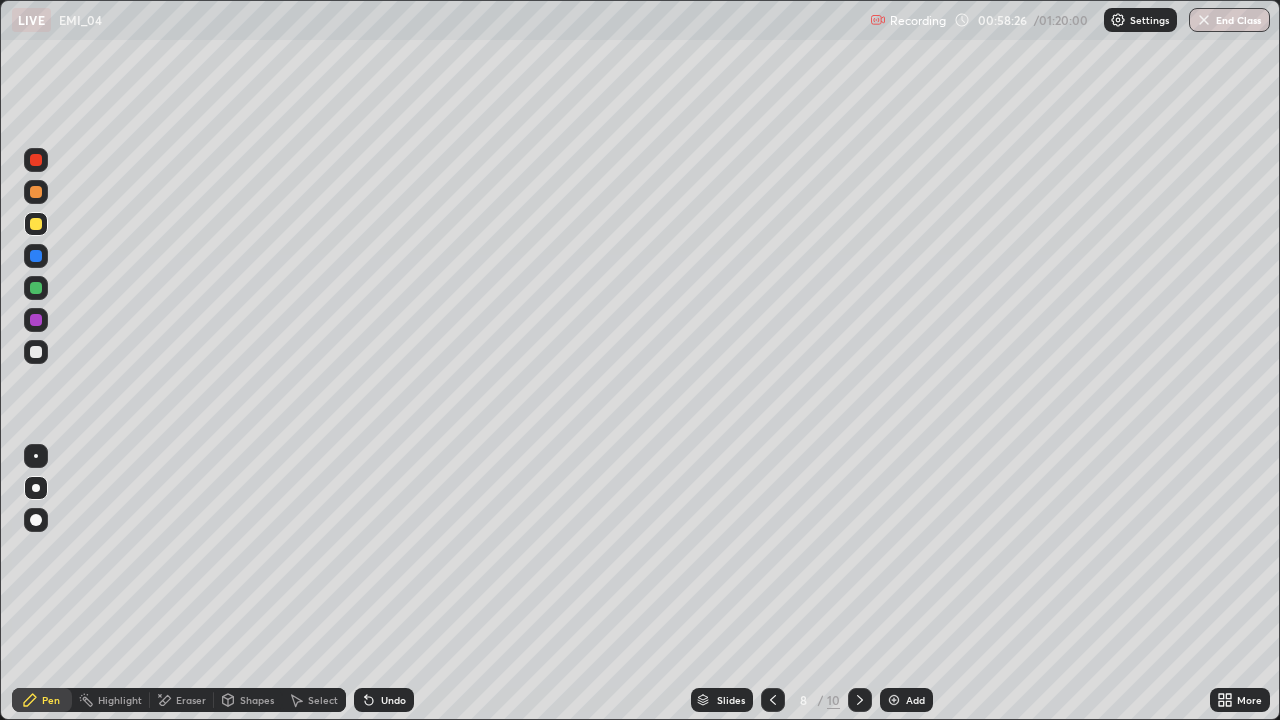 click on "Select" at bounding box center [323, 700] 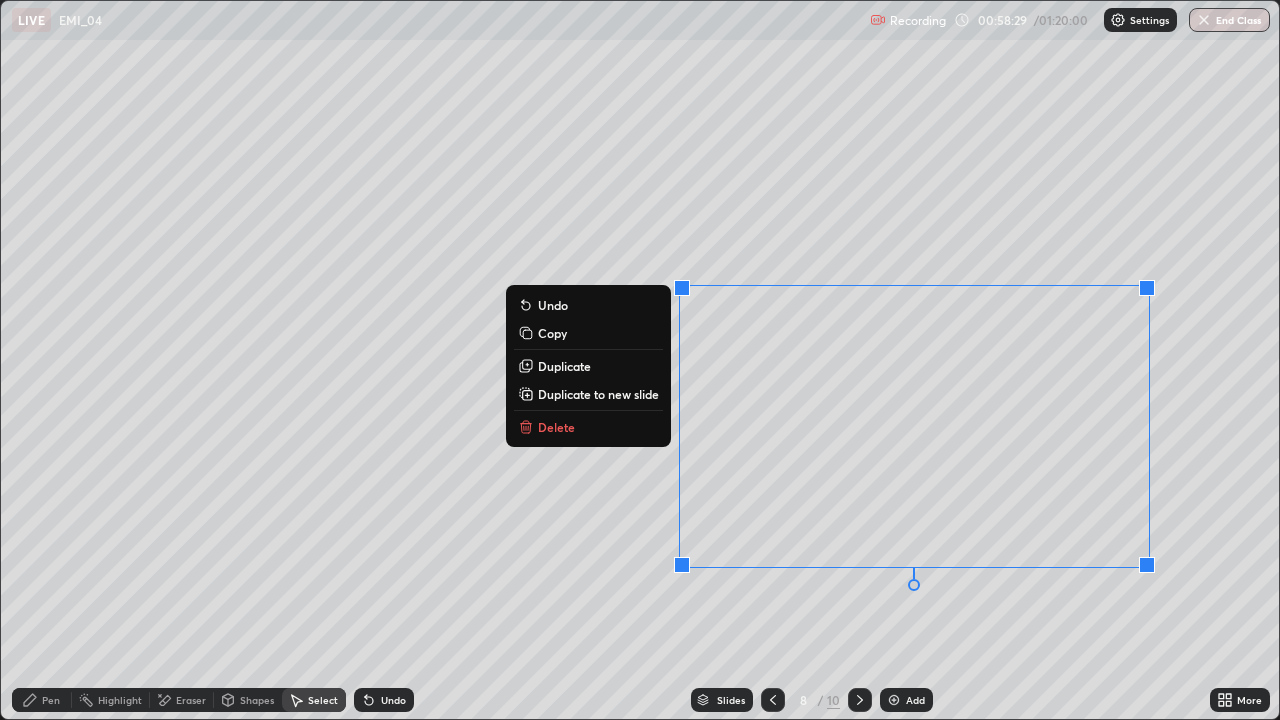 click on "Copy" at bounding box center (552, 333) 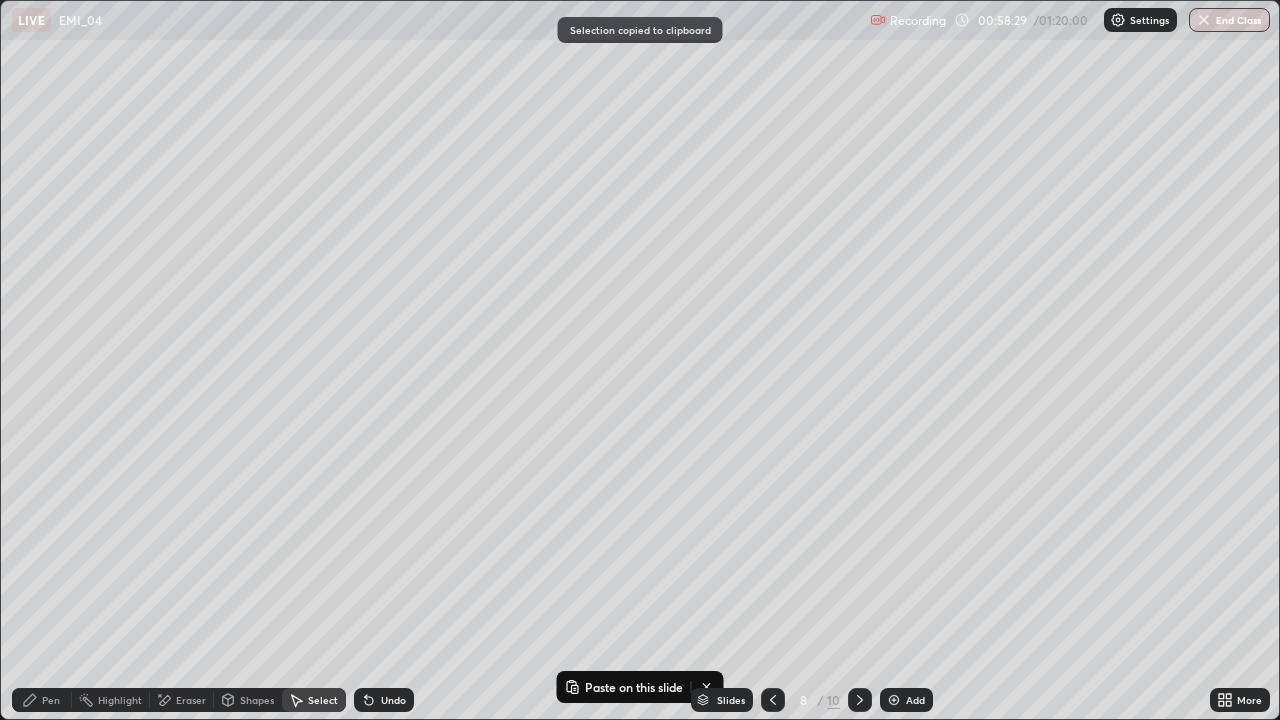 click 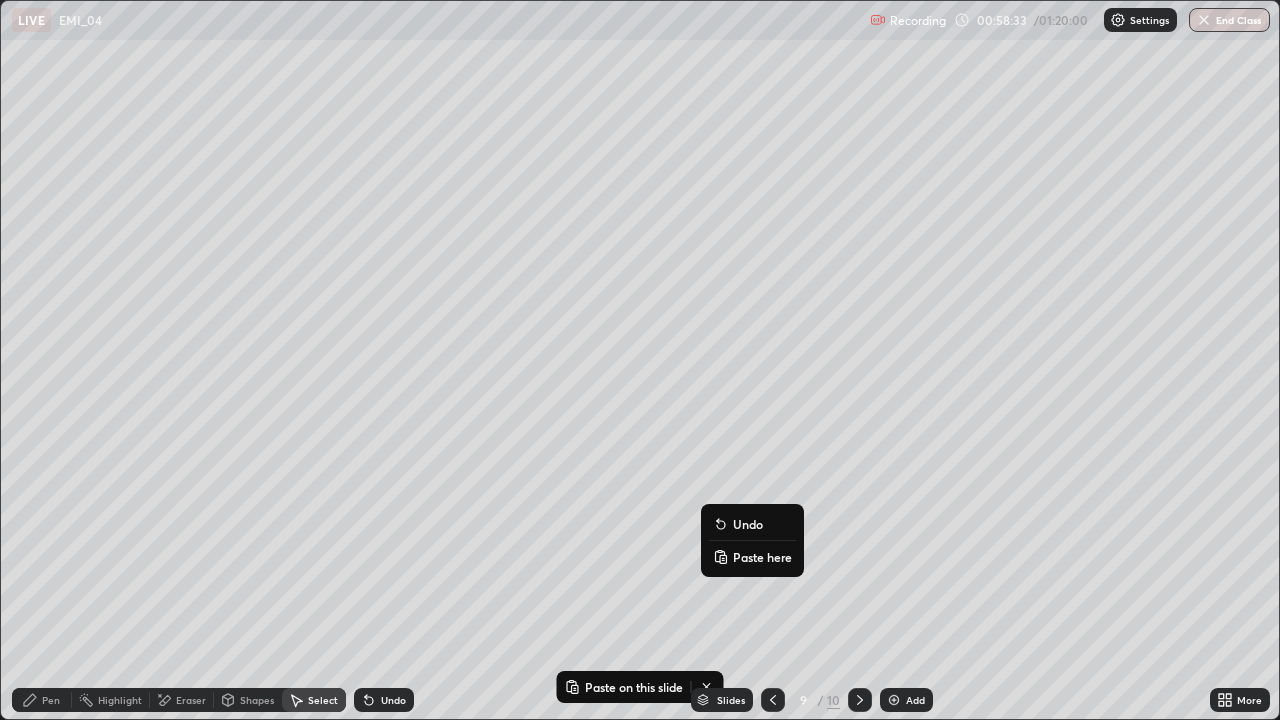 click 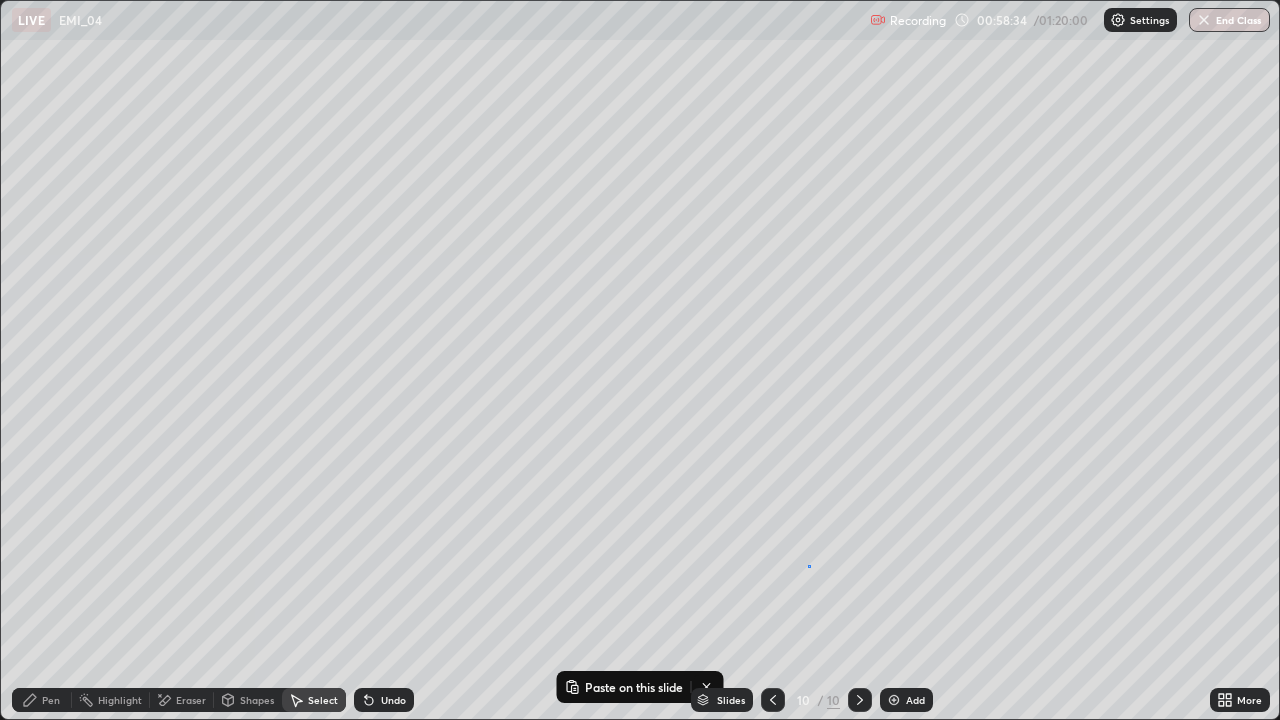 click on "0 ° Undo Copy Paste here Duplicate Duplicate to new slide Delete" at bounding box center (640, 360) 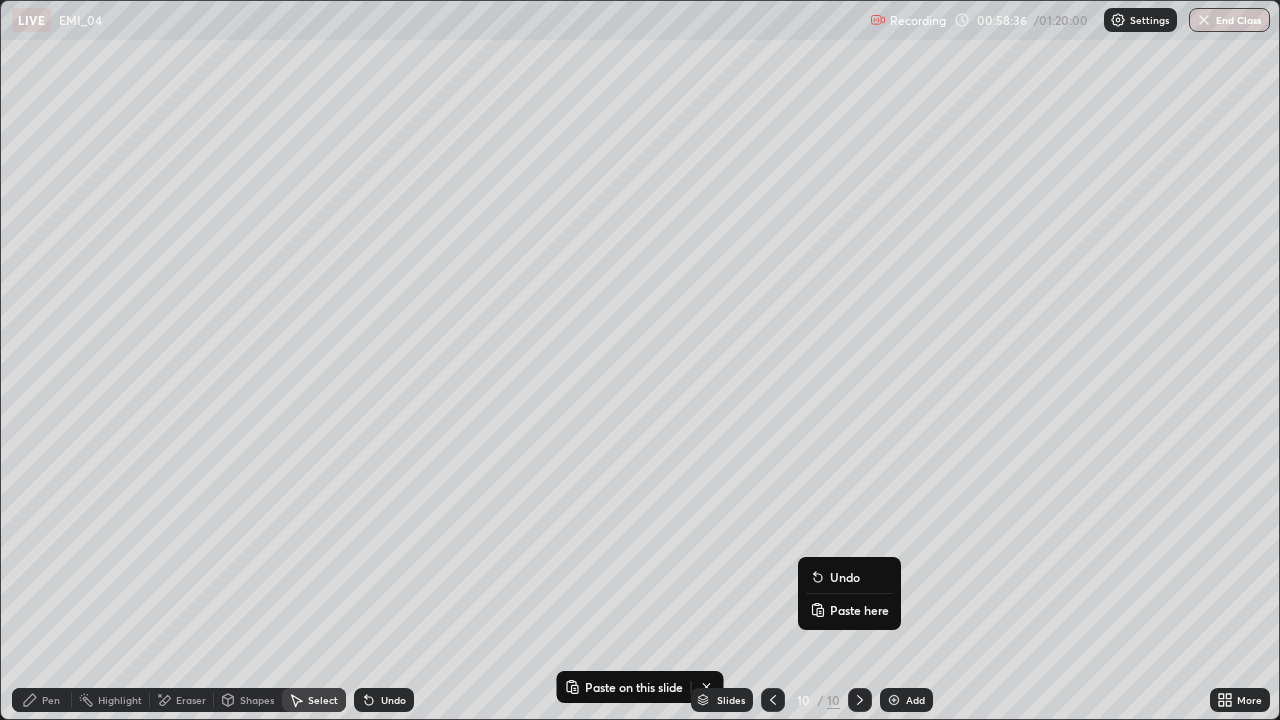 click on "Paste here" at bounding box center [859, 610] 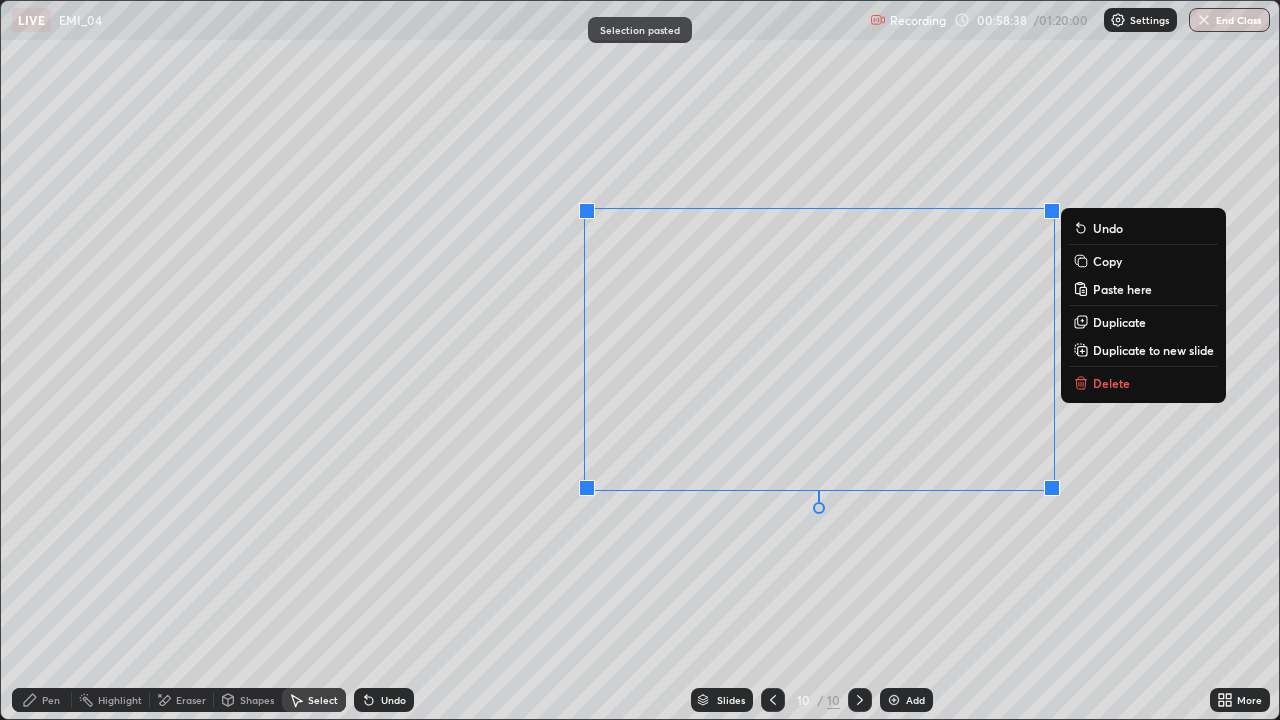 click on "0 ° Undo Copy Paste here Duplicate Duplicate to new slide Delete" at bounding box center [640, 360] 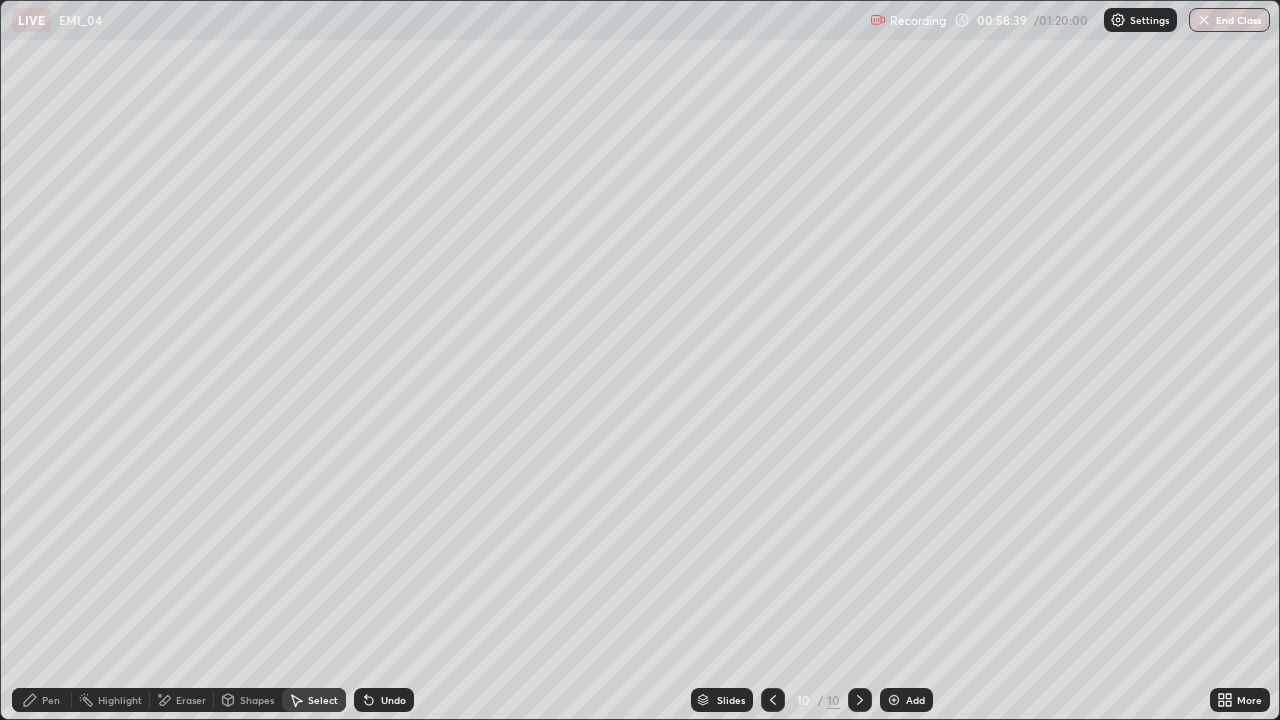 click on "Shapes" at bounding box center [257, 700] 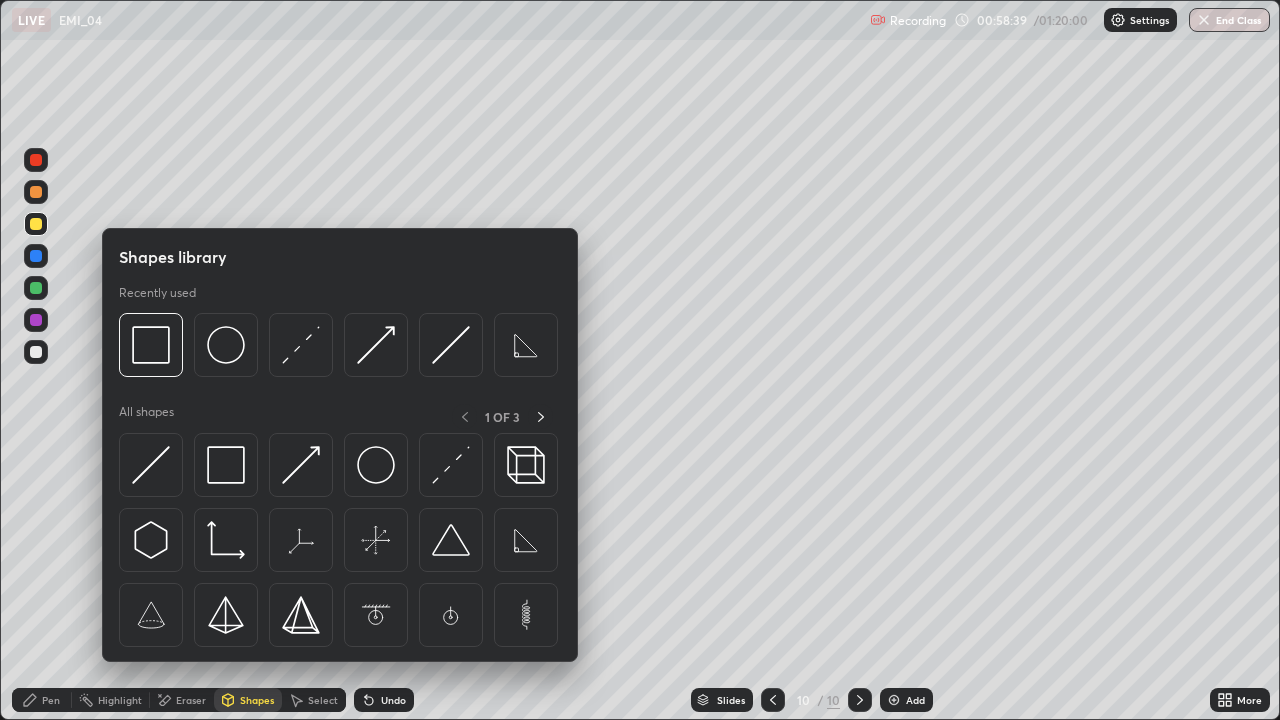 click on "Eraser" at bounding box center (191, 700) 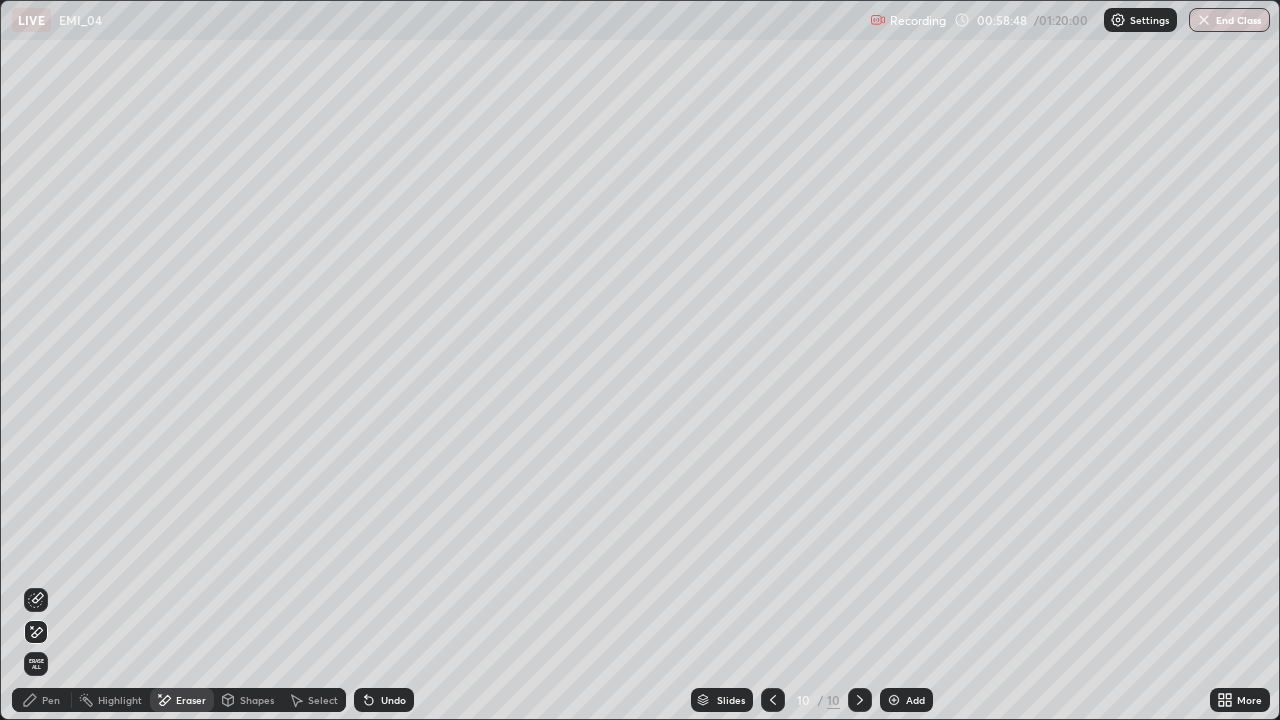 click 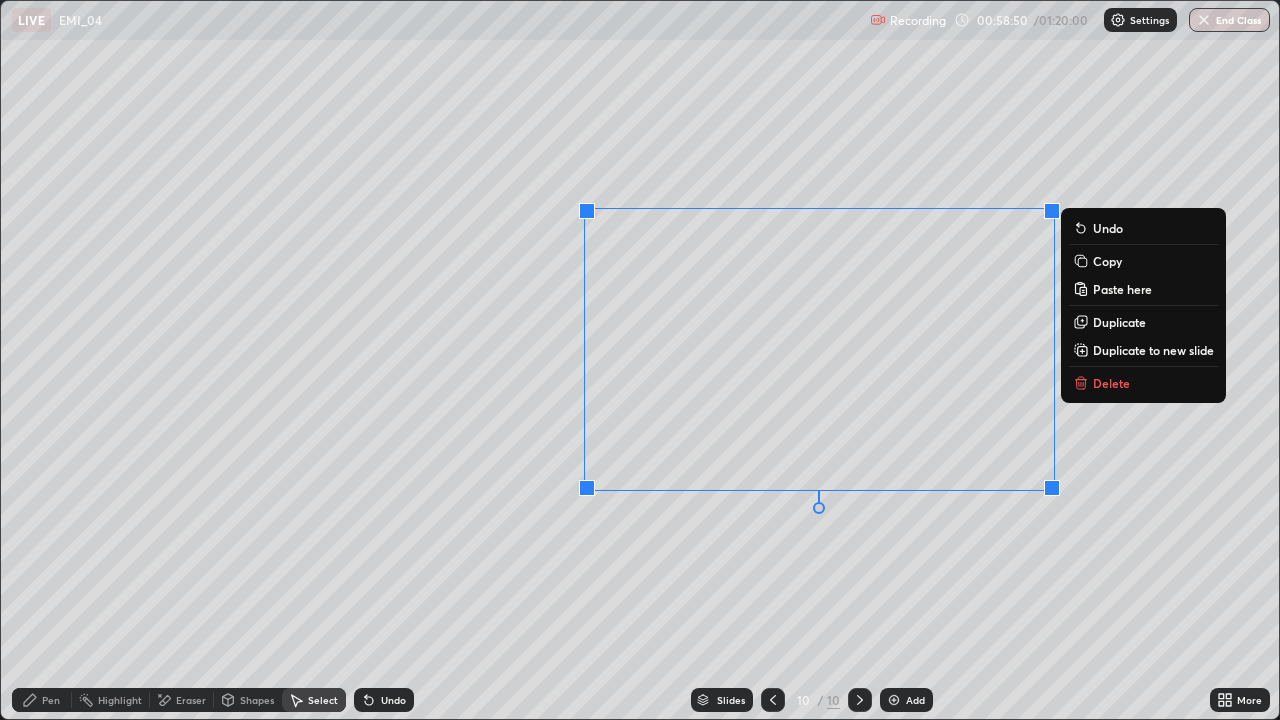 click on "Copy" at bounding box center [1107, 261] 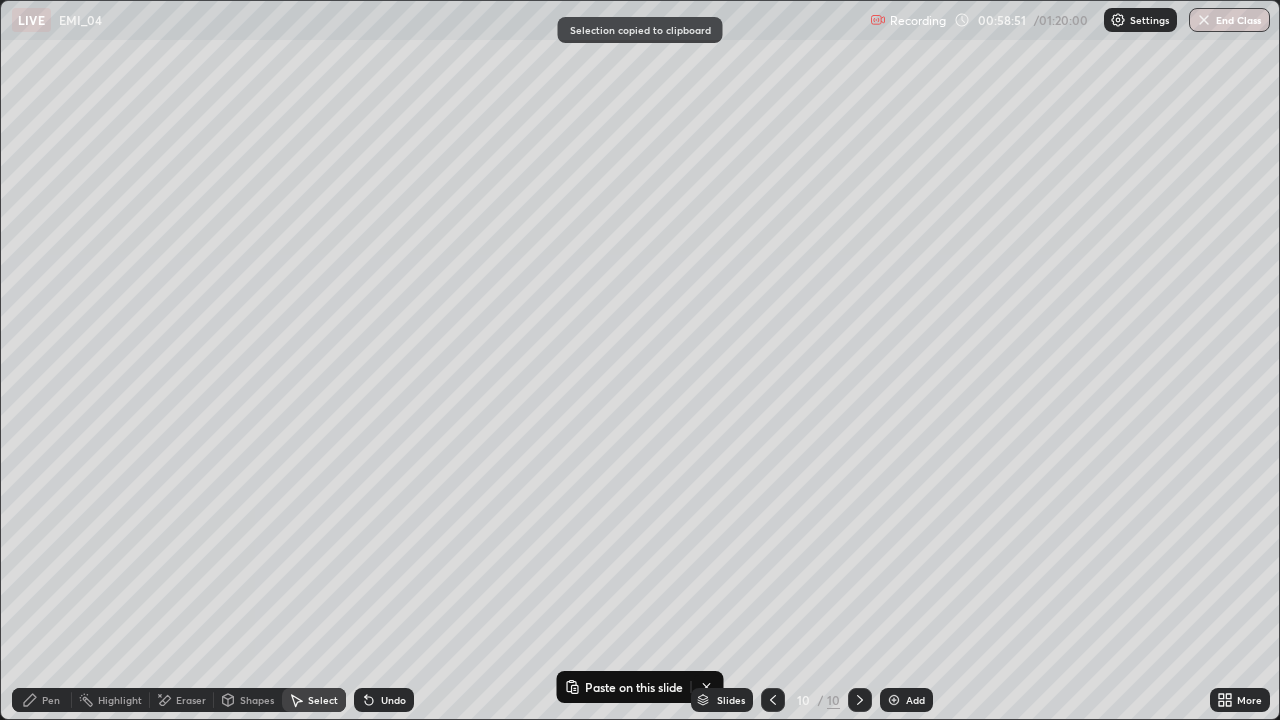 click 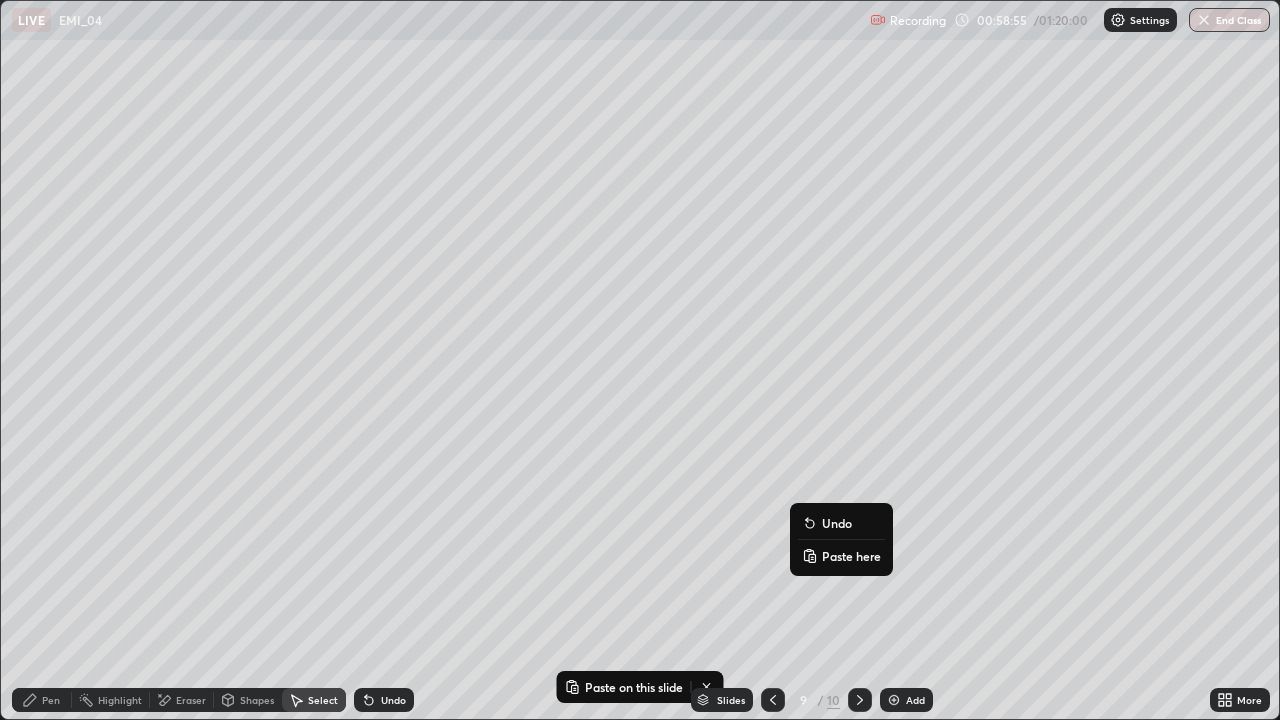 click on "Paste here" at bounding box center [851, 556] 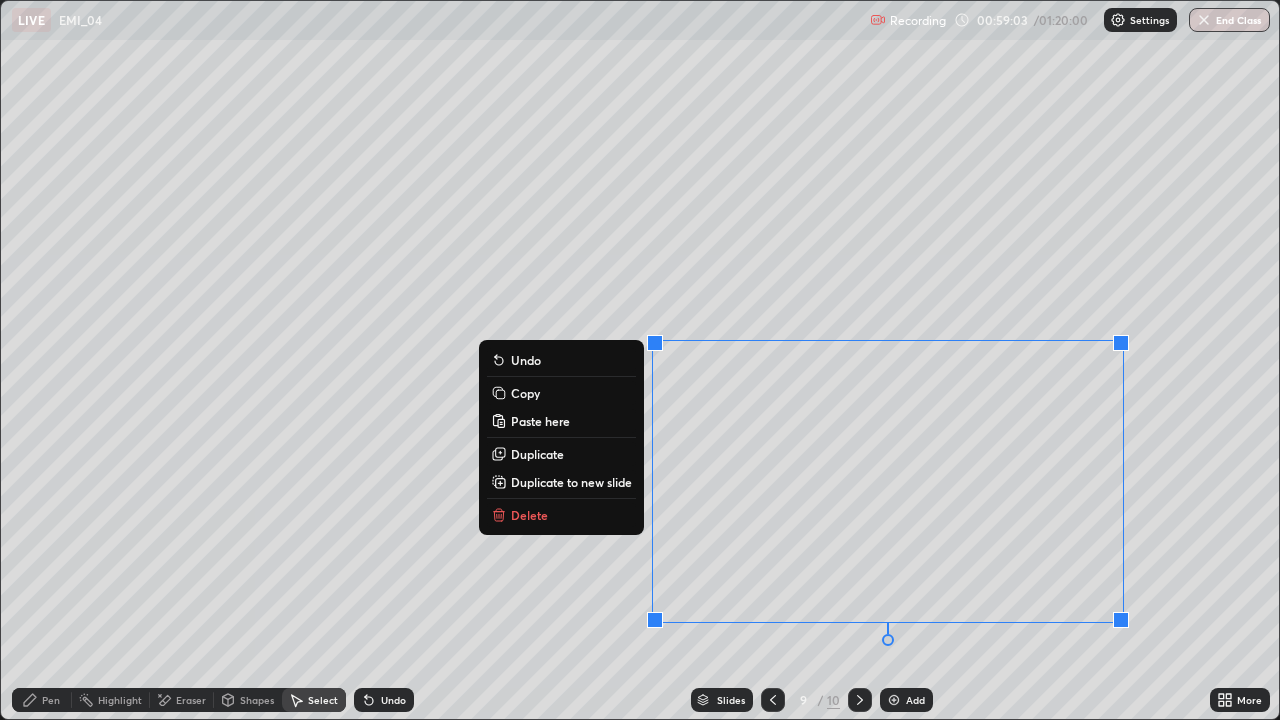 click on "0 ° Undo Copy Paste here Duplicate Duplicate to new slide Delete" at bounding box center [640, 360] 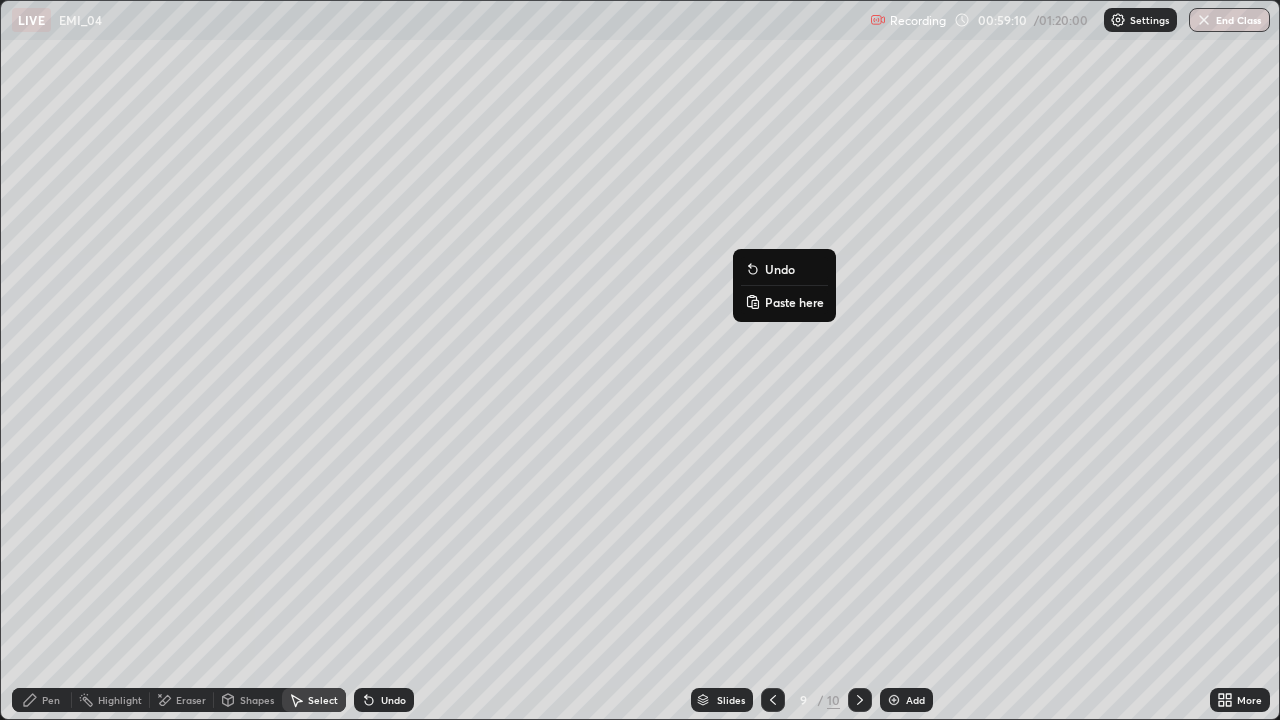 click on "Paste here" at bounding box center (794, 302) 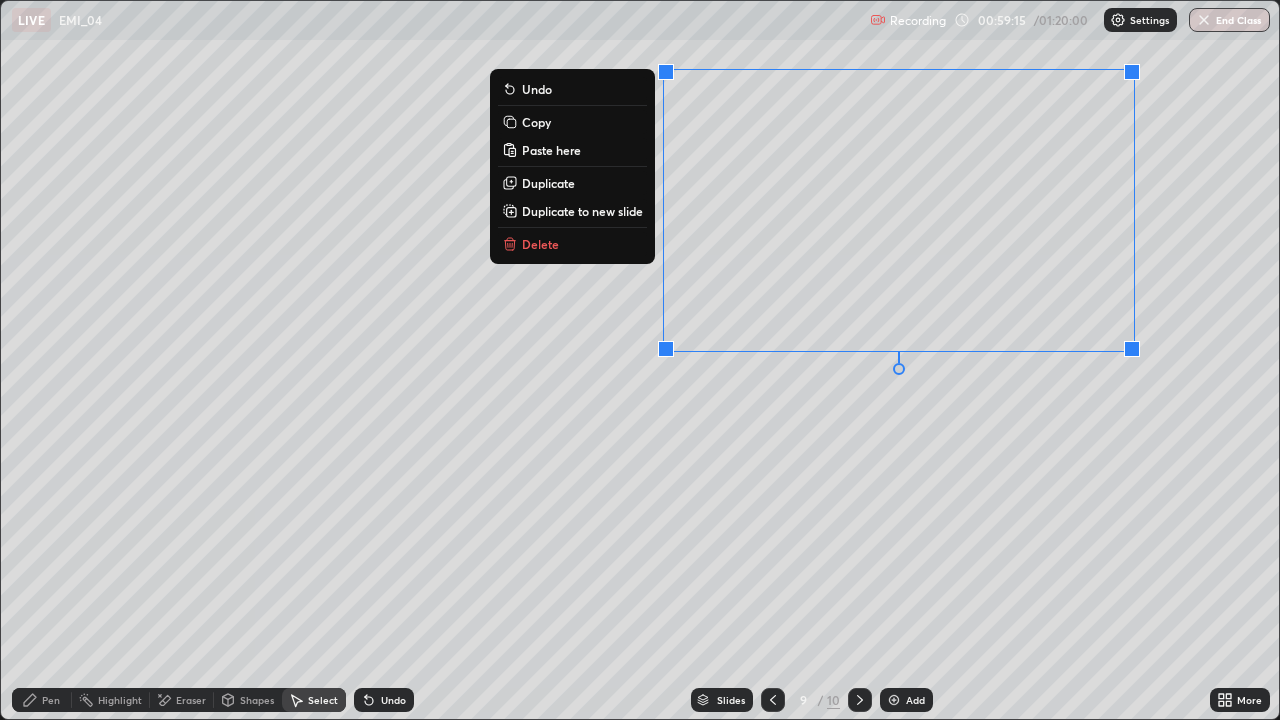 click on "0 ° Undo Copy Paste here Duplicate Duplicate to new slide Delete" at bounding box center (640, 360) 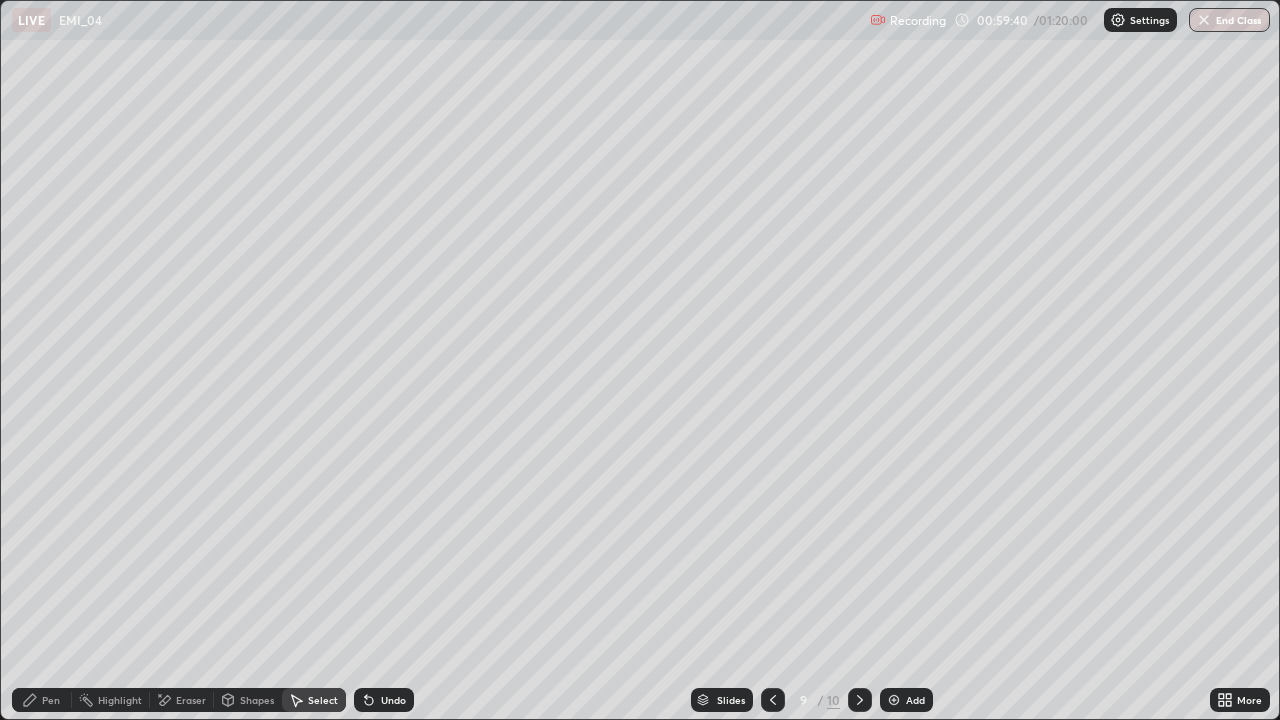 click 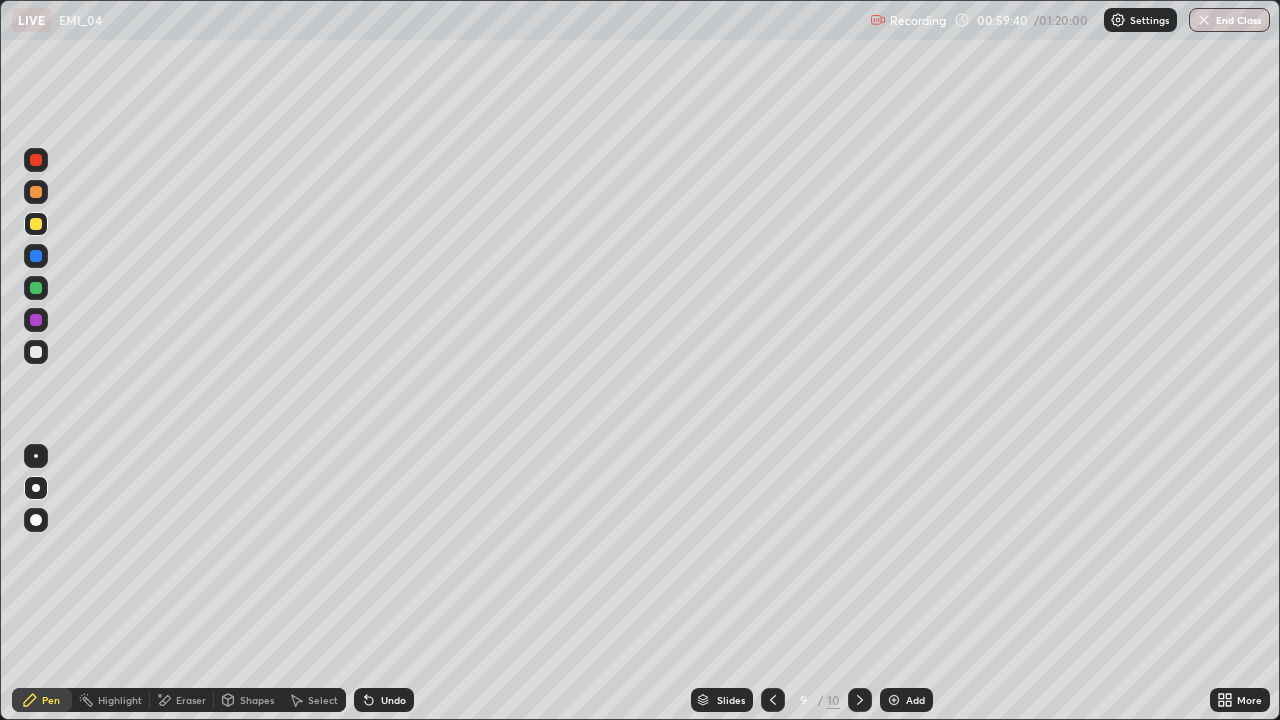 click at bounding box center [36, 352] 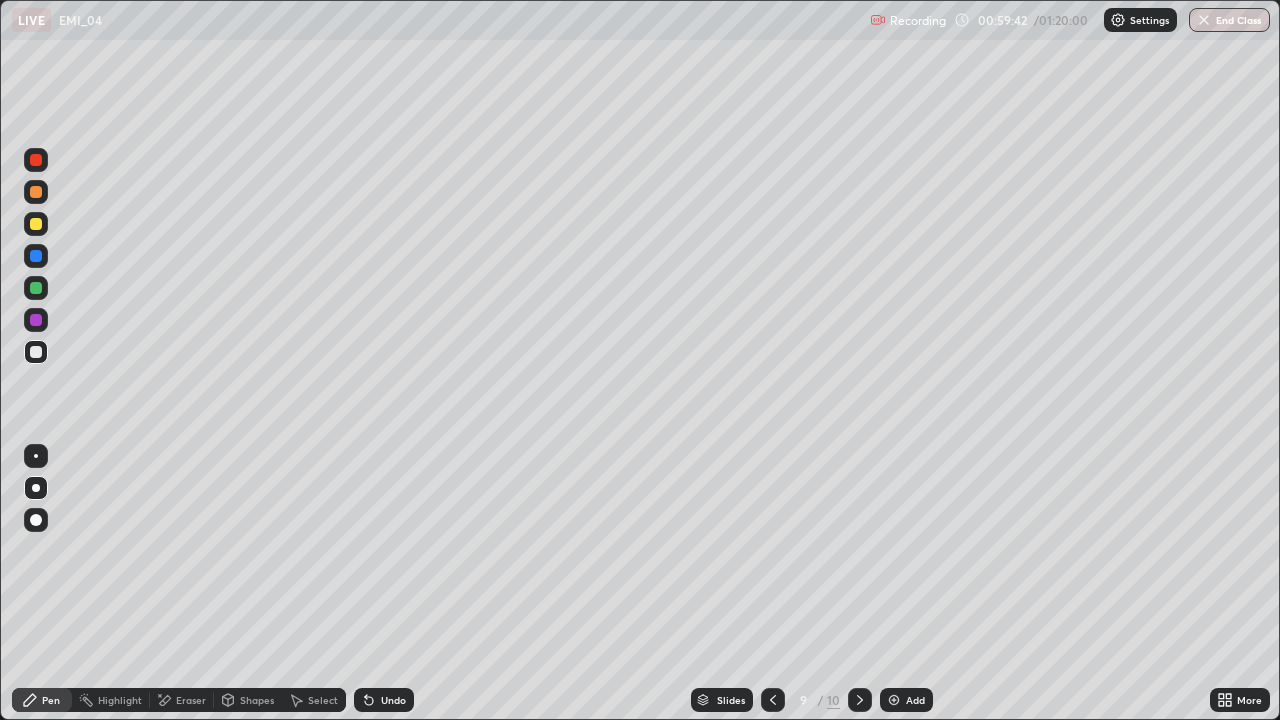 click 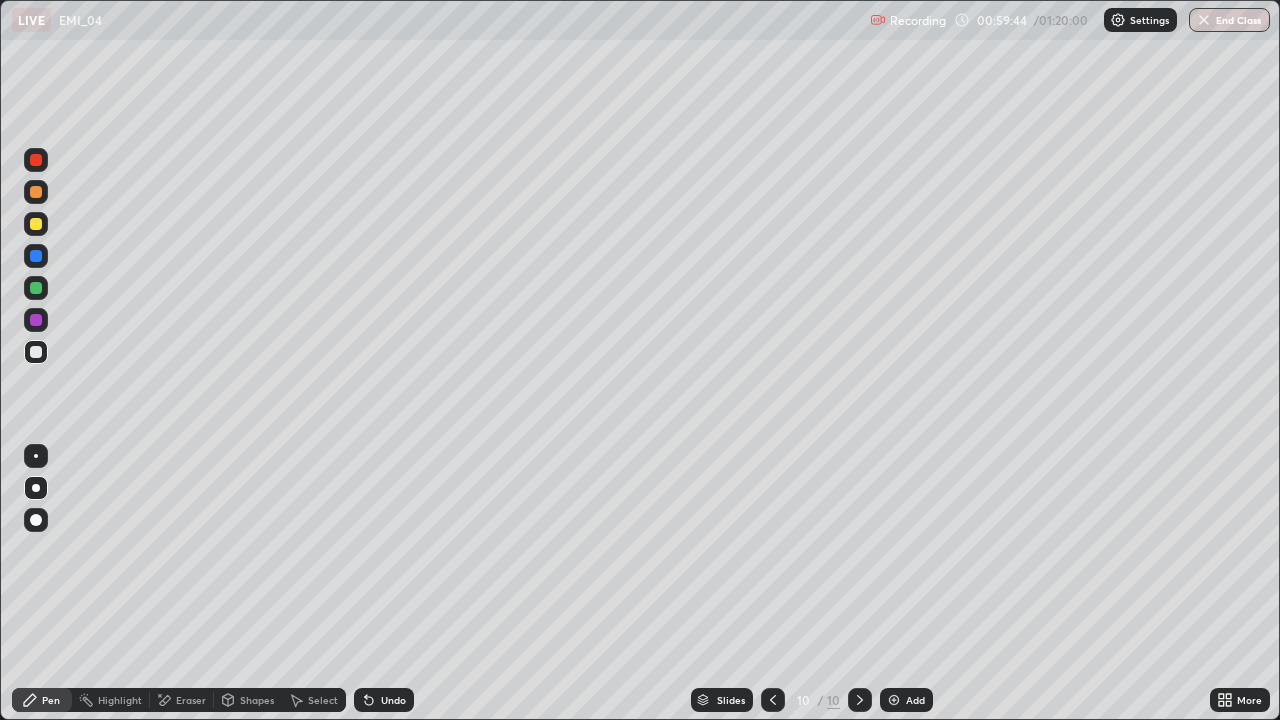 click on "Select" at bounding box center [323, 700] 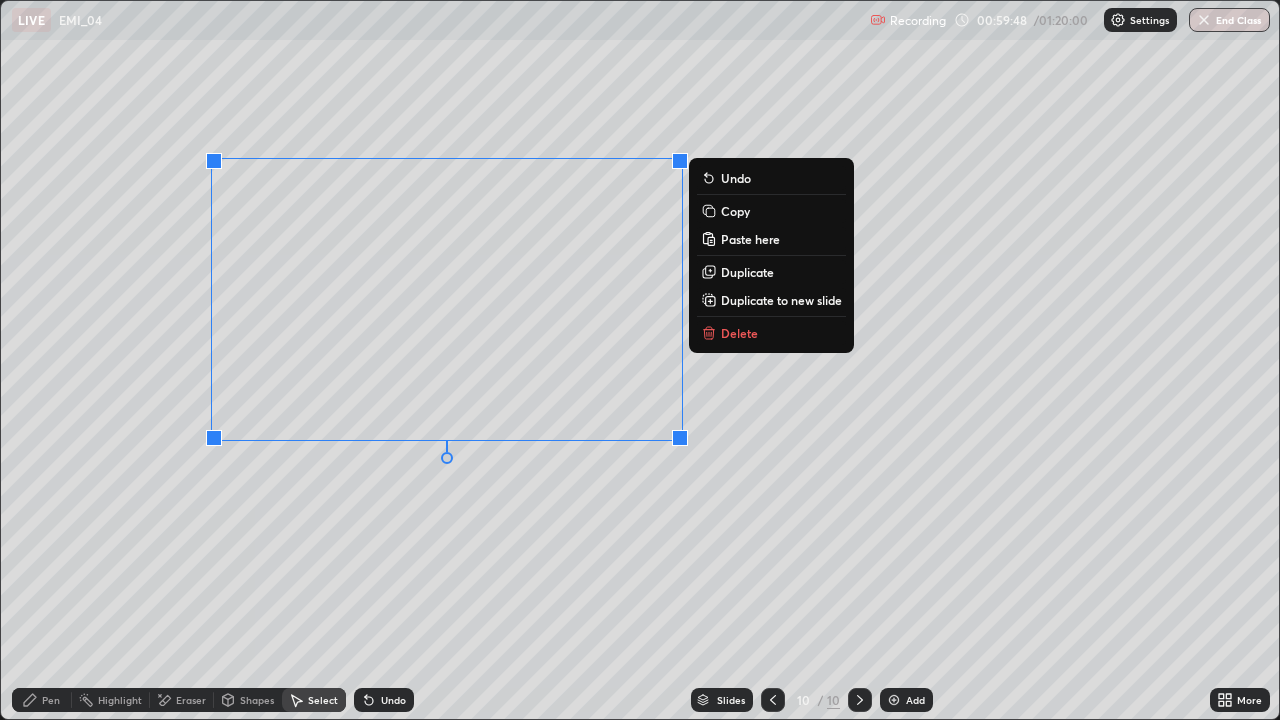 click on "0 ° Undo Copy Paste here Duplicate Duplicate to new slide Delete" at bounding box center [640, 360] 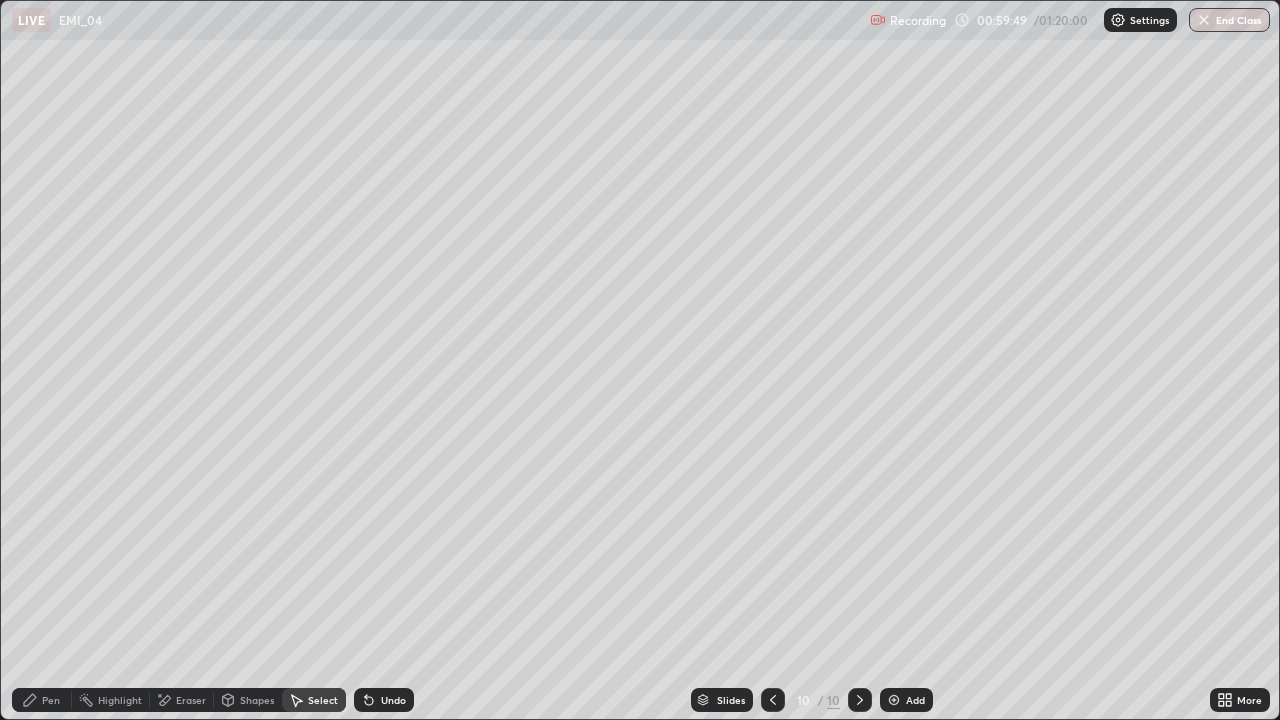 click on "Pen" at bounding box center [42, 700] 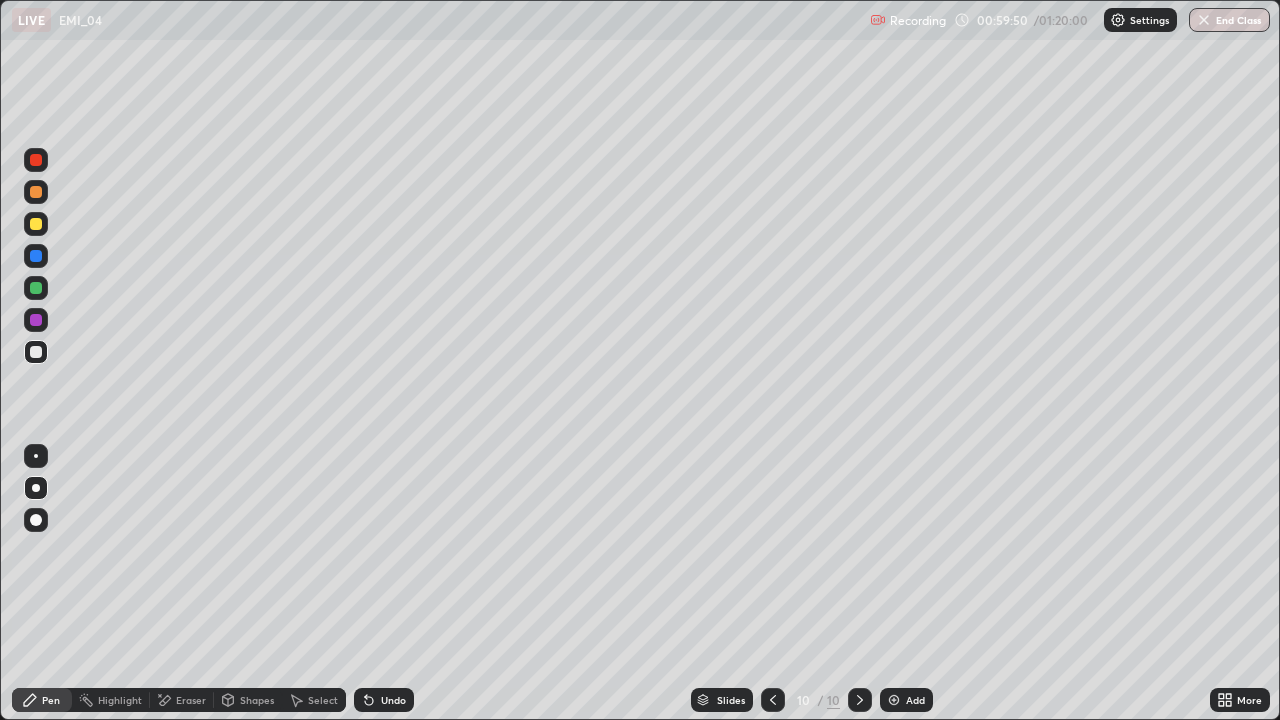 click at bounding box center (36, 352) 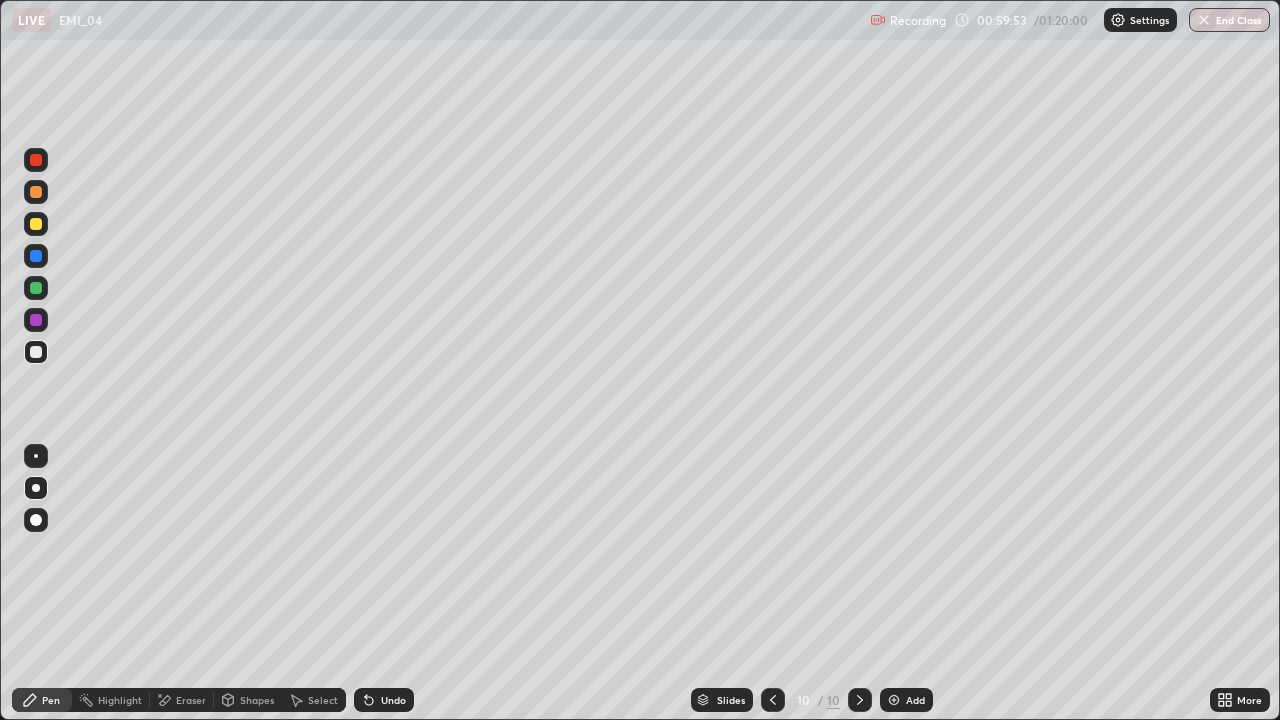 click on "Select" at bounding box center (323, 700) 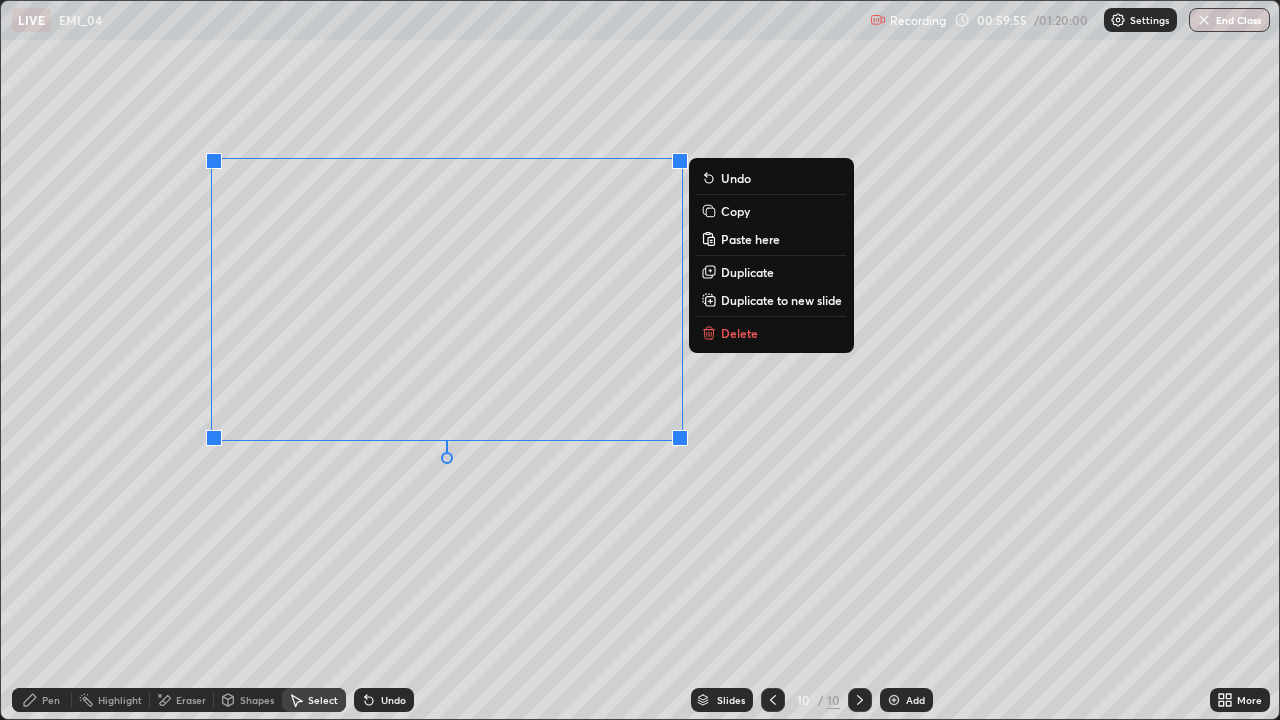click on "Duplicate to new slide" at bounding box center [781, 300] 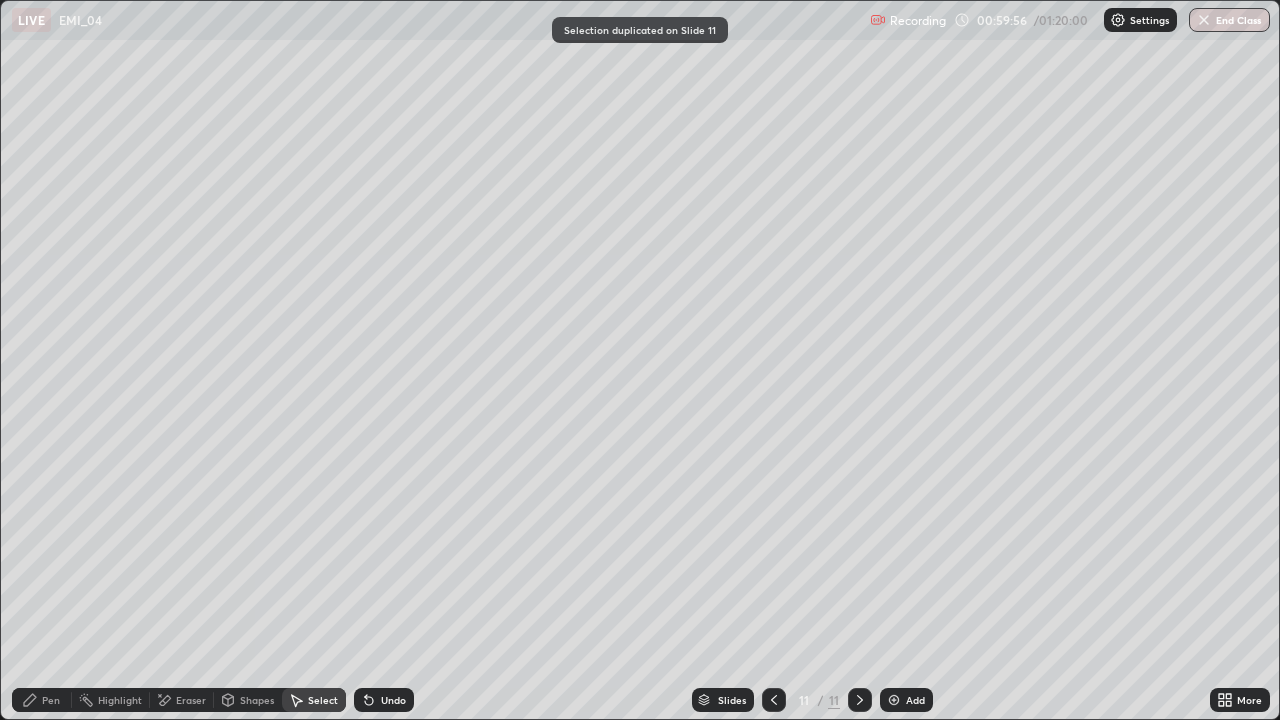 click 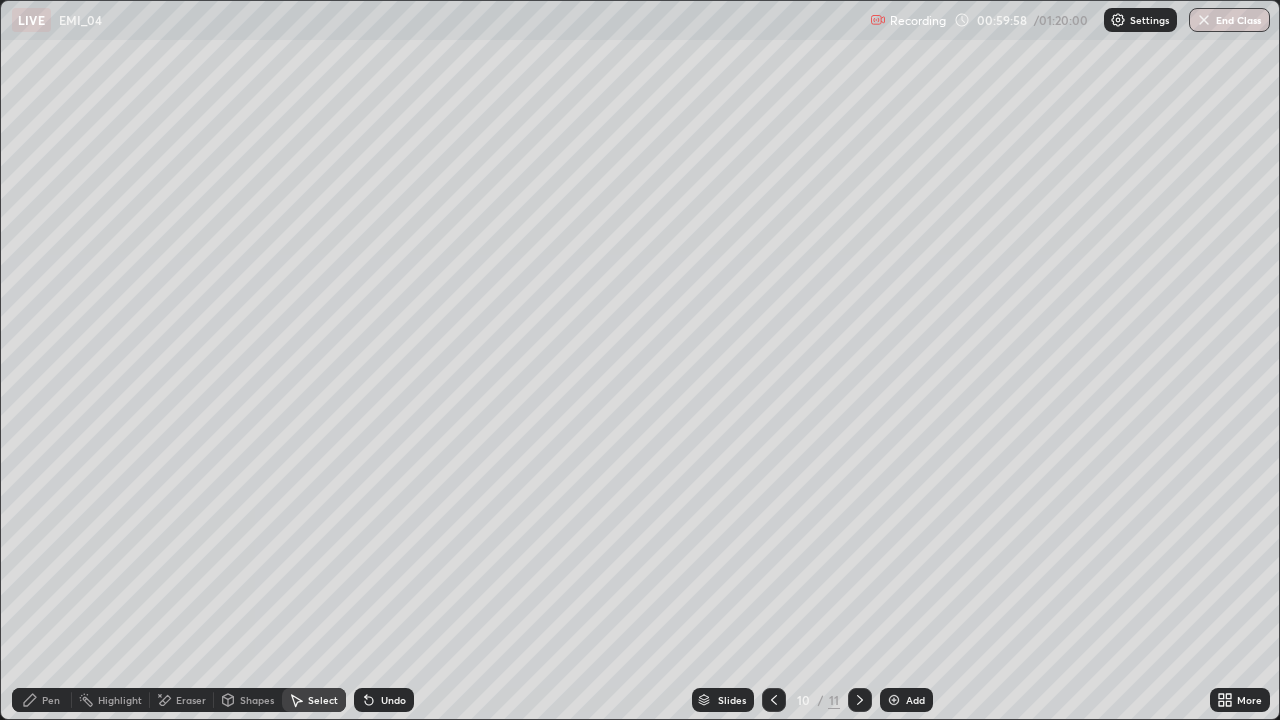 click on "Pen" at bounding box center (42, 700) 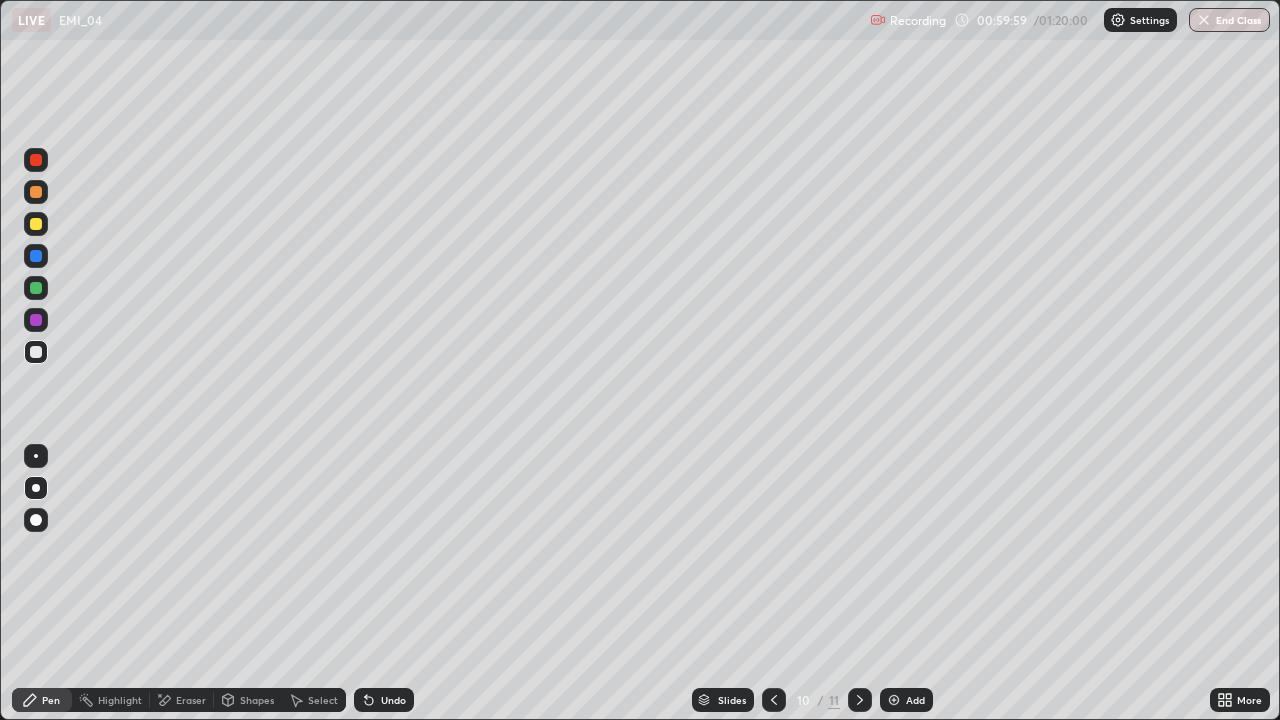 click at bounding box center [36, 352] 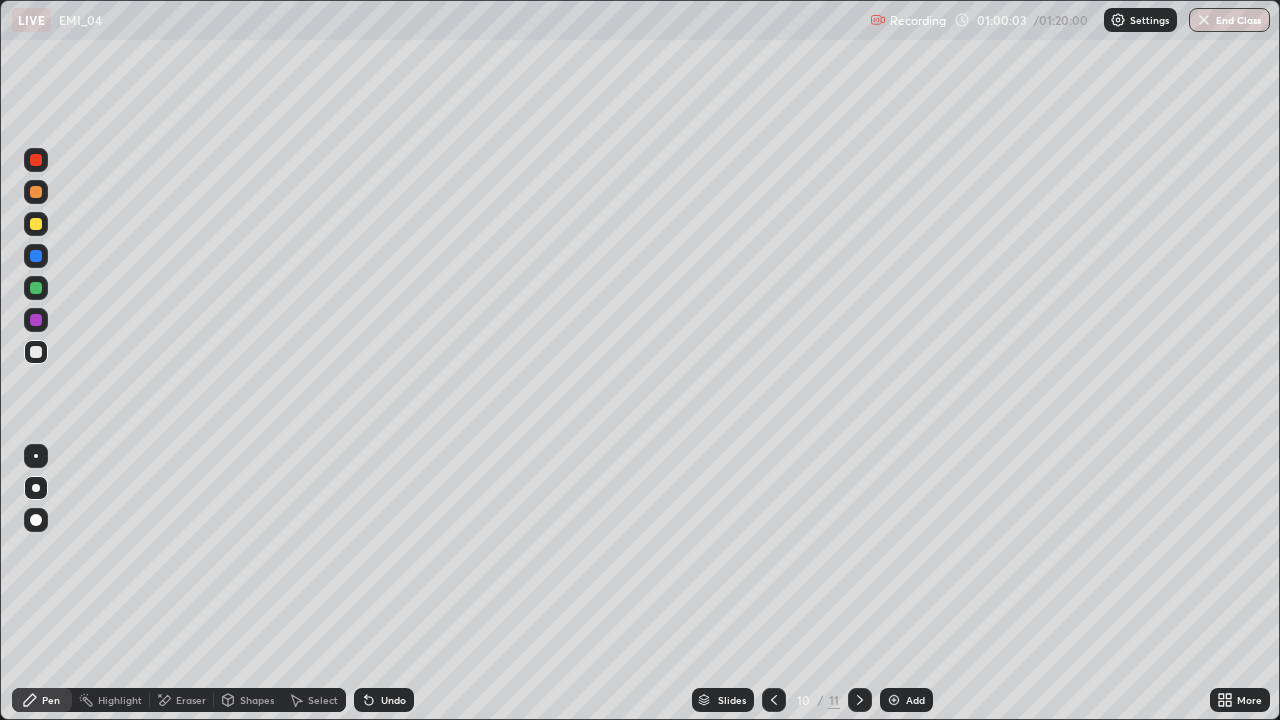 click on "Undo" at bounding box center (393, 700) 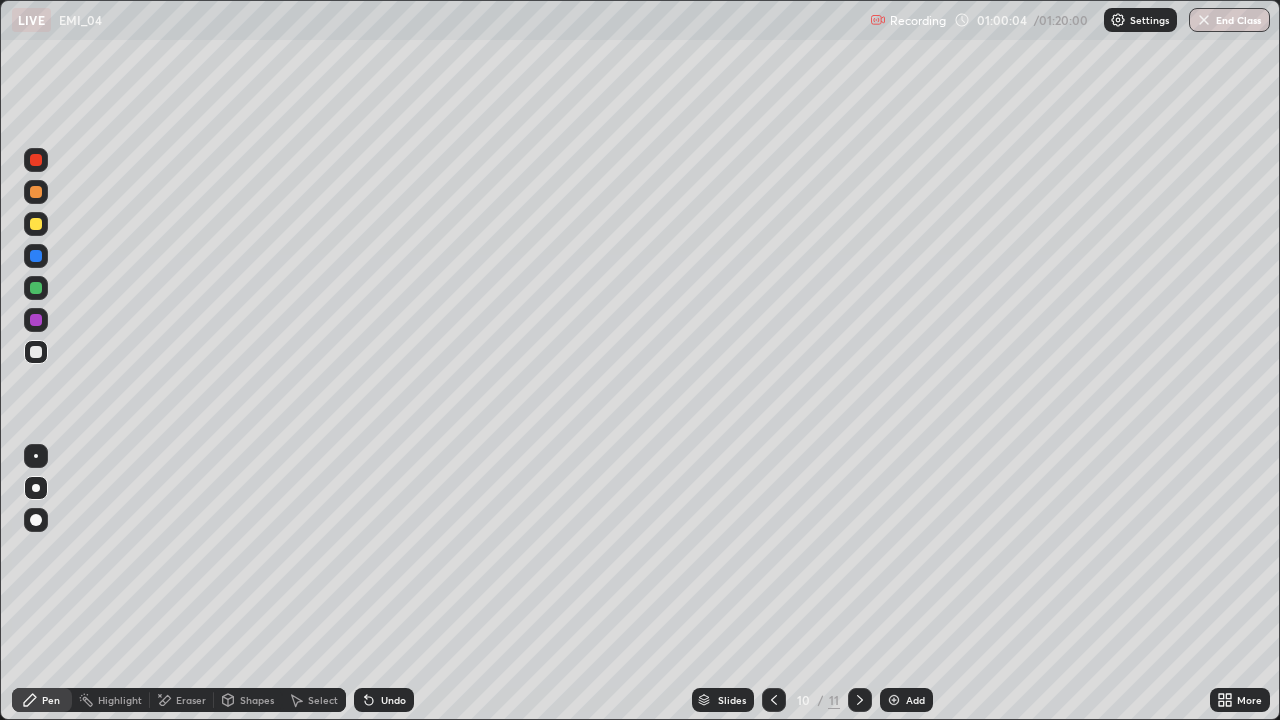 click at bounding box center (36, 224) 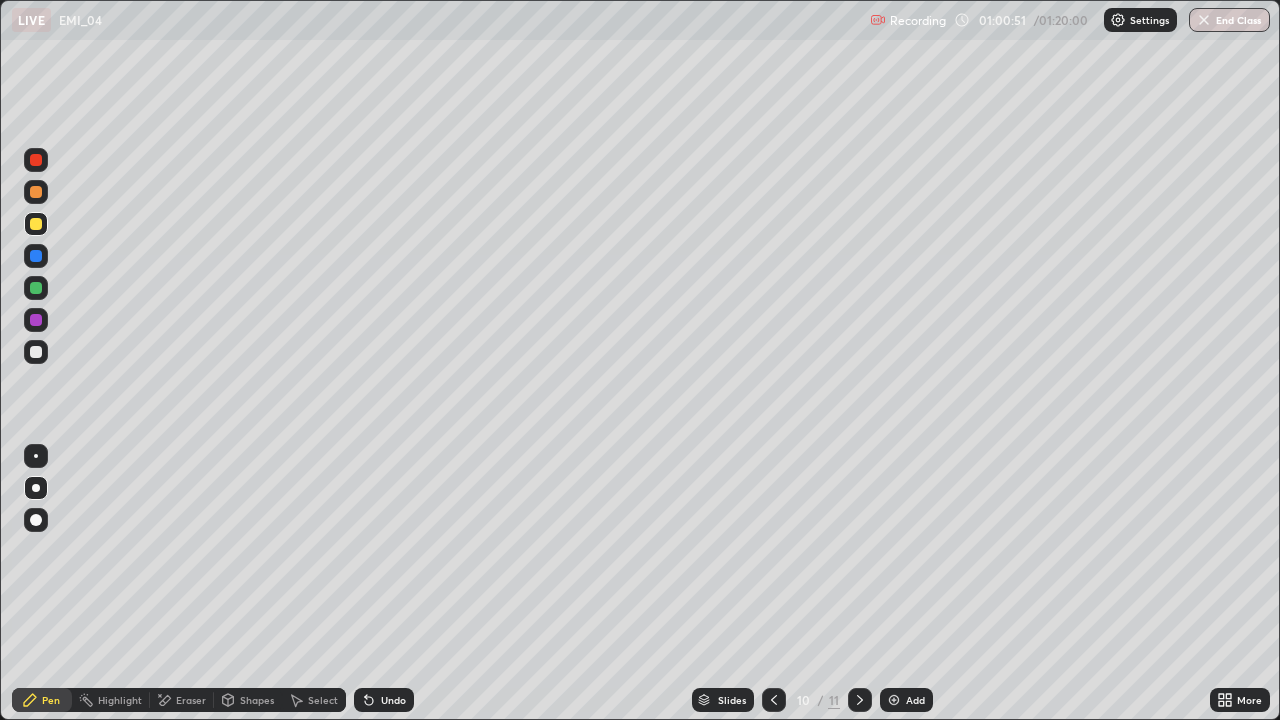 click on "Undo" at bounding box center (384, 700) 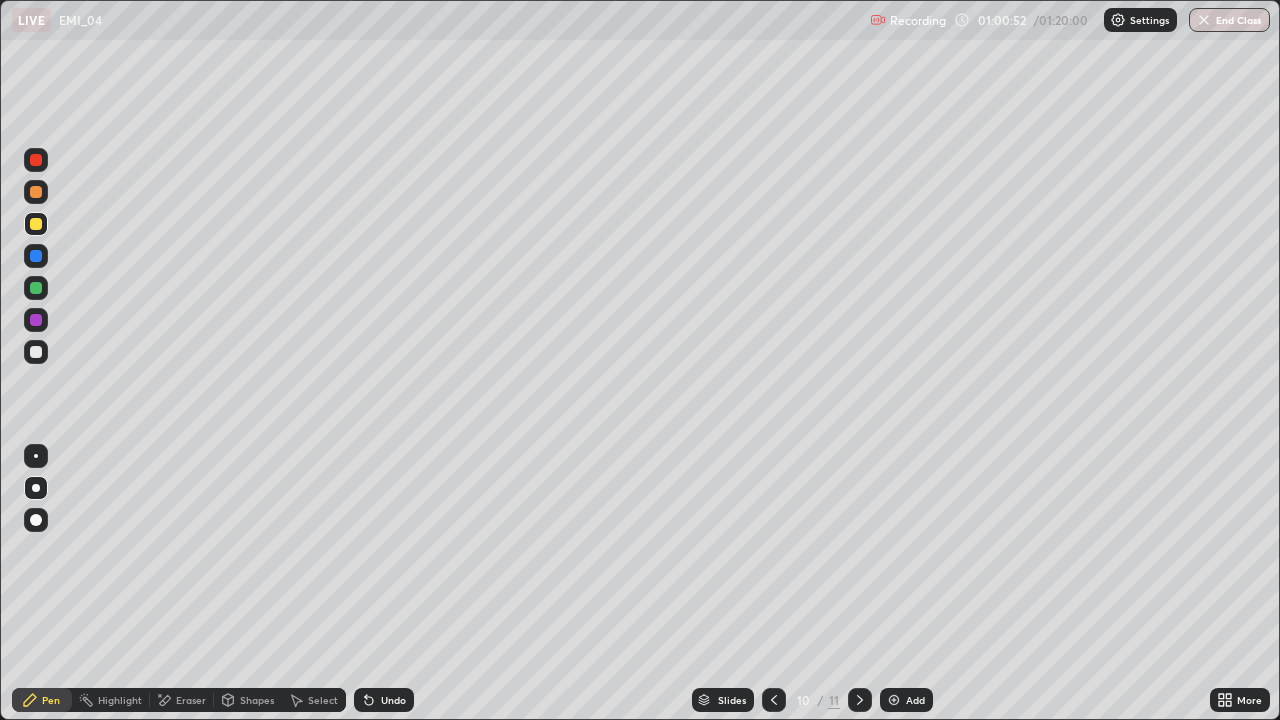 click 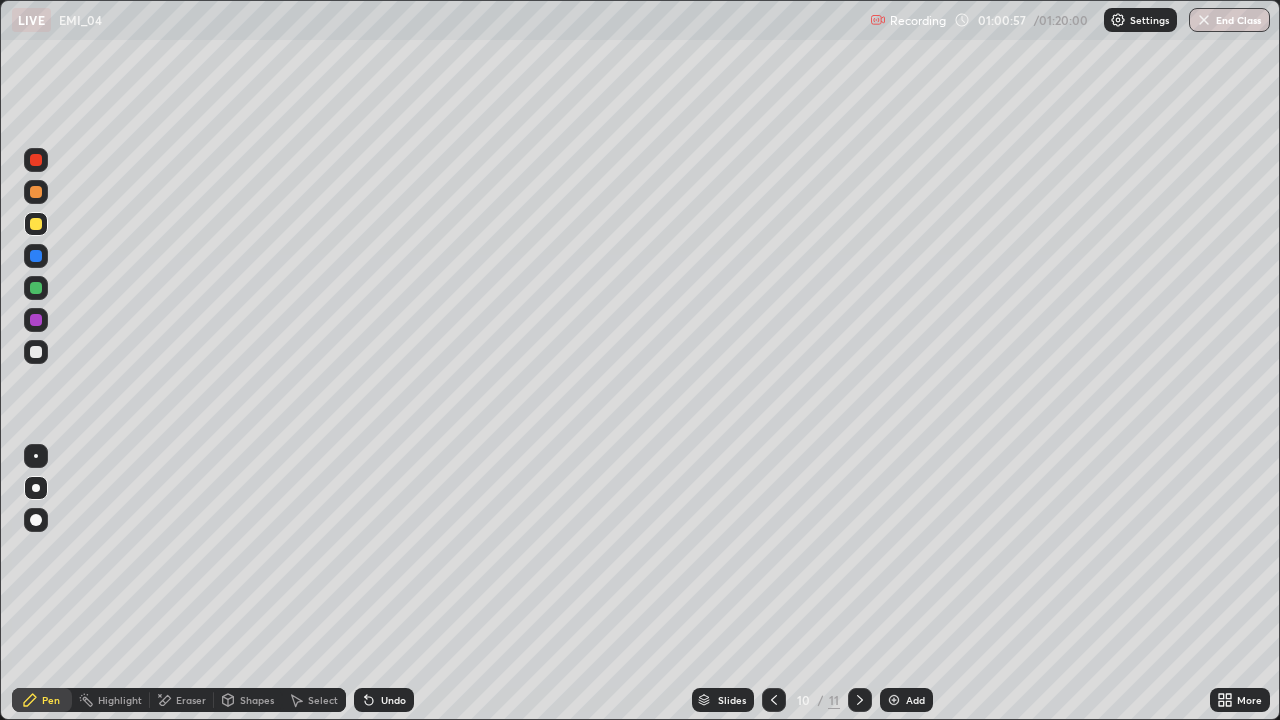 click on "Select" at bounding box center [323, 700] 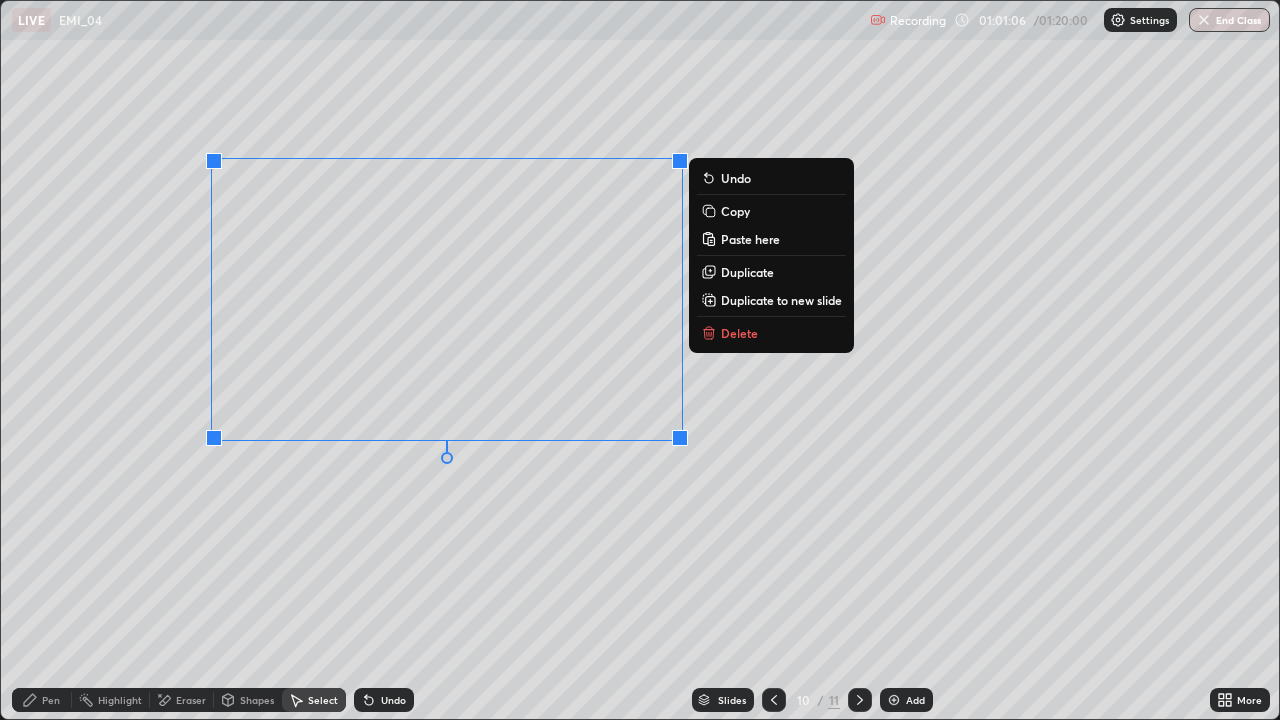 click on "Duplicate" at bounding box center (747, 272) 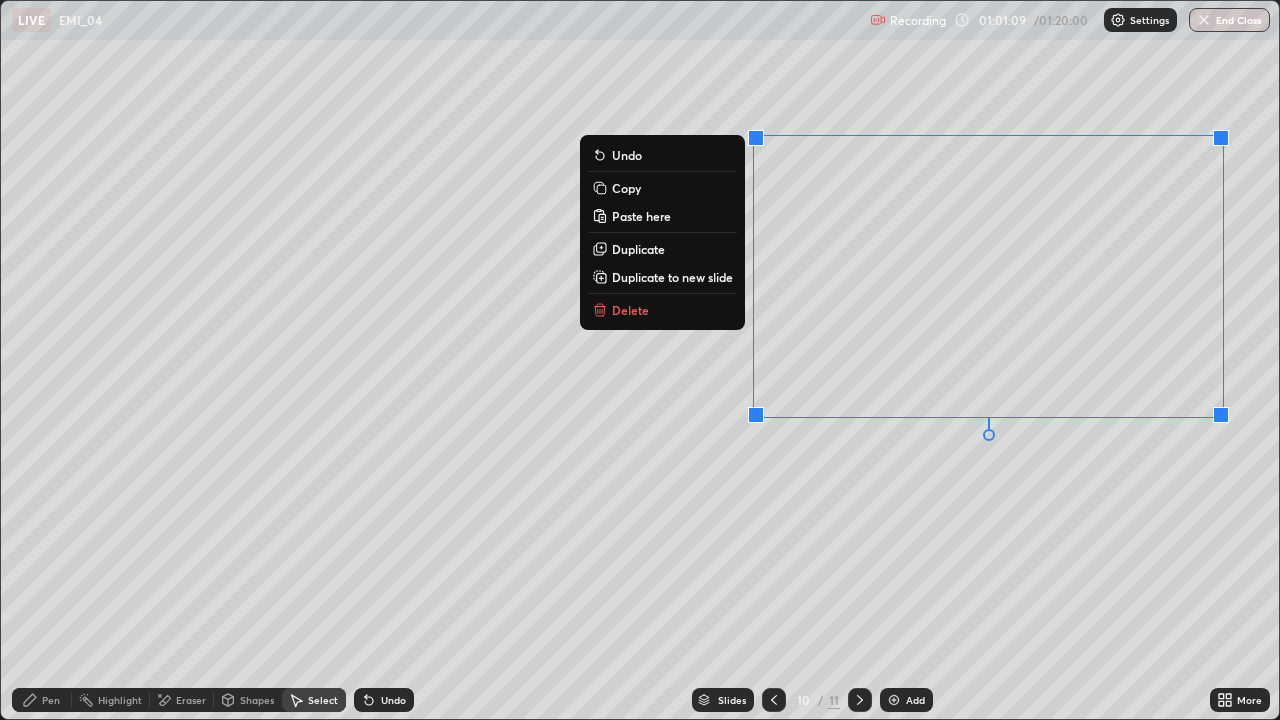 click on "0 ° Undo Copy Paste here Duplicate Duplicate to new slide Delete" at bounding box center [640, 360] 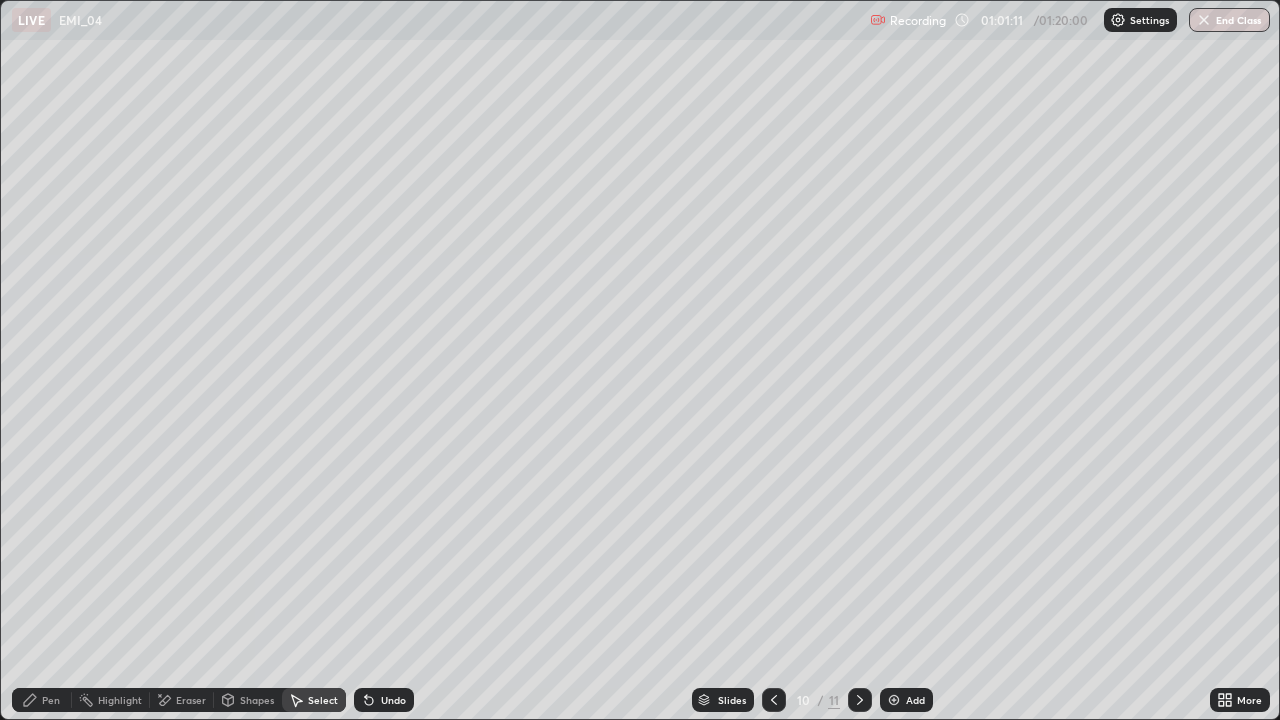 click on "Pen" at bounding box center (51, 700) 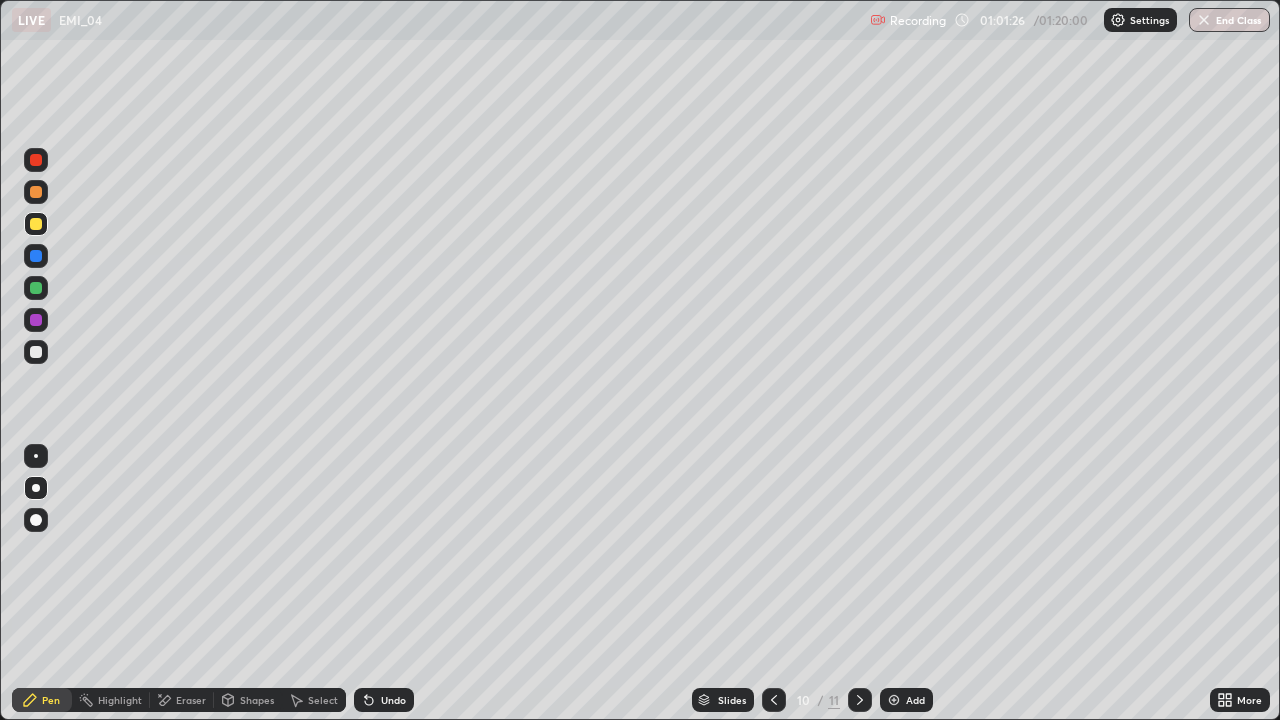 click at bounding box center [36, 288] 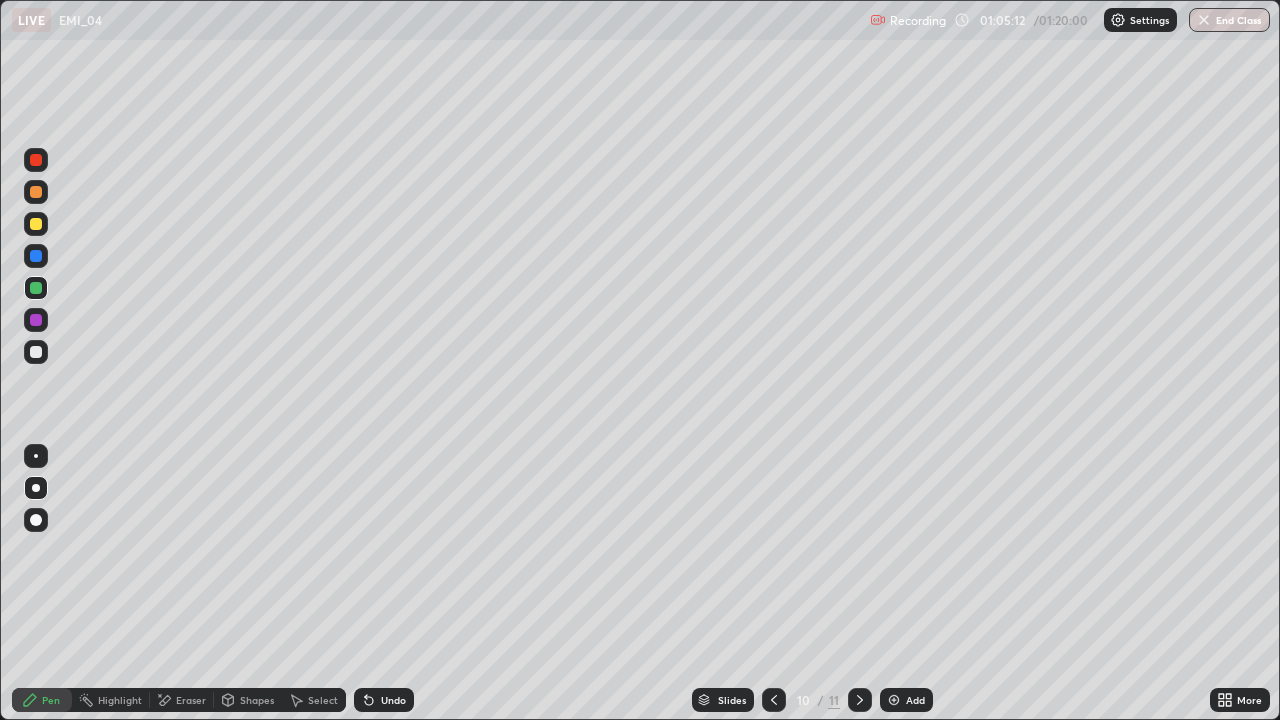 click at bounding box center [774, 700] 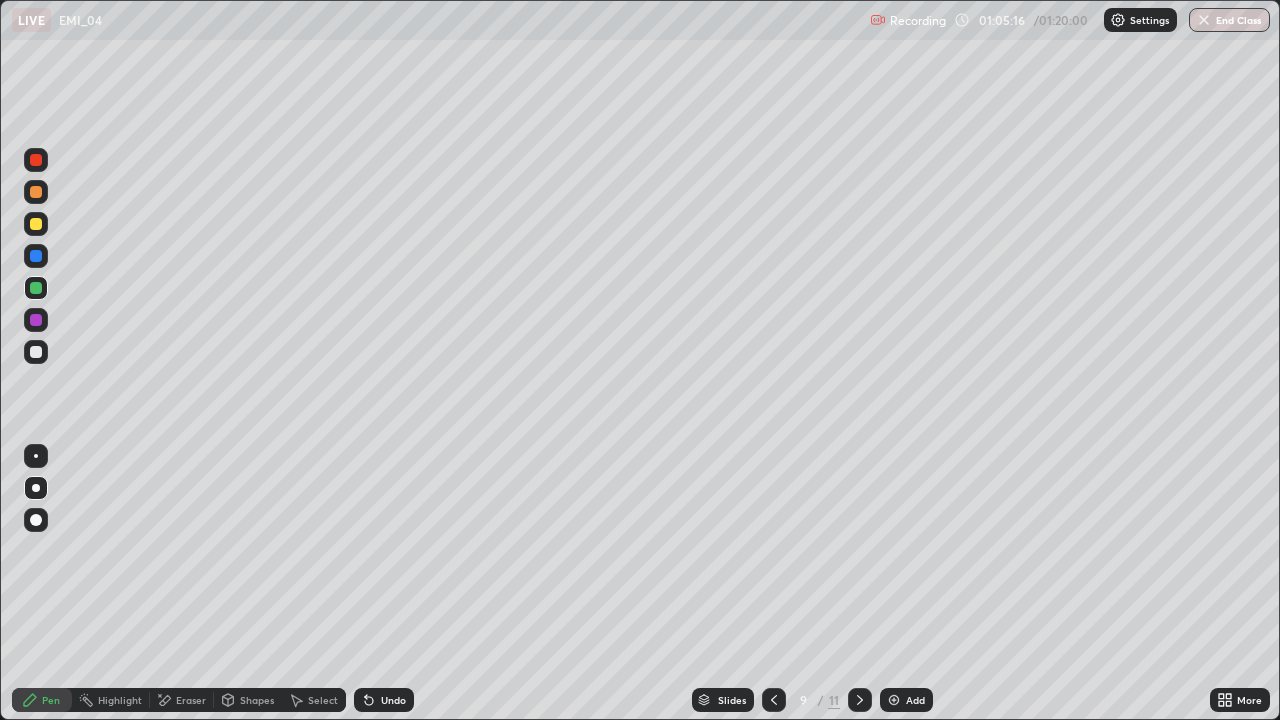 click 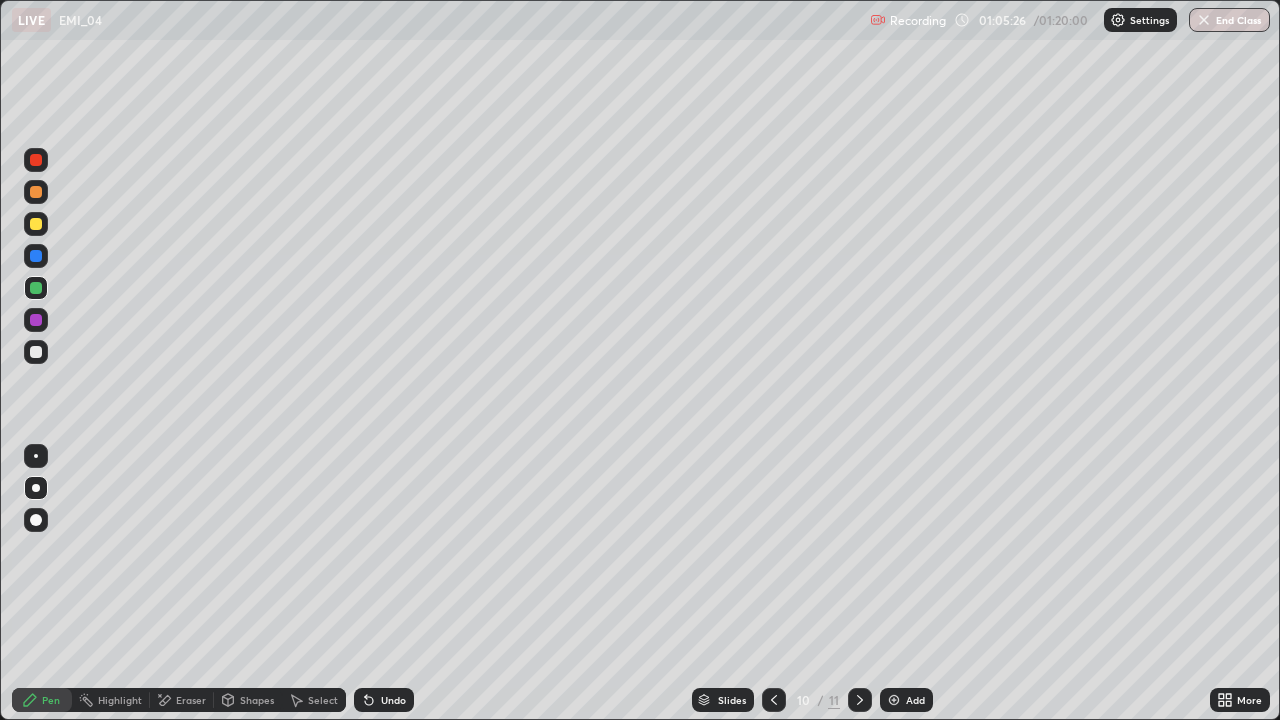 click 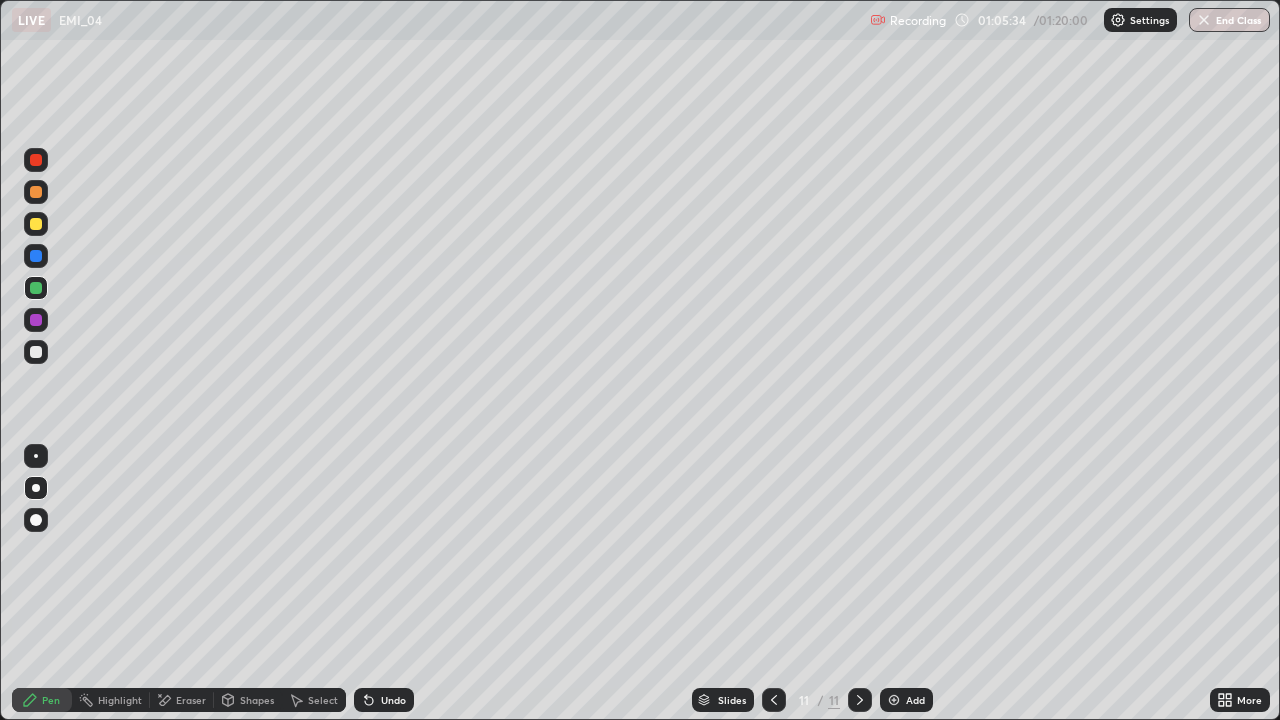 click on "Select" at bounding box center [323, 700] 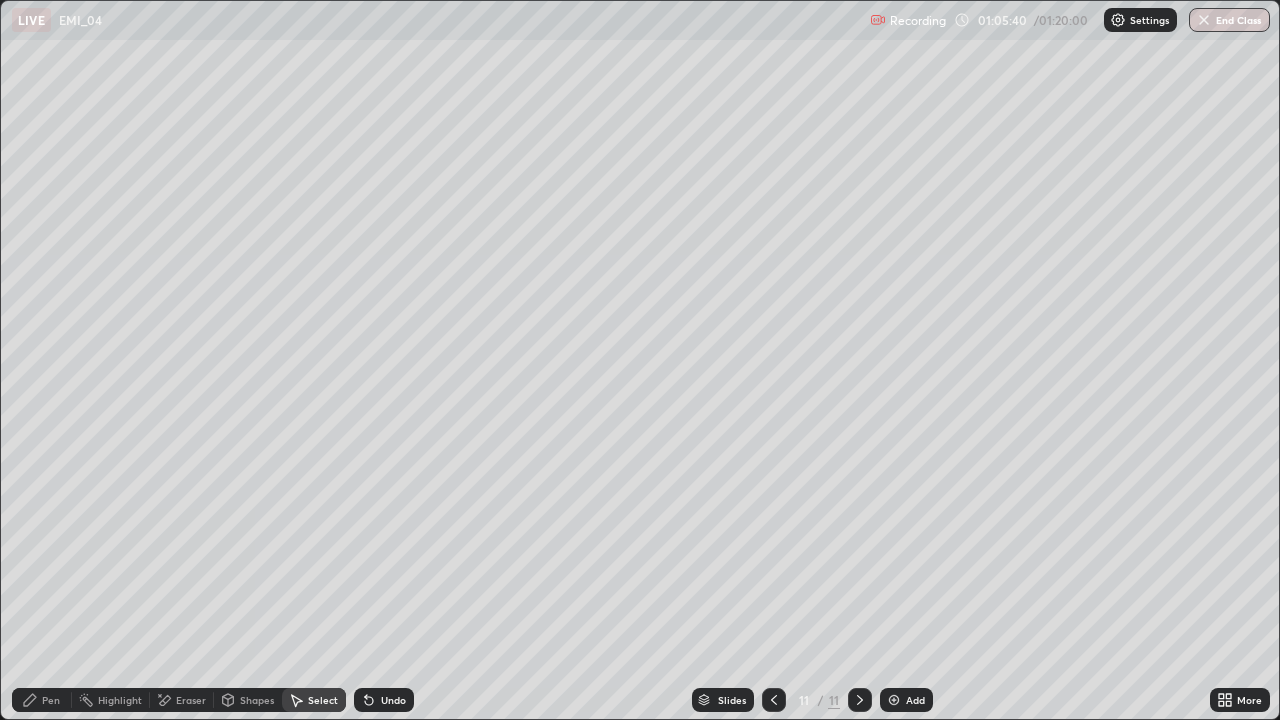 click on "Pen" at bounding box center [42, 700] 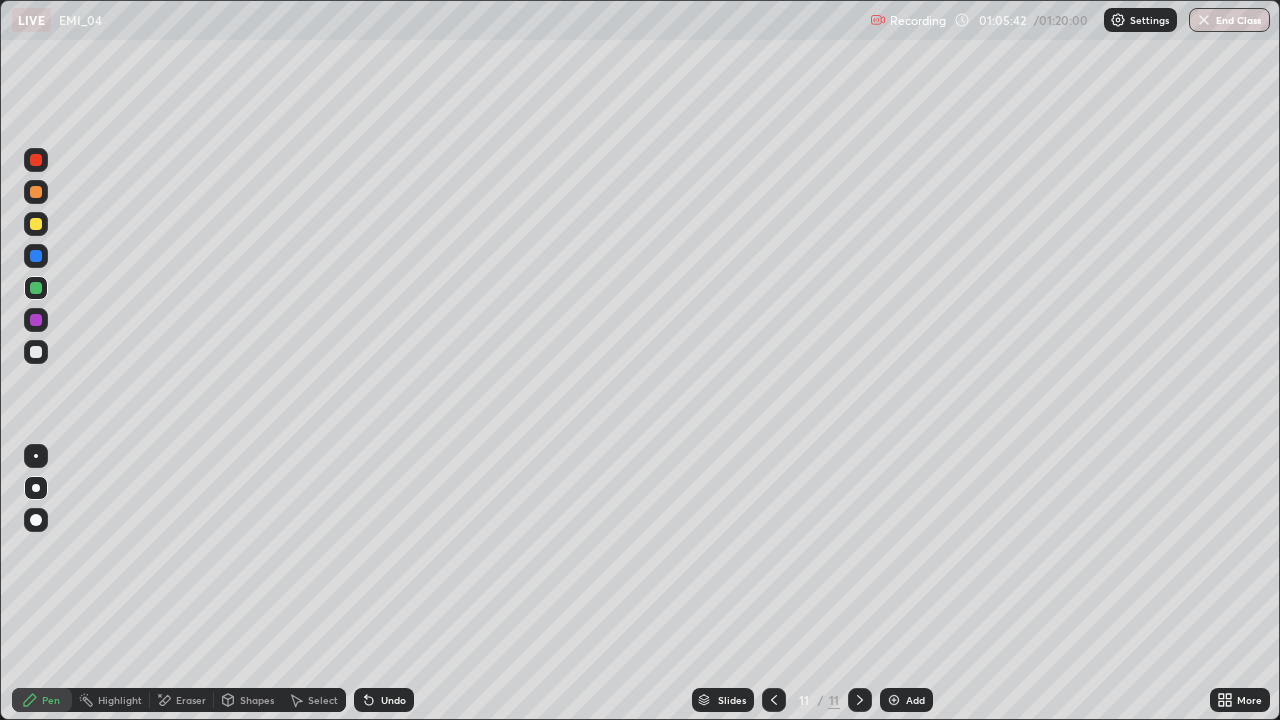 click at bounding box center [36, 224] 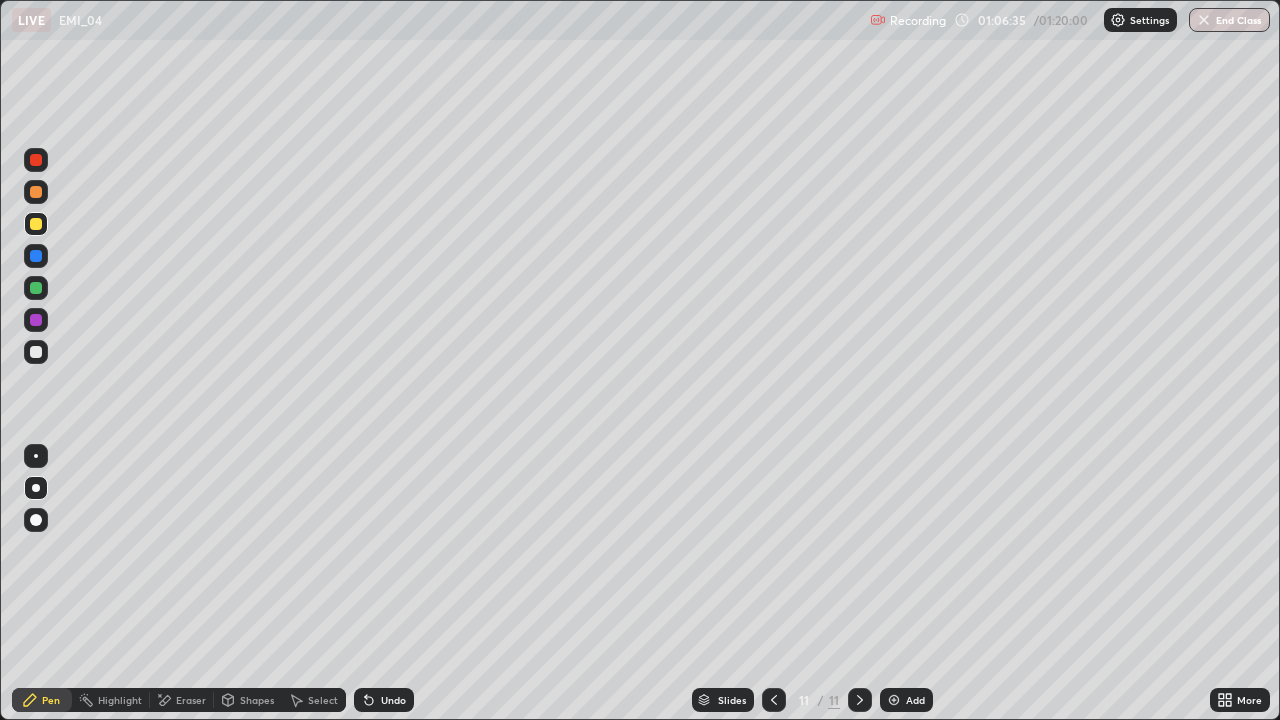 click at bounding box center (36, 288) 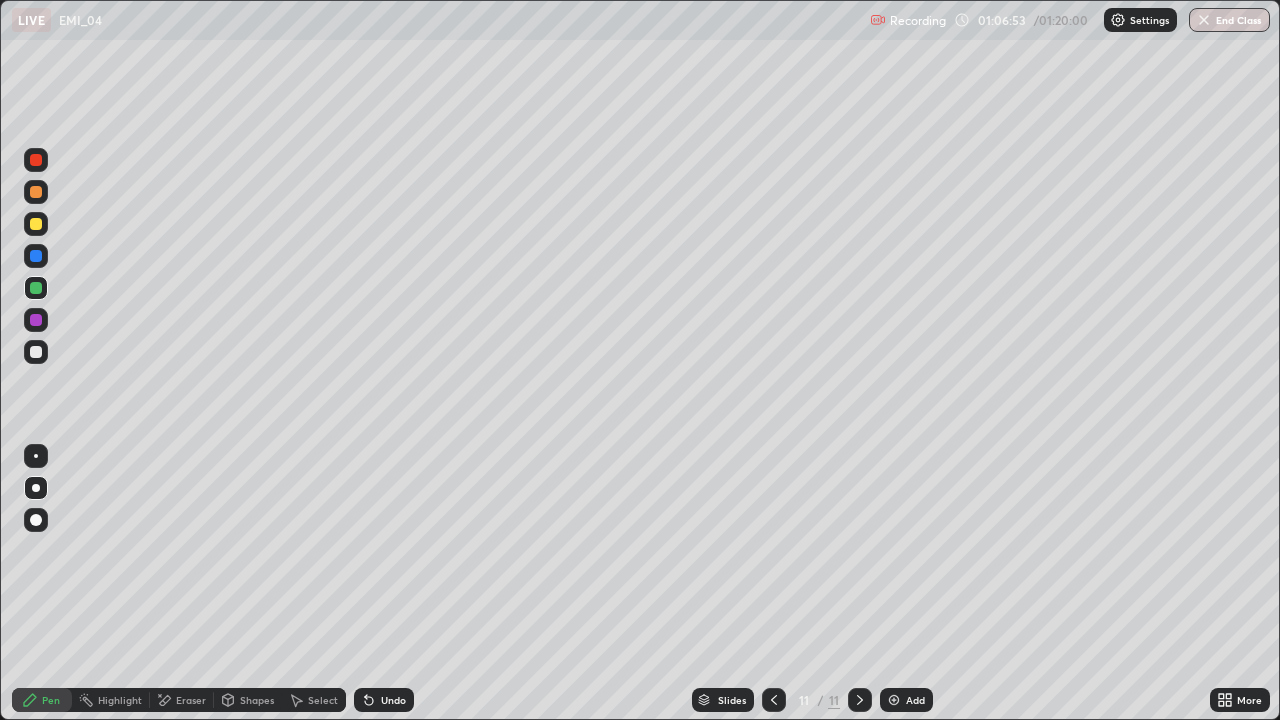 click at bounding box center [36, 352] 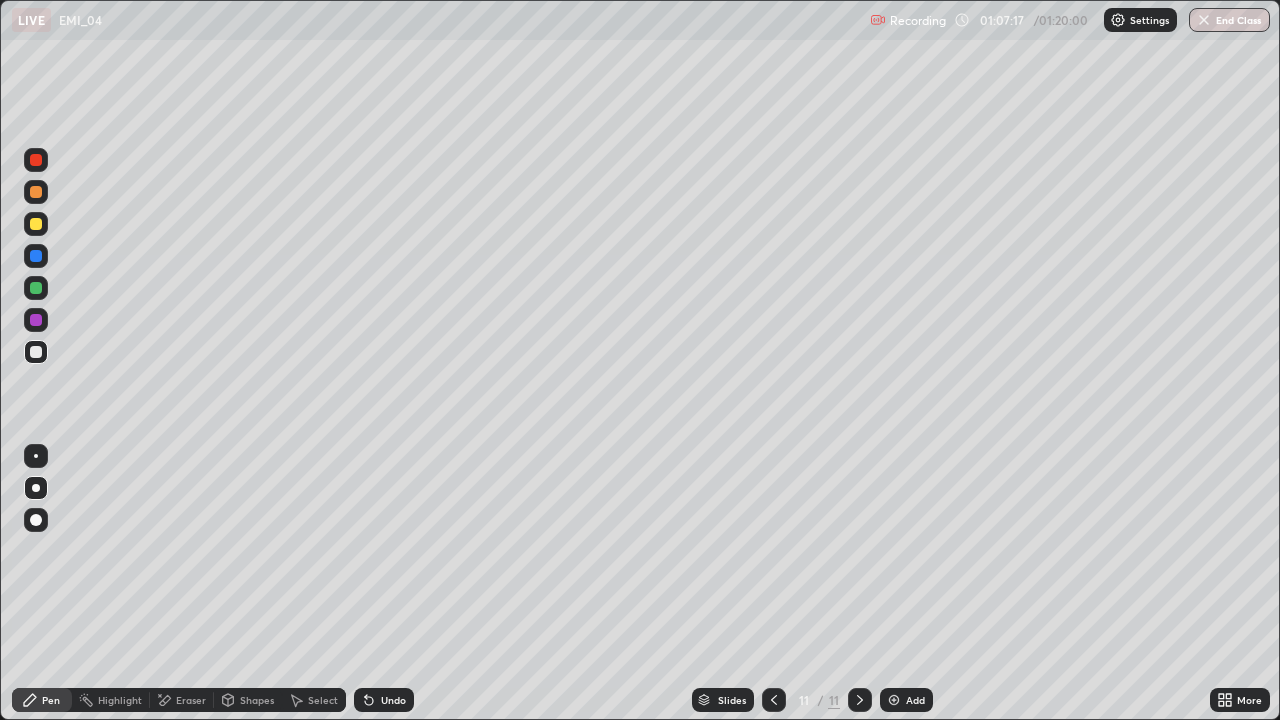 click at bounding box center [36, 288] 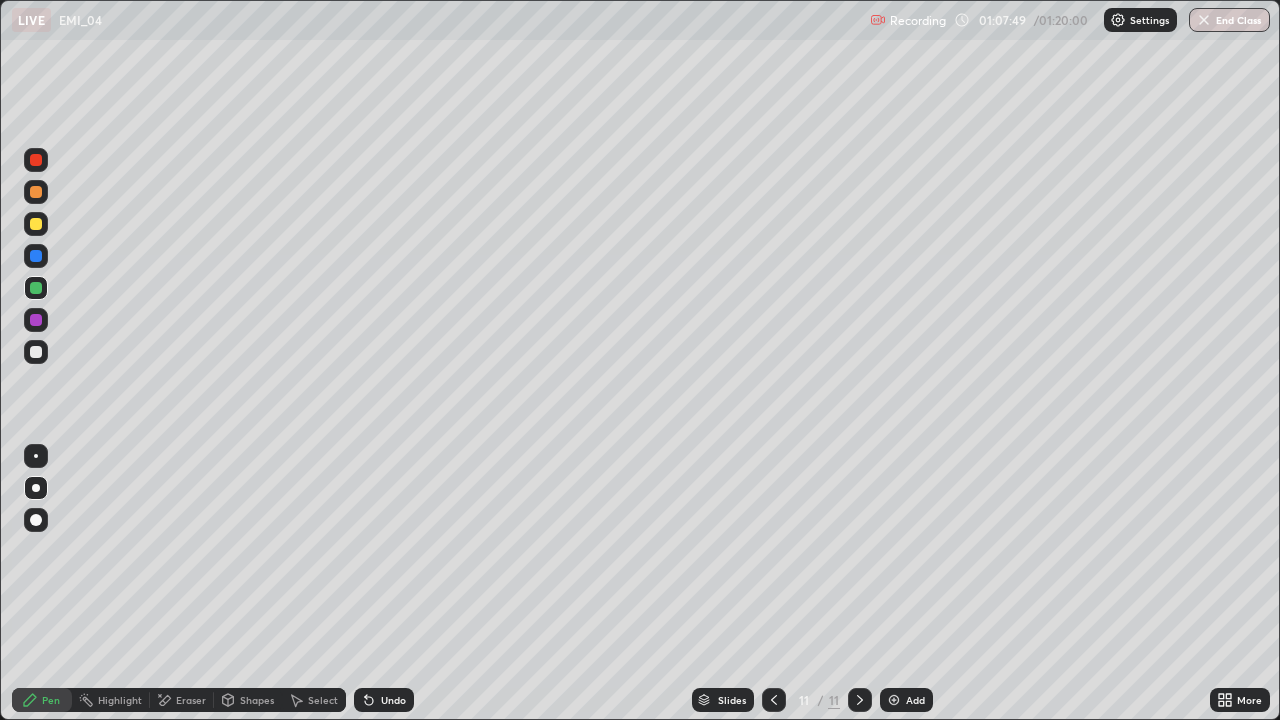 click at bounding box center (36, 224) 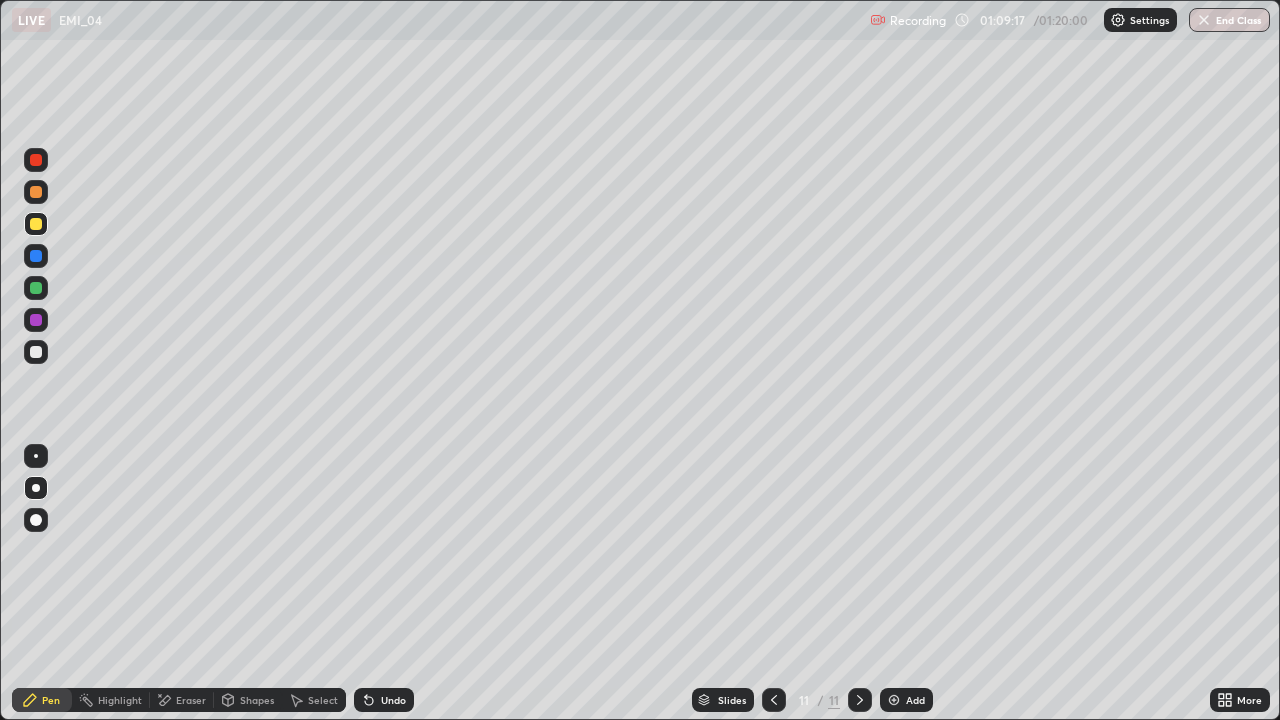 click on "Undo" at bounding box center [384, 700] 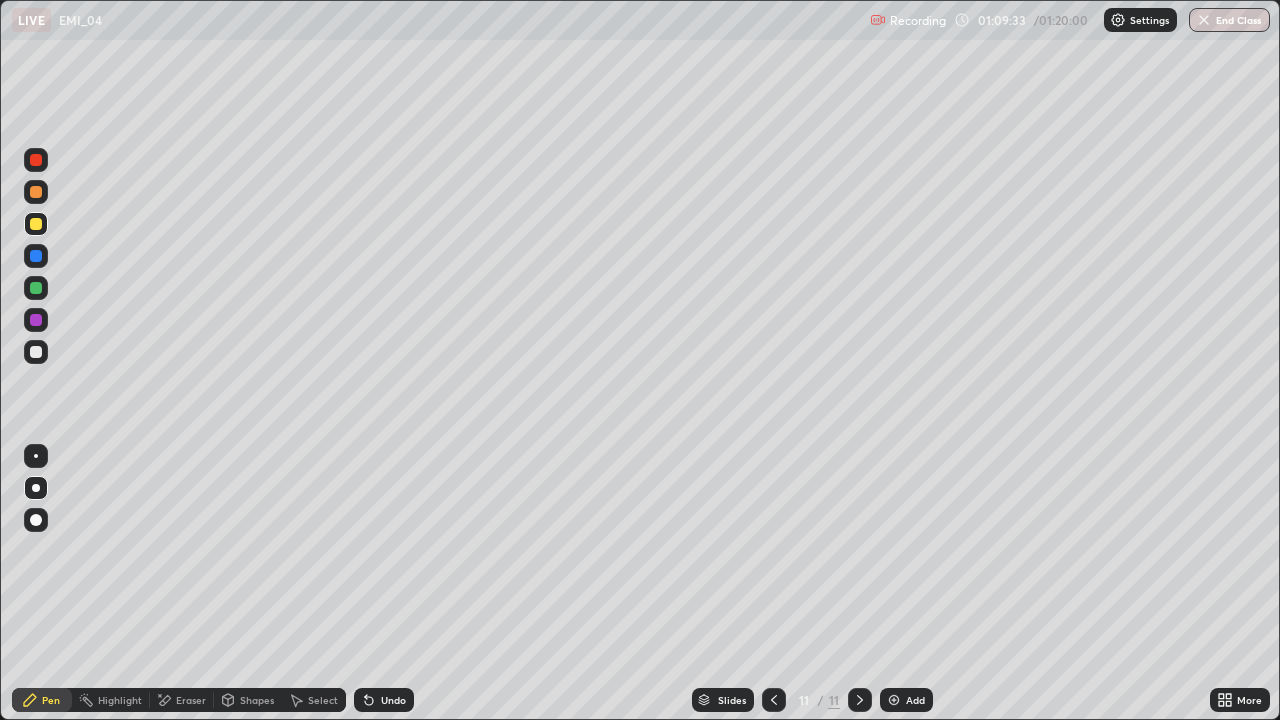 click on "Select" at bounding box center (323, 700) 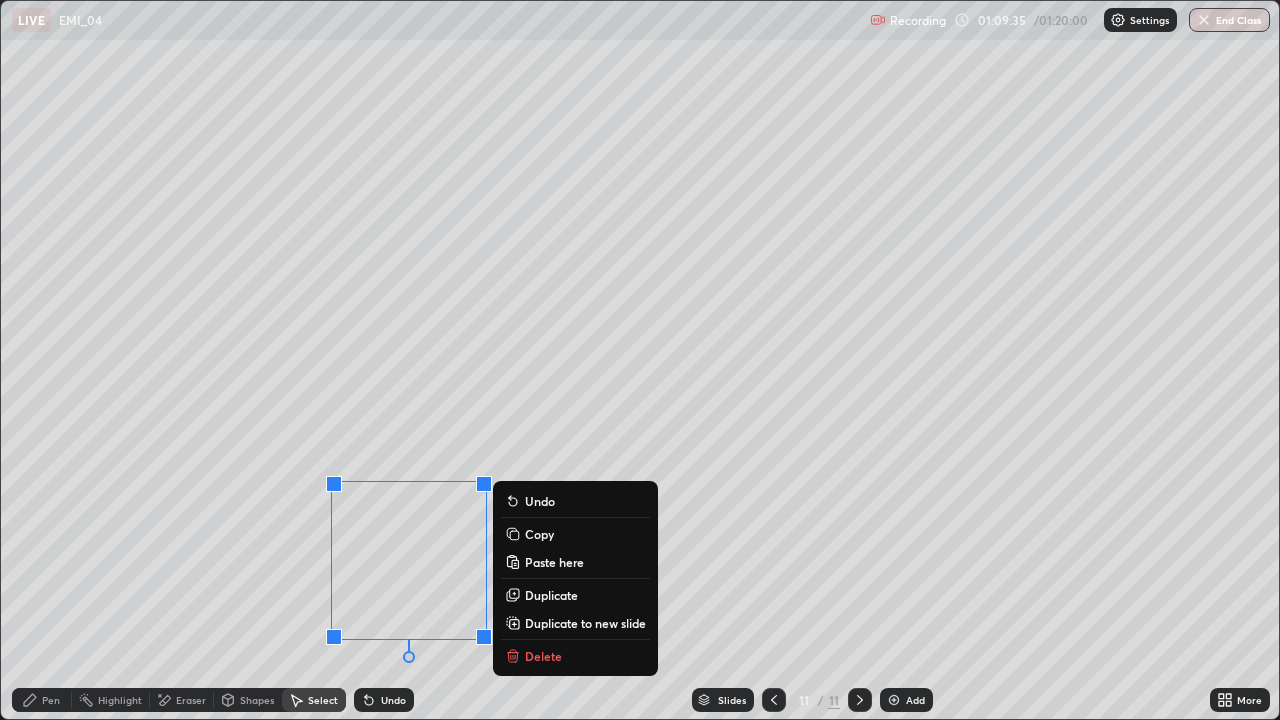 click on "Delete" at bounding box center [543, 656] 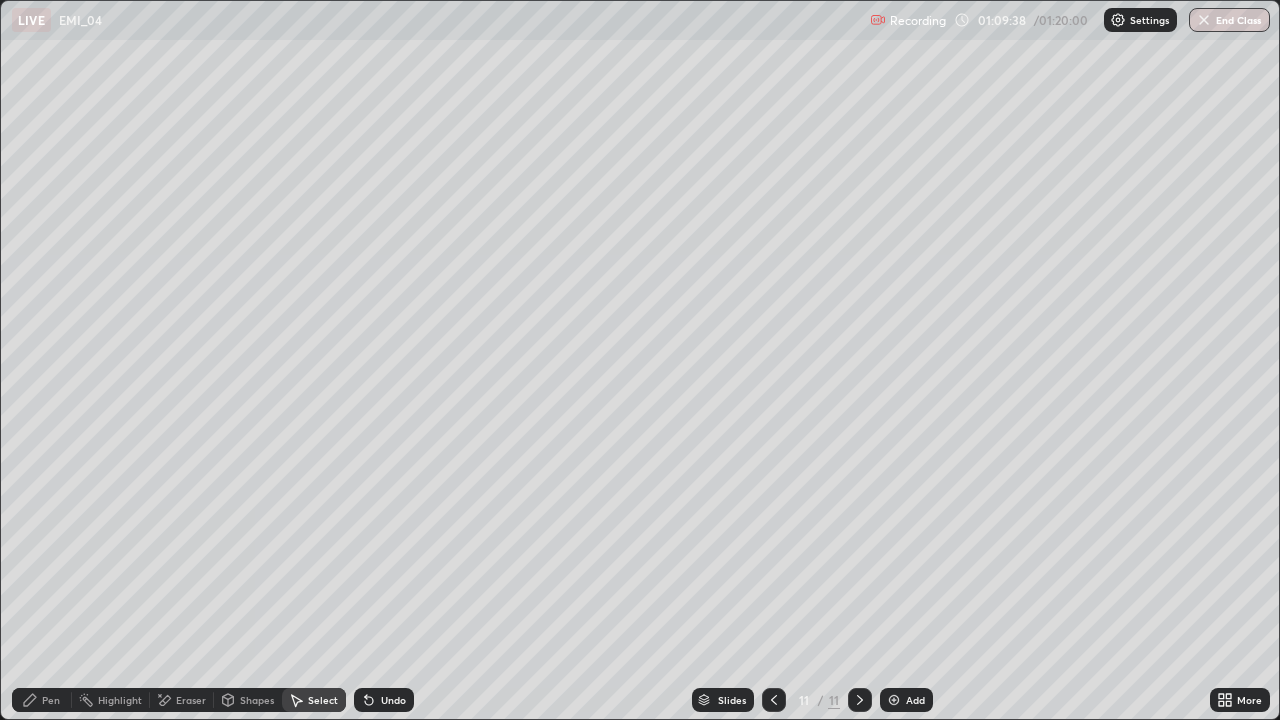 click on "Pen" at bounding box center (51, 700) 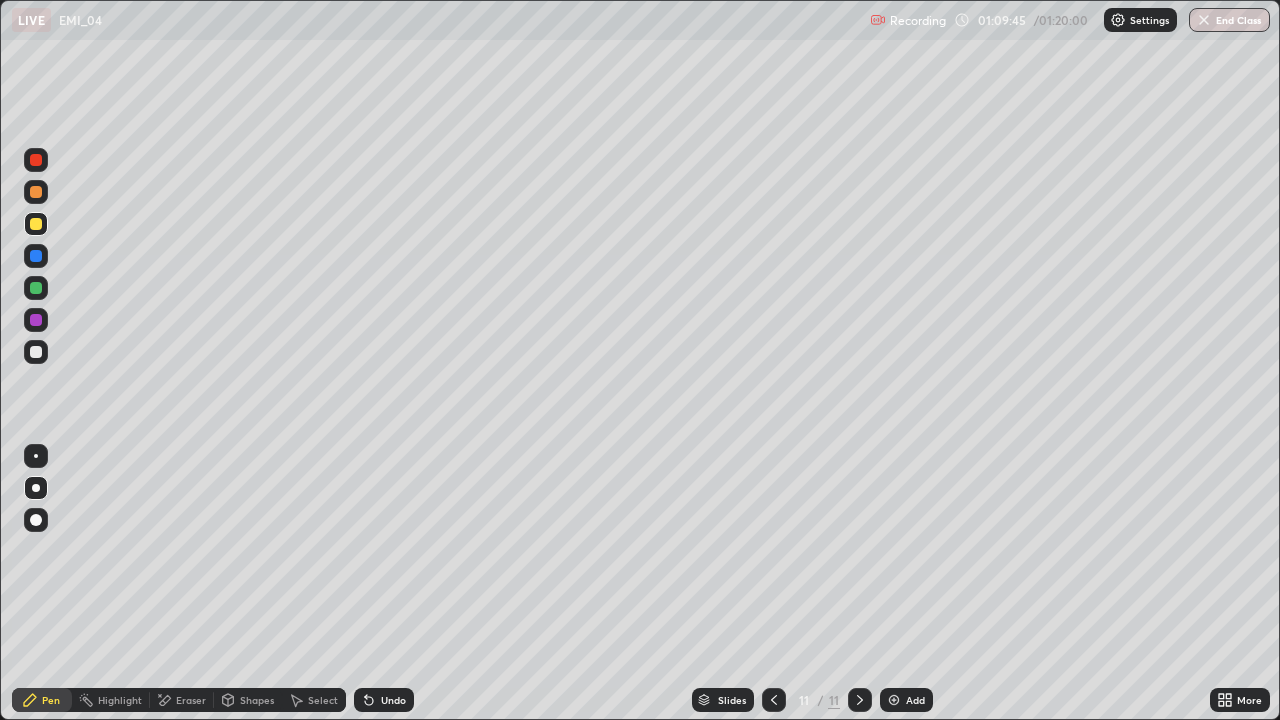 click 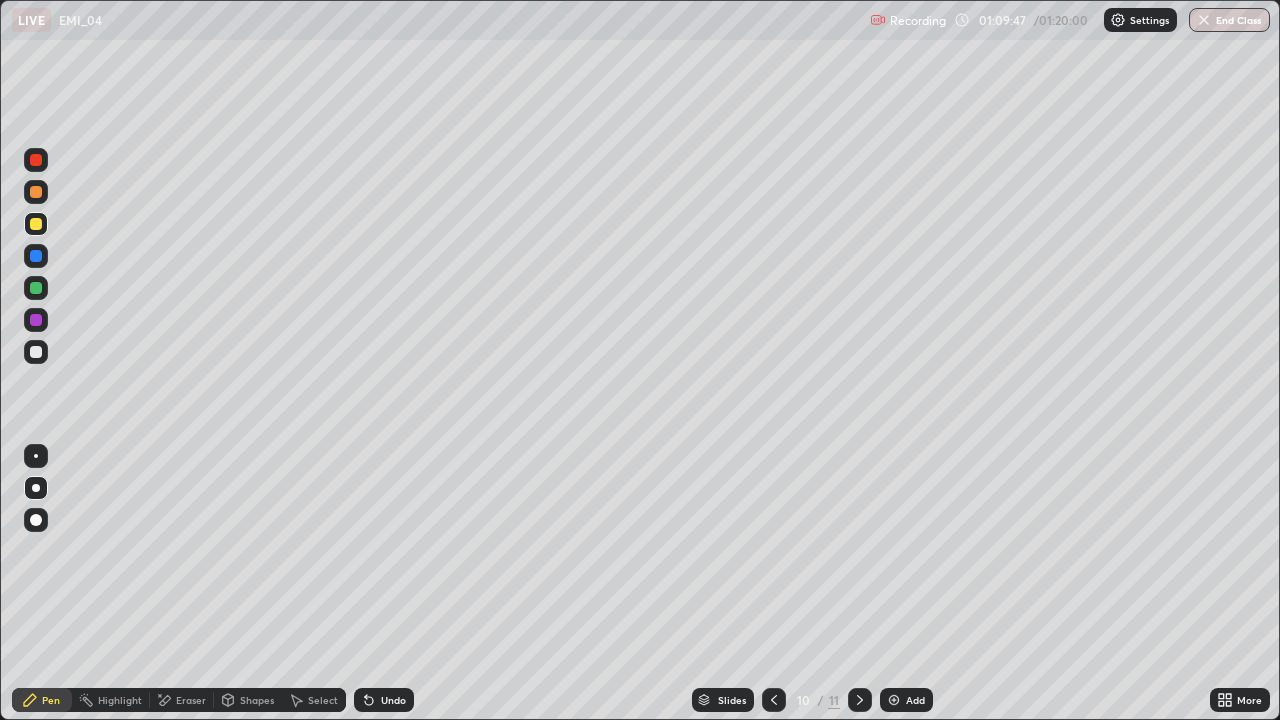 click 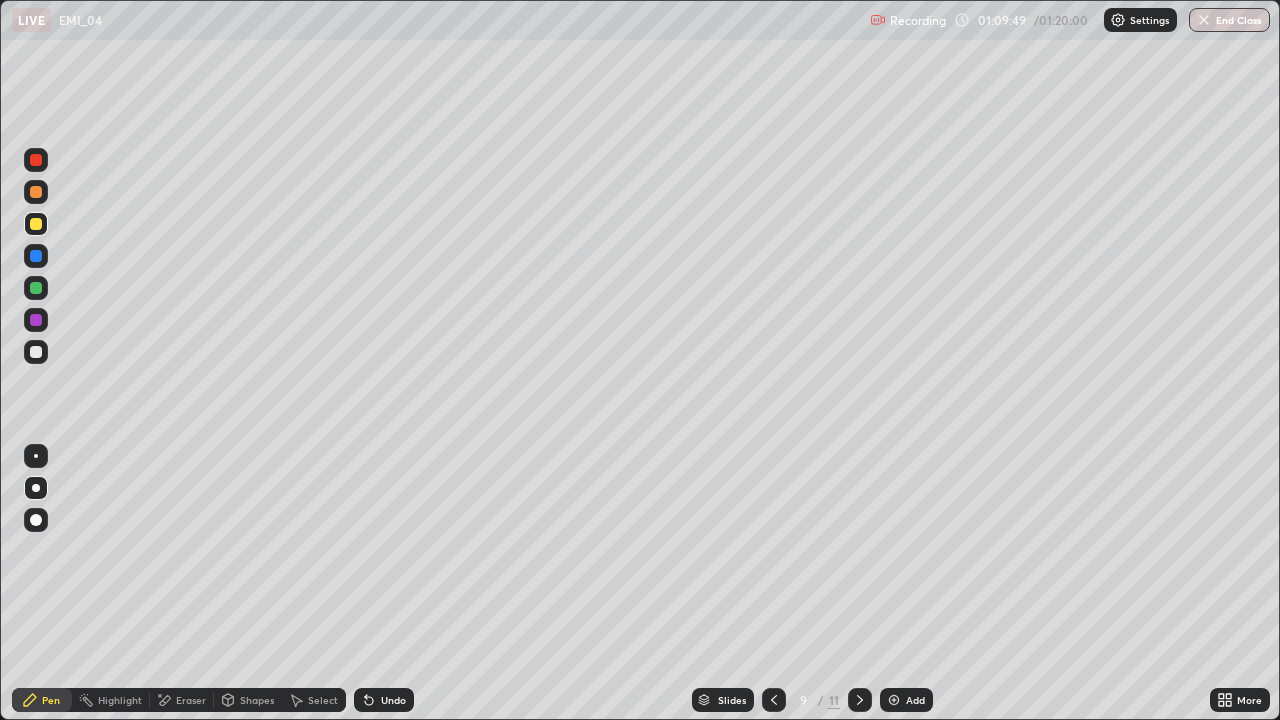 click 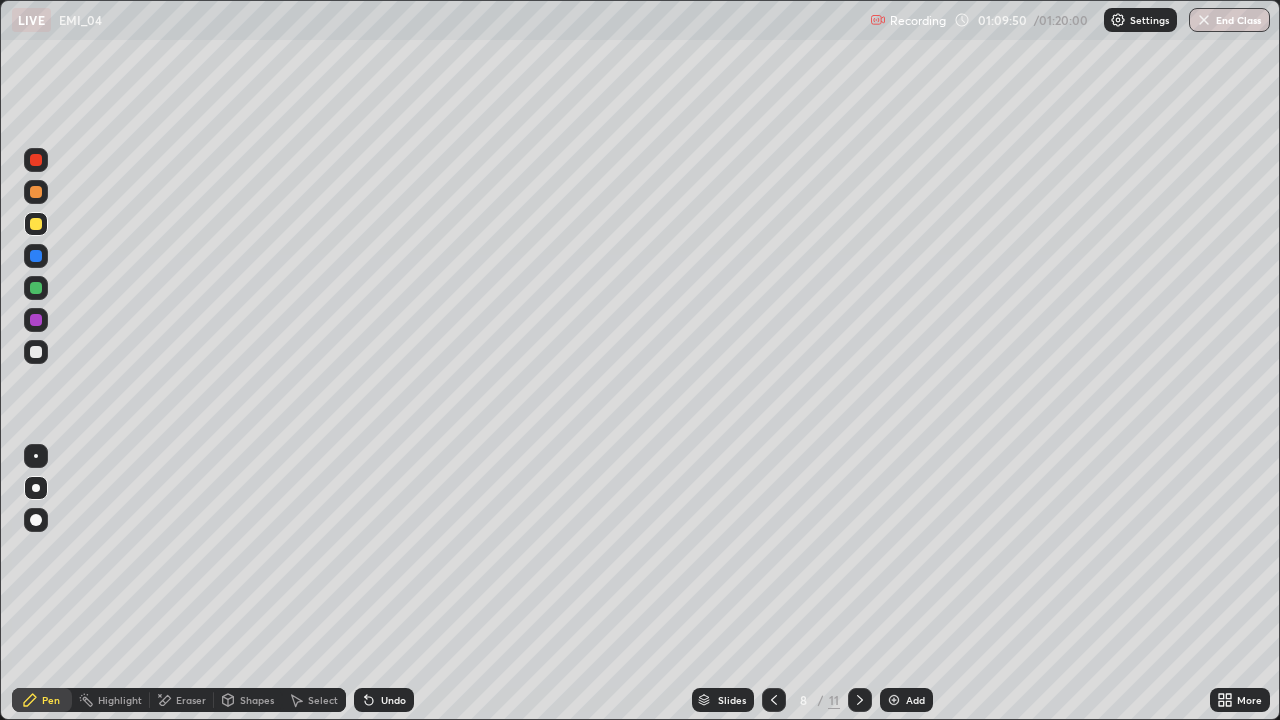 click 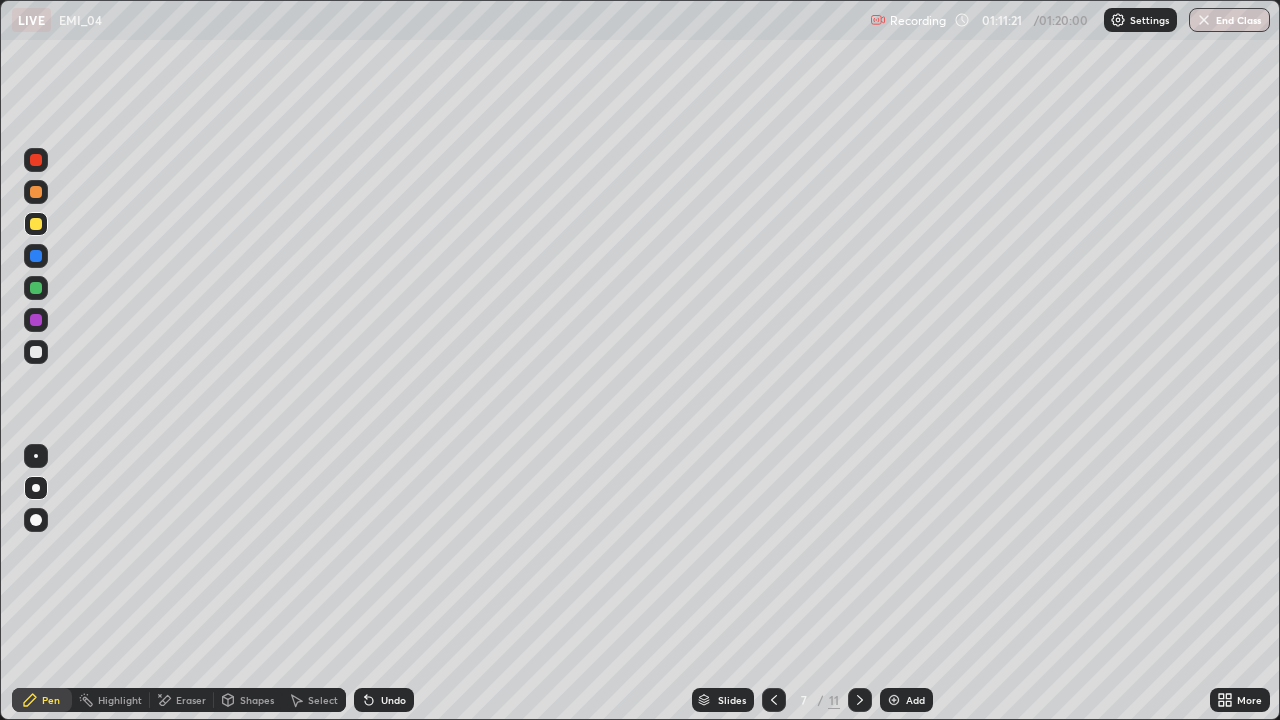 click 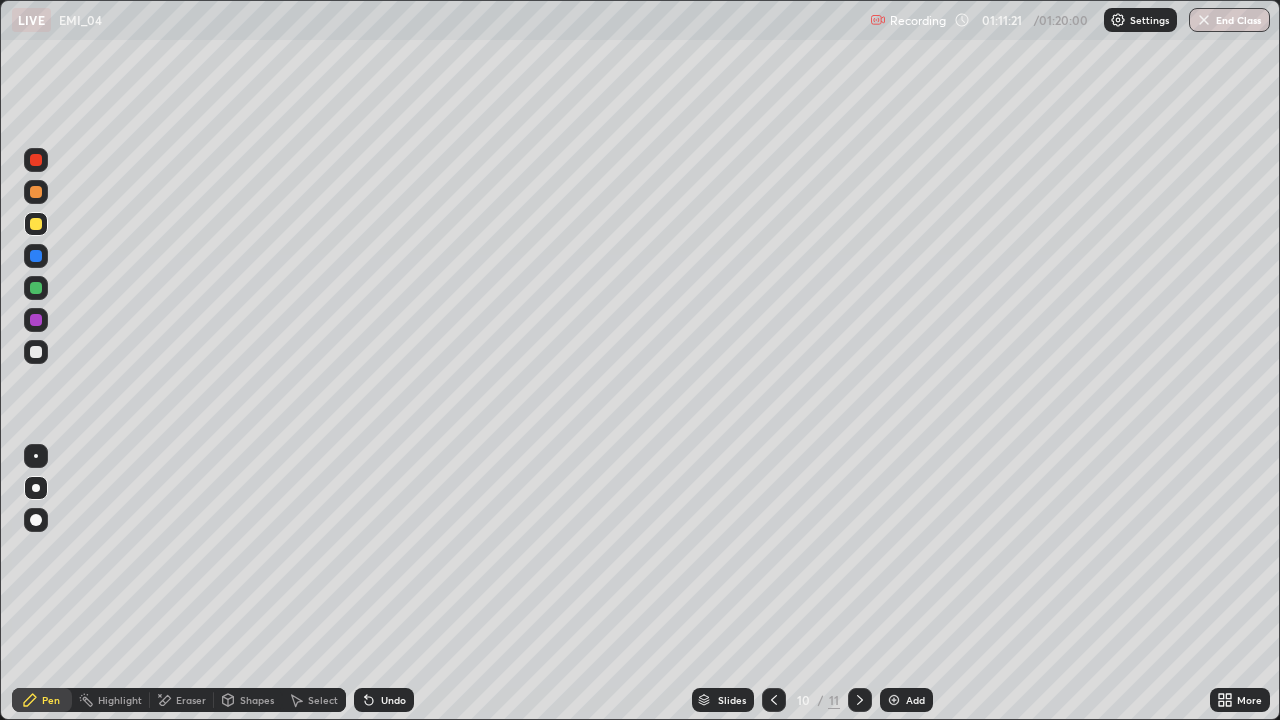 click 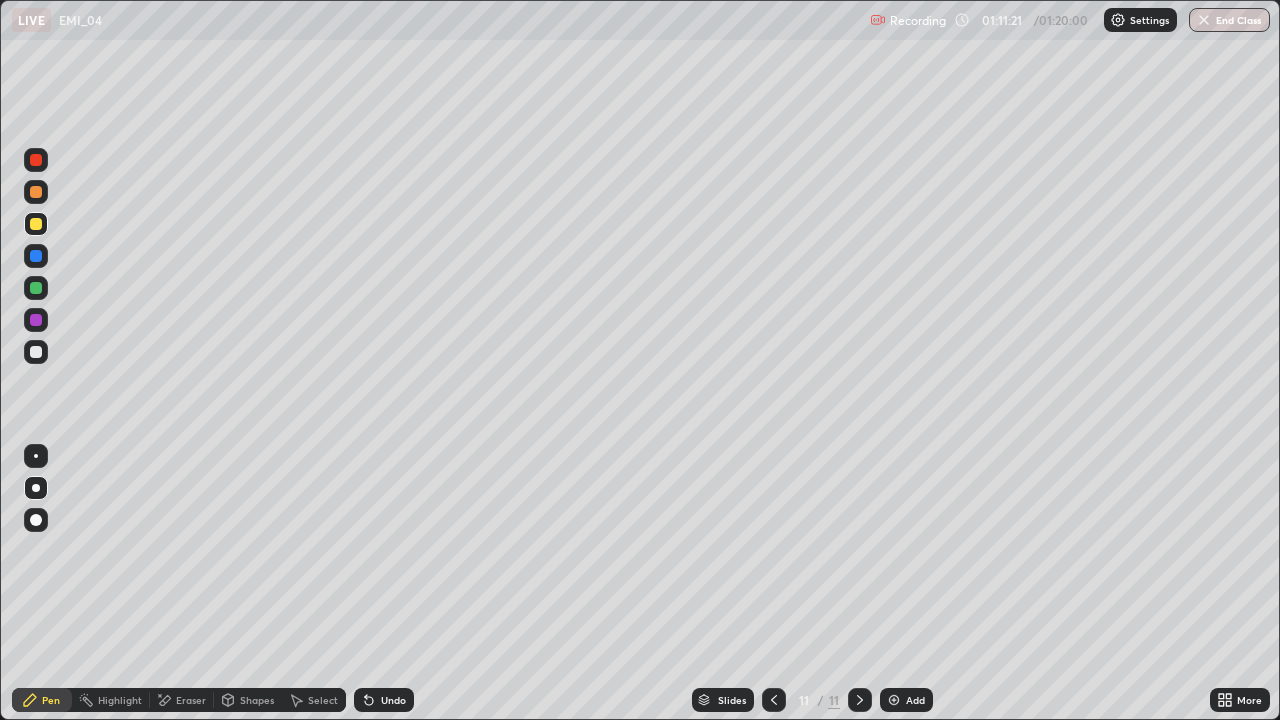 click 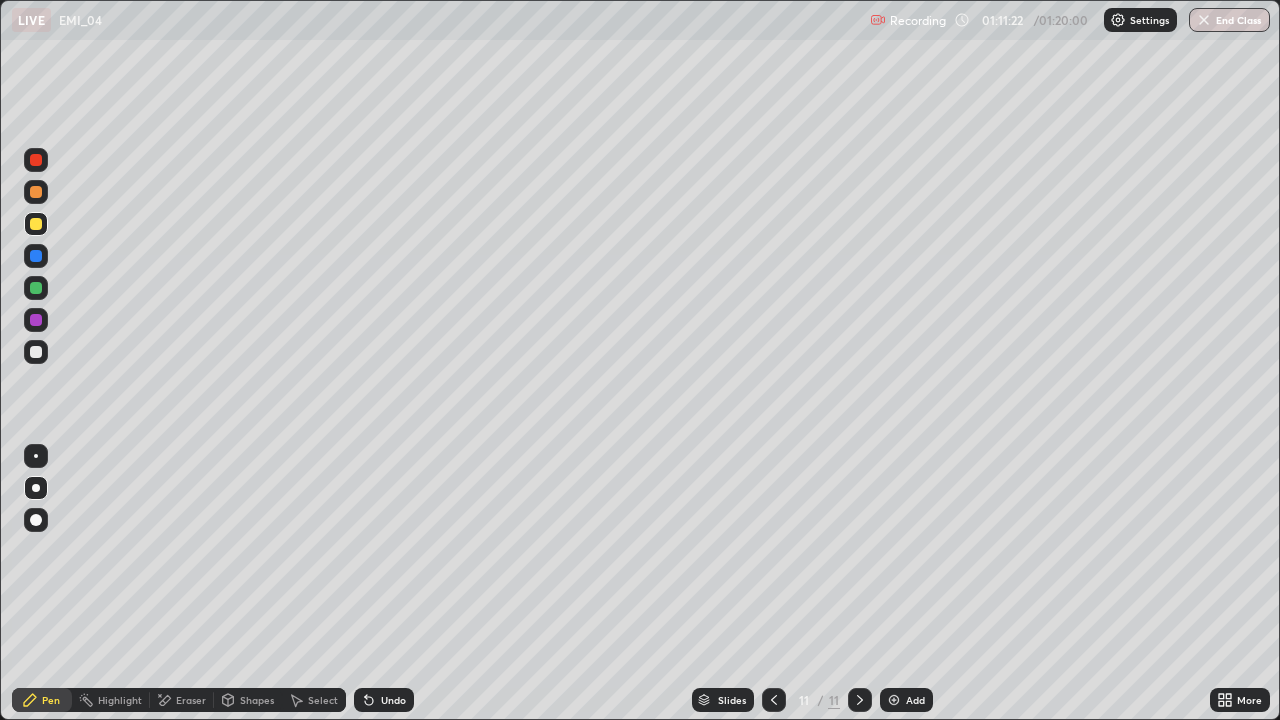 click 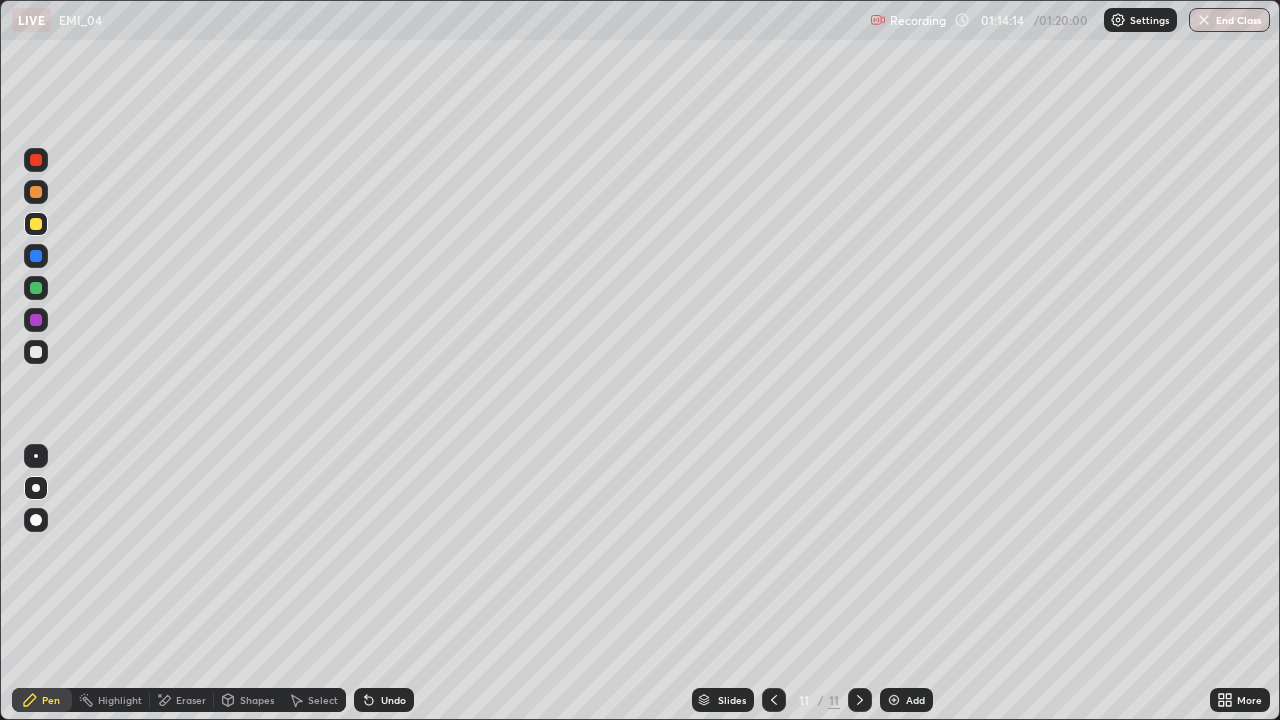 click at bounding box center [36, 288] 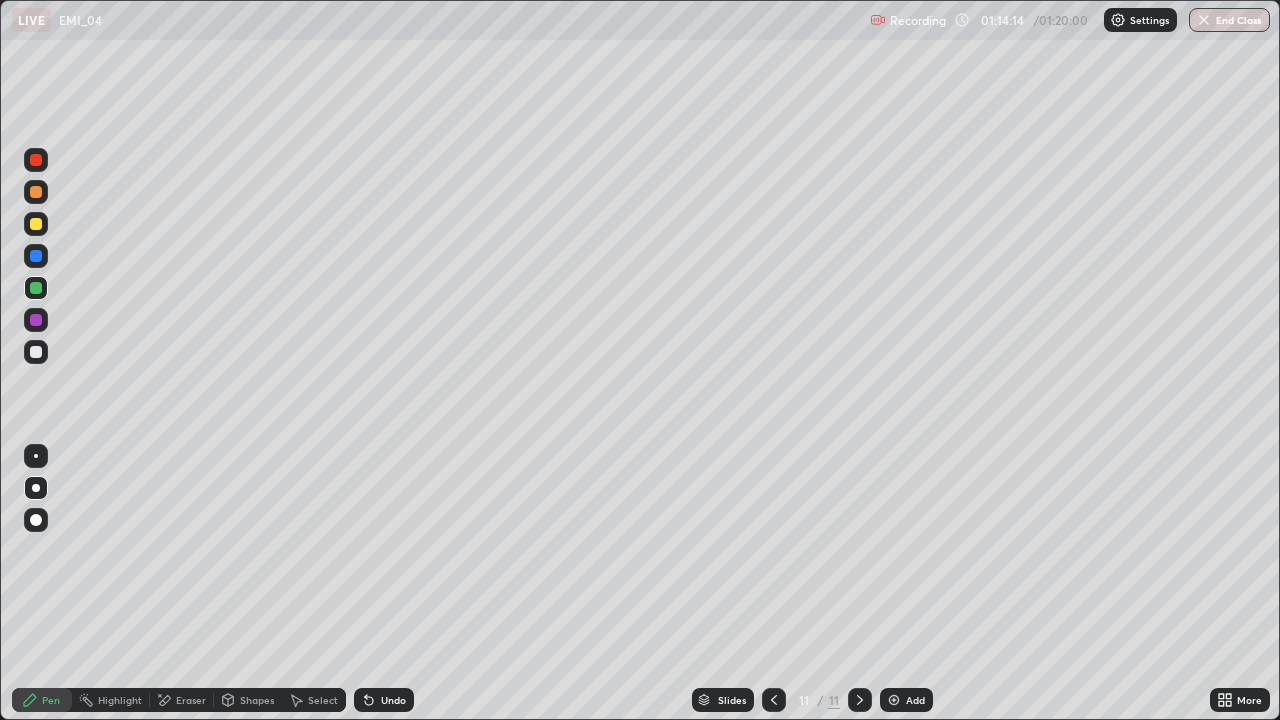 click at bounding box center (36, 520) 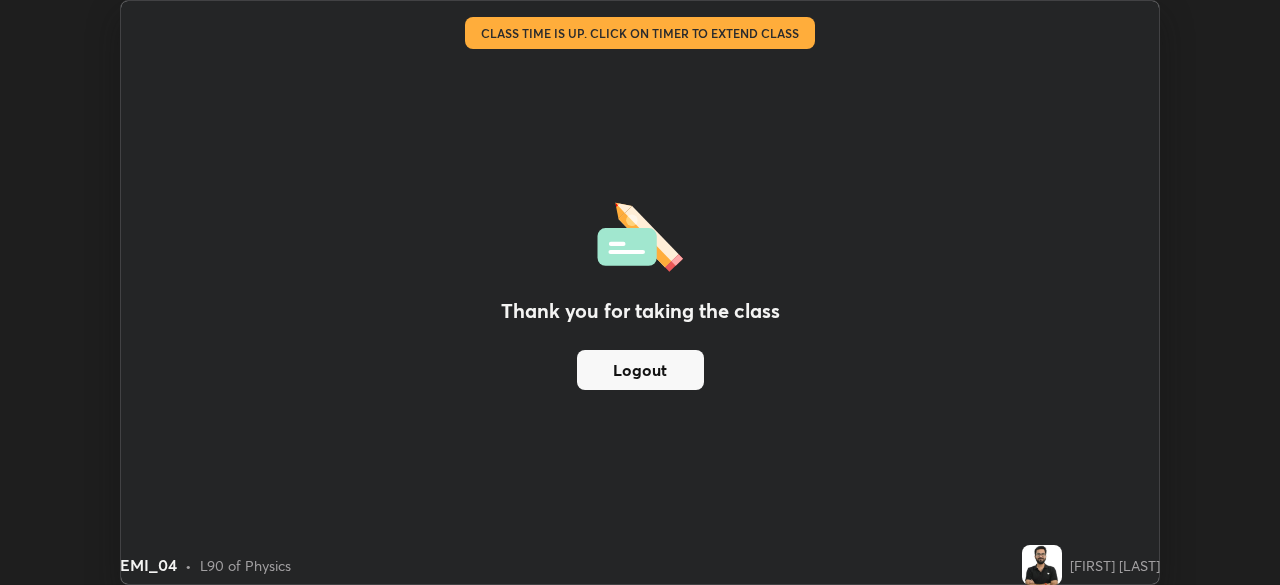scroll, scrollTop: 585, scrollLeft: 1280, axis: both 